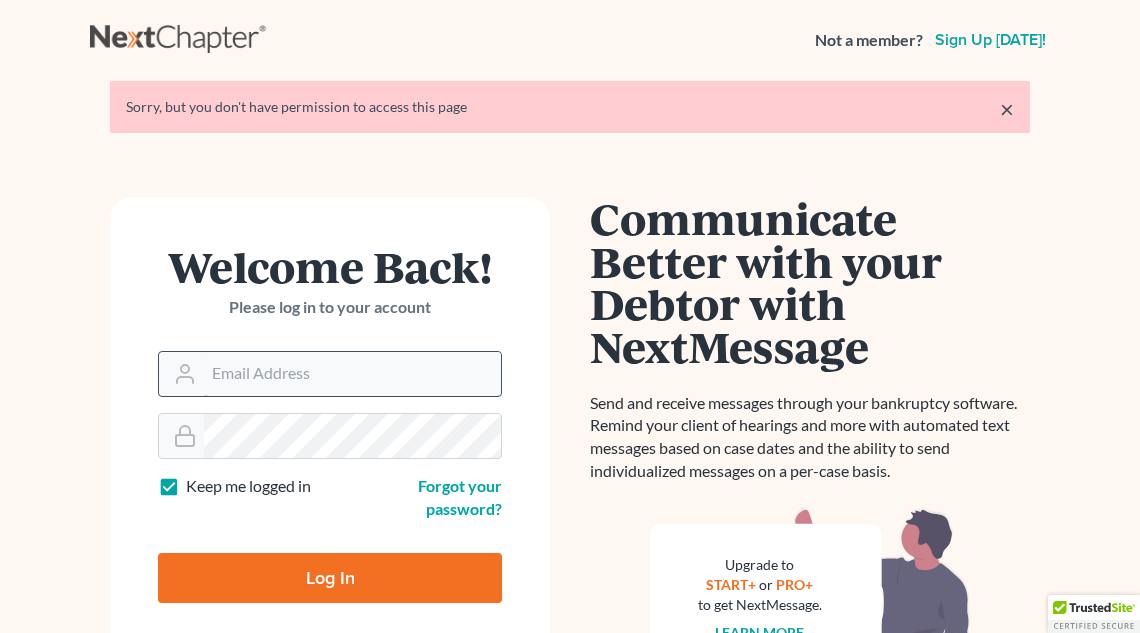 scroll, scrollTop: 0, scrollLeft: 0, axis: both 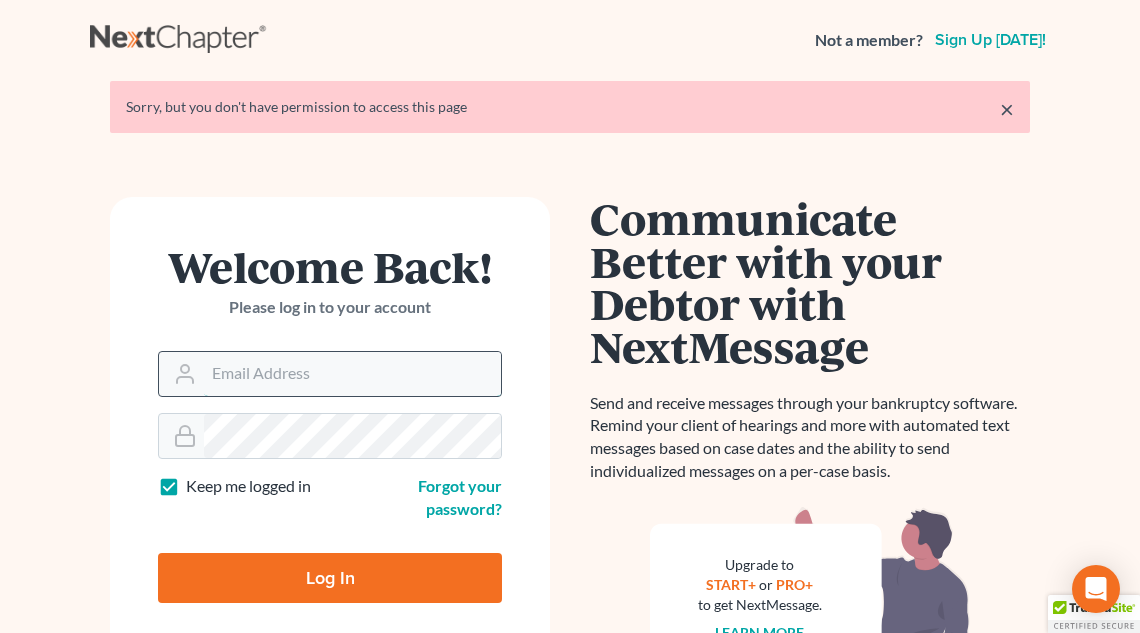click on "Email Address" at bounding box center [352, 374] 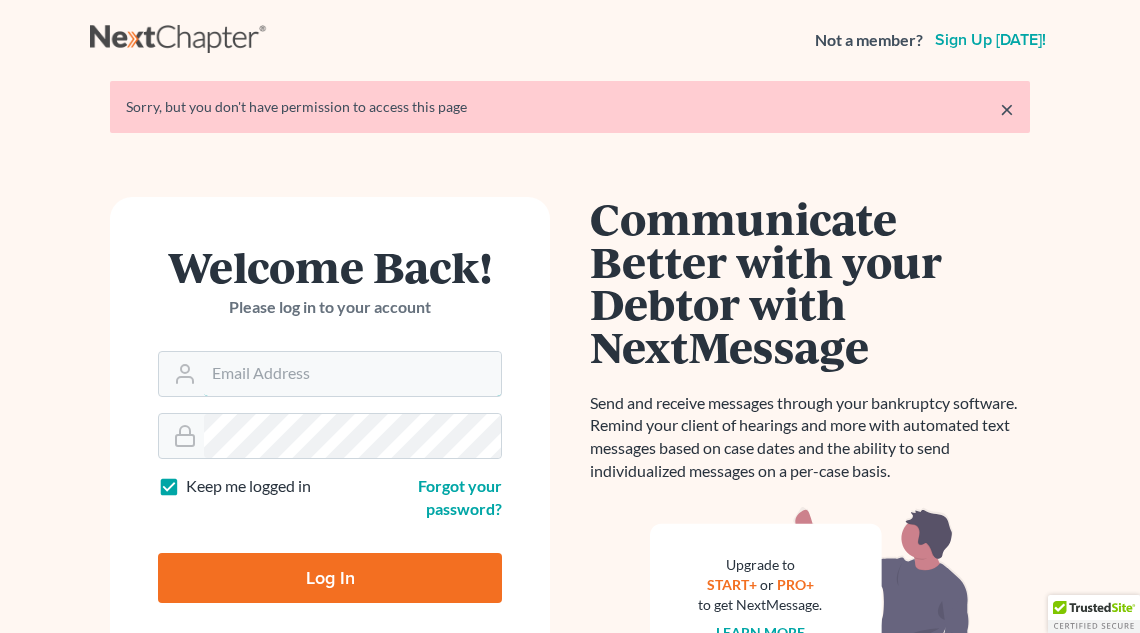type on "[EMAIL_ADDRESS][DOMAIN_NAME]" 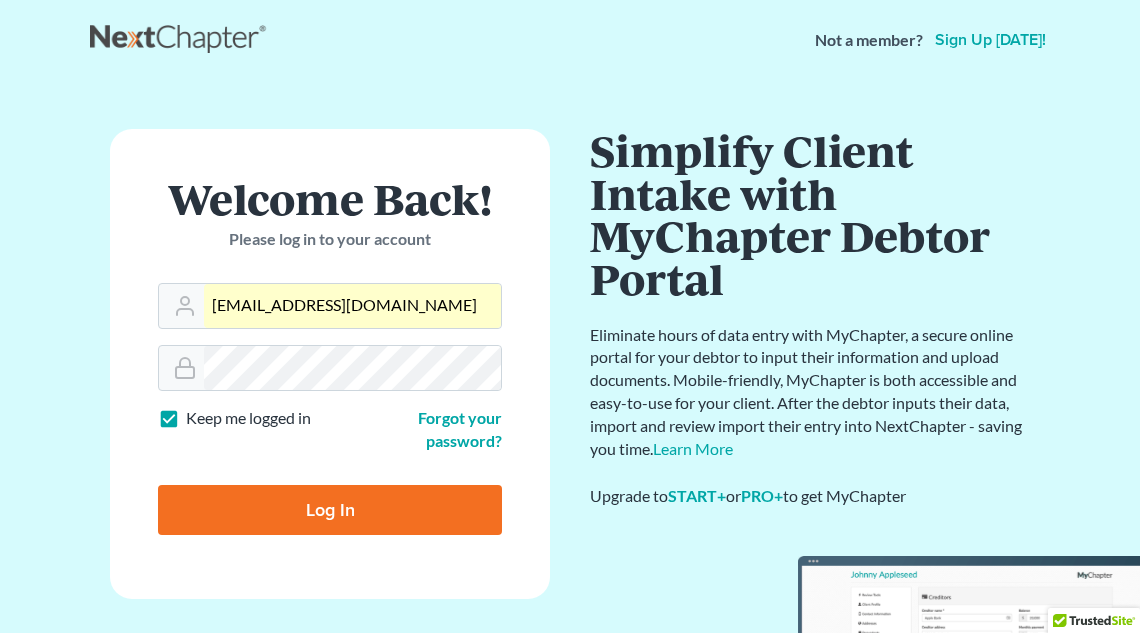 click on "Log In" at bounding box center (330, 510) 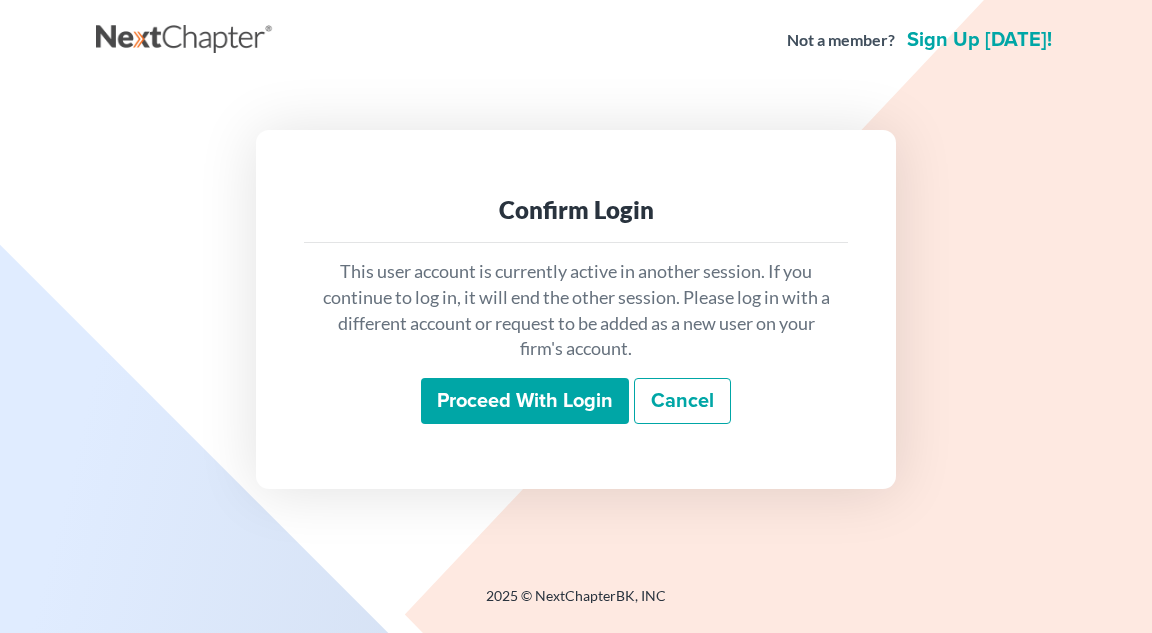 scroll, scrollTop: 0, scrollLeft: 0, axis: both 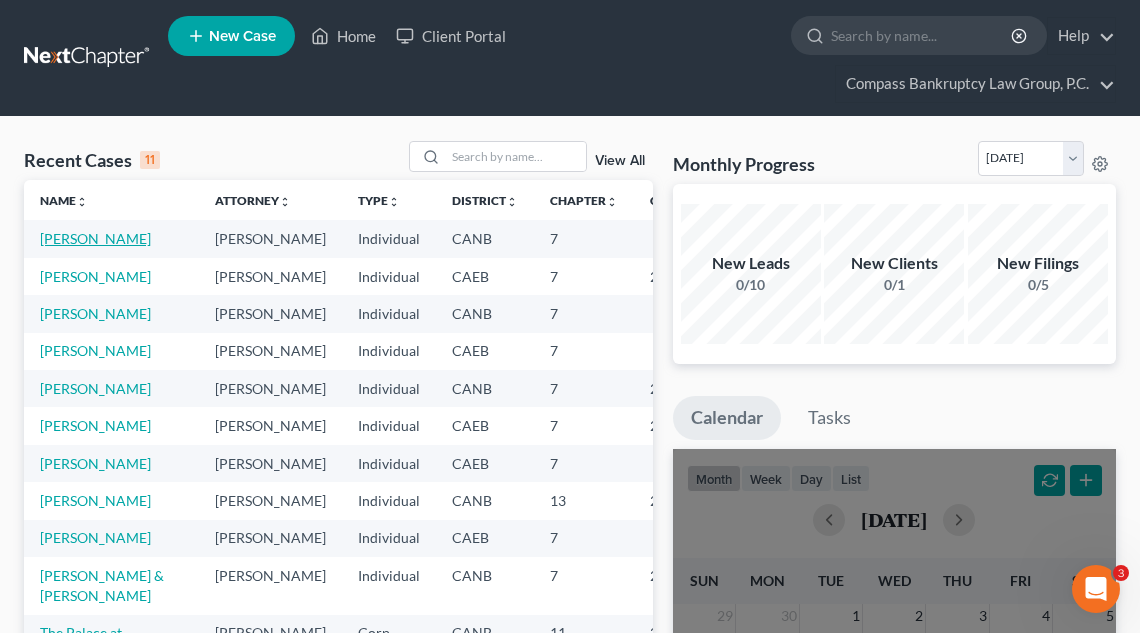 click on "[PERSON_NAME]" at bounding box center (95, 238) 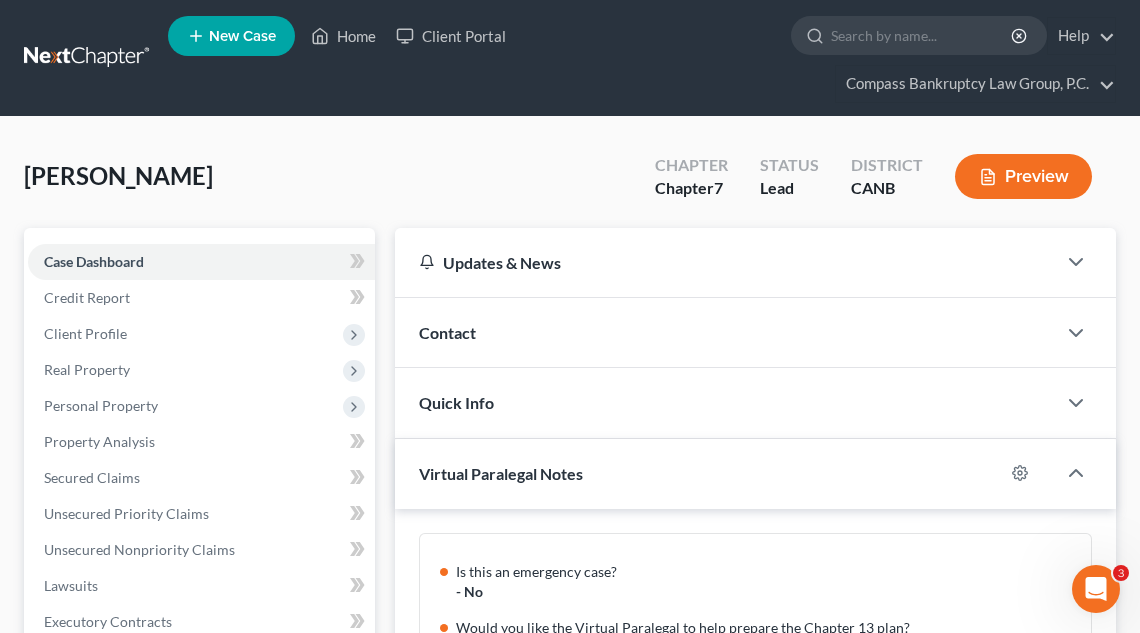 scroll, scrollTop: 263, scrollLeft: 0, axis: vertical 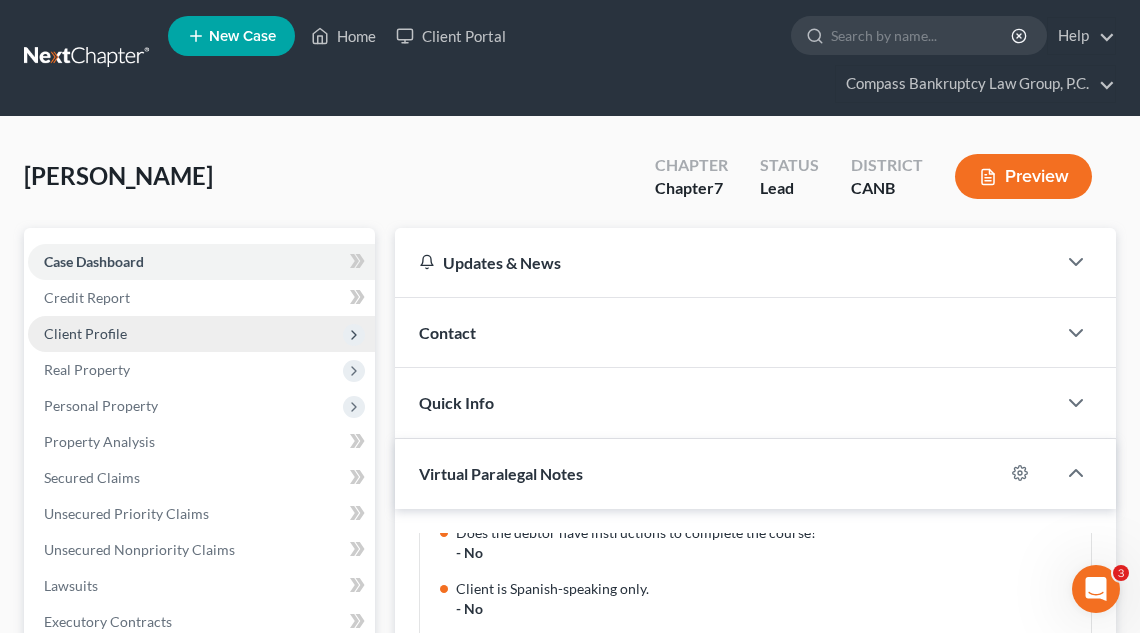 click on "Client Profile" at bounding box center (201, 334) 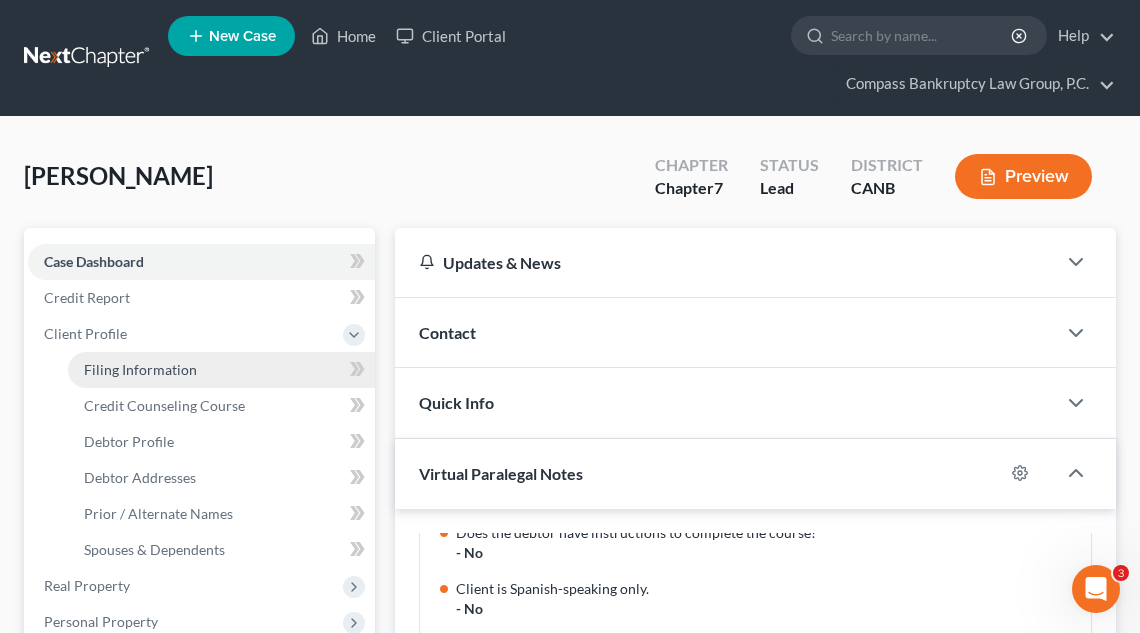click on "Filing Information" at bounding box center [140, 369] 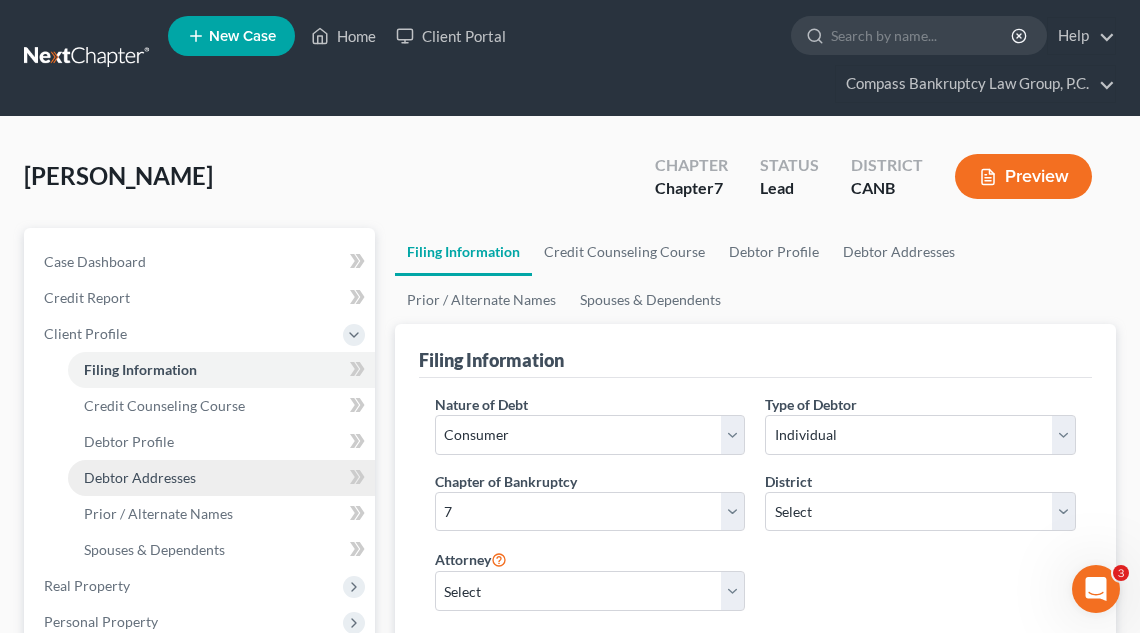 click on "Debtor Addresses" at bounding box center [140, 477] 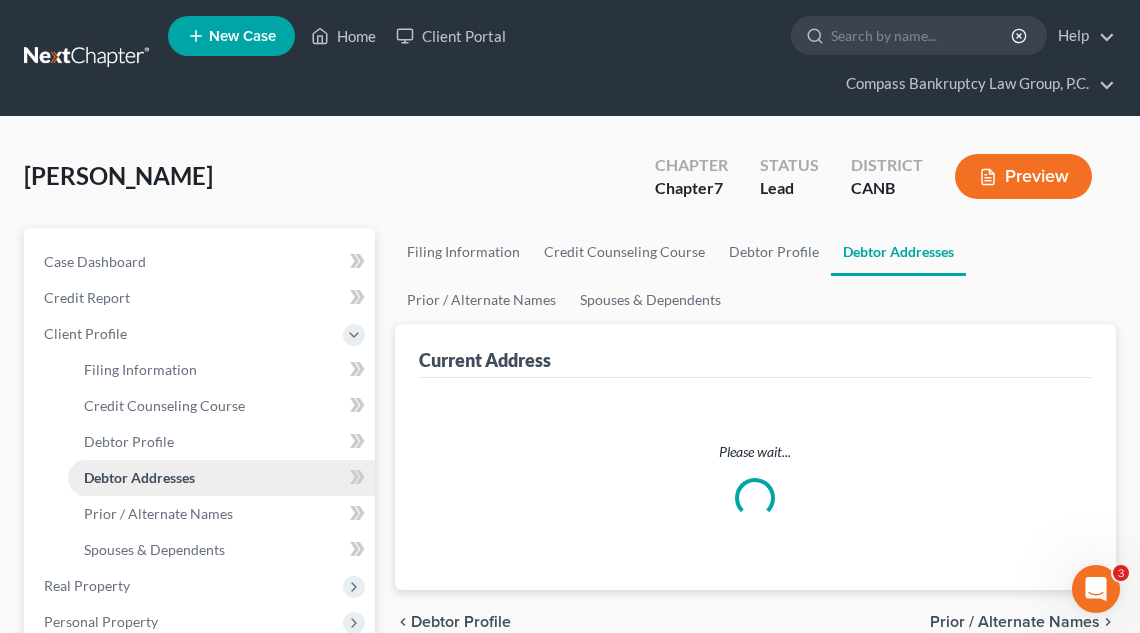 select on "0" 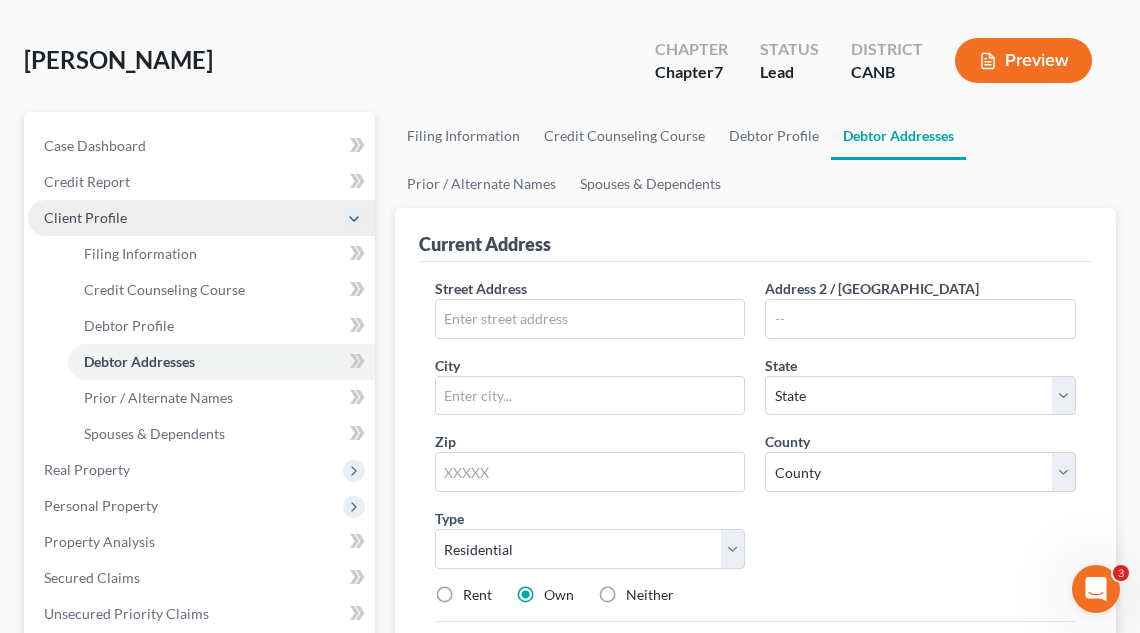 scroll, scrollTop: 115, scrollLeft: 0, axis: vertical 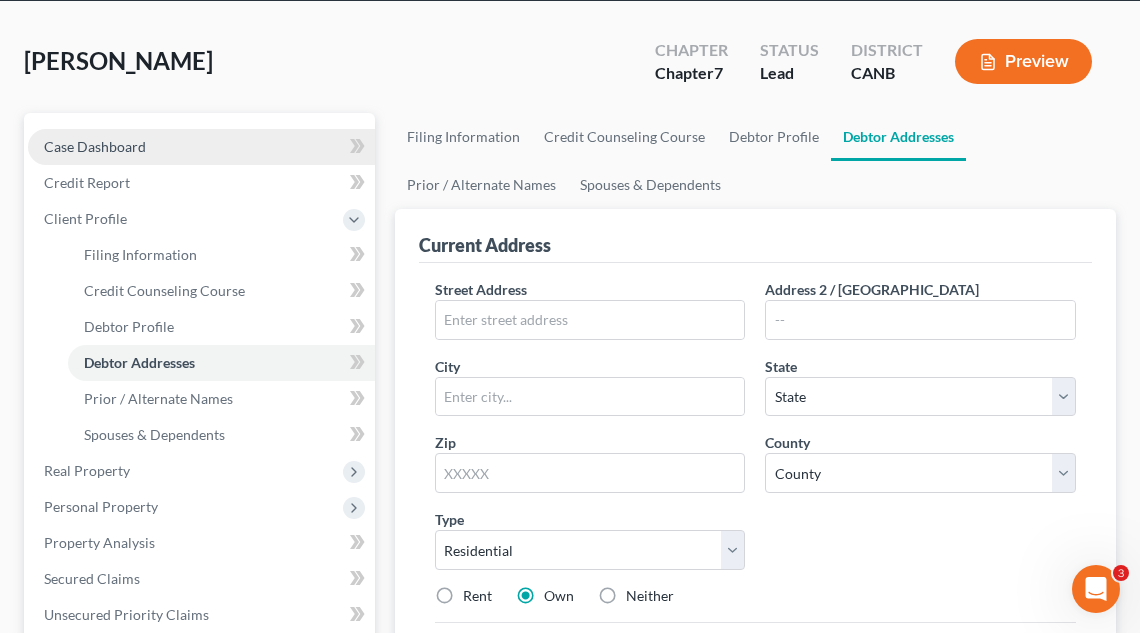 click on "Case Dashboard" at bounding box center (201, 147) 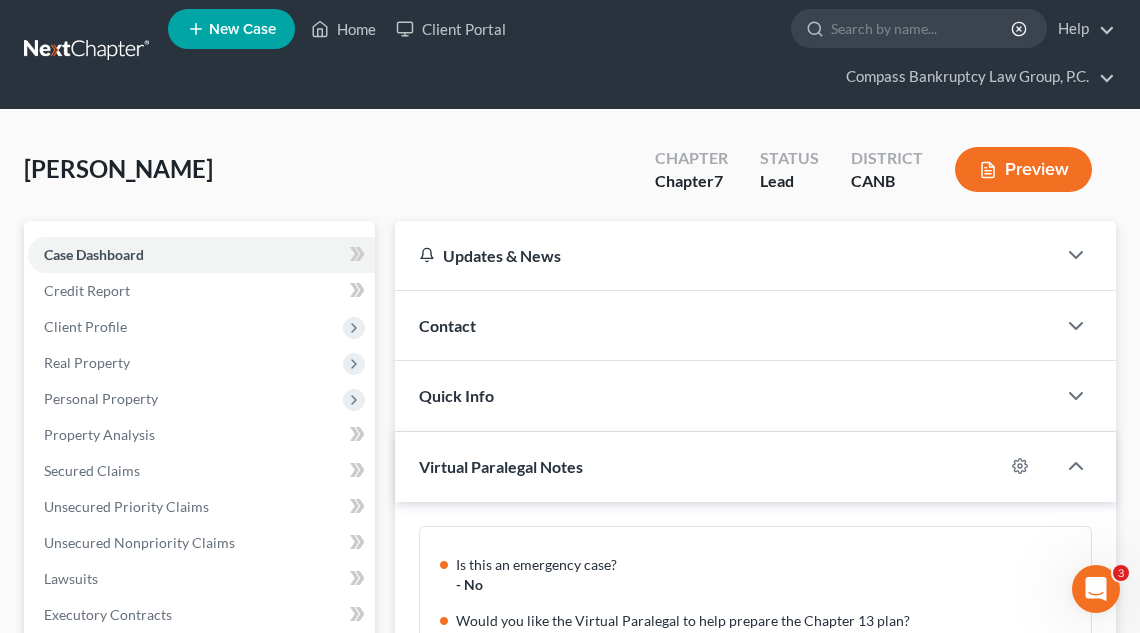 scroll, scrollTop: 0, scrollLeft: 0, axis: both 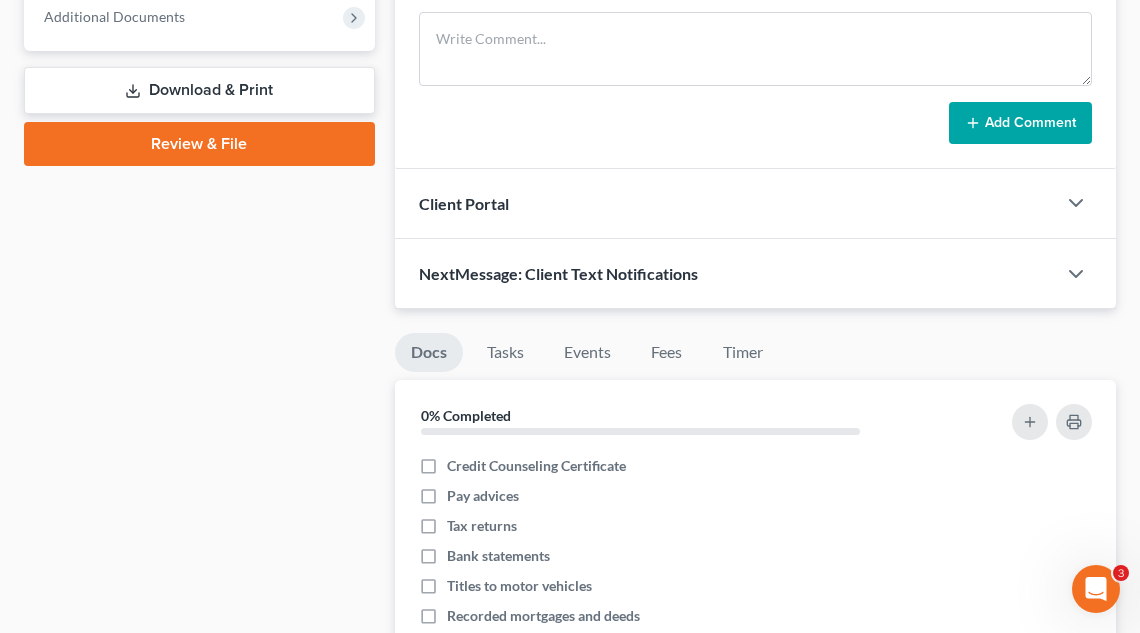 click on "Client Portal" at bounding box center (725, 203) 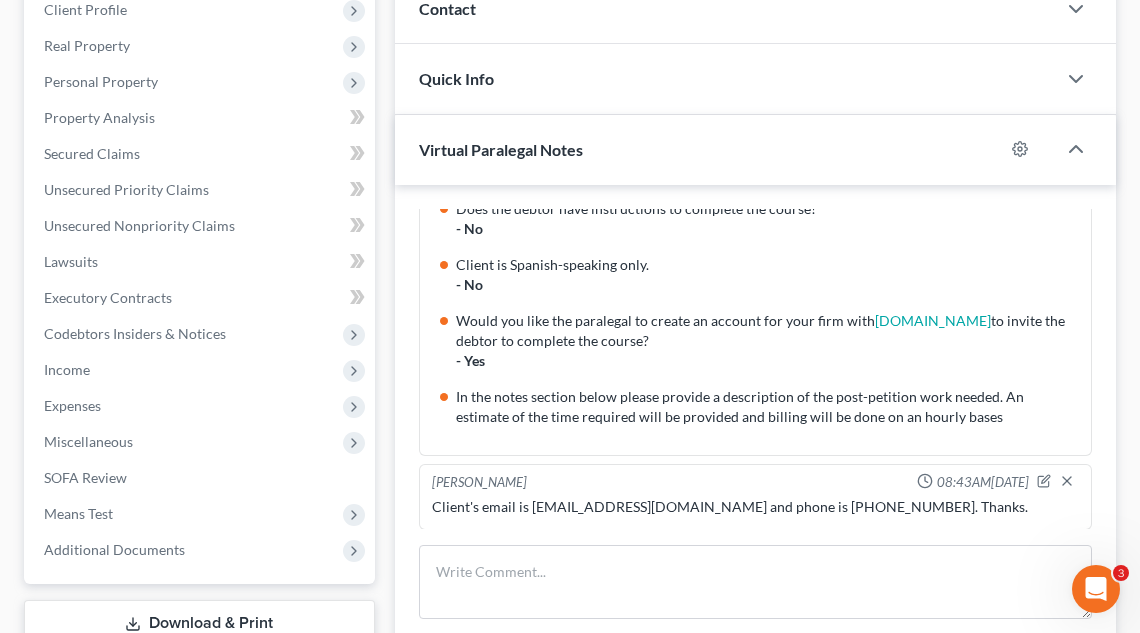 scroll, scrollTop: 0, scrollLeft: 0, axis: both 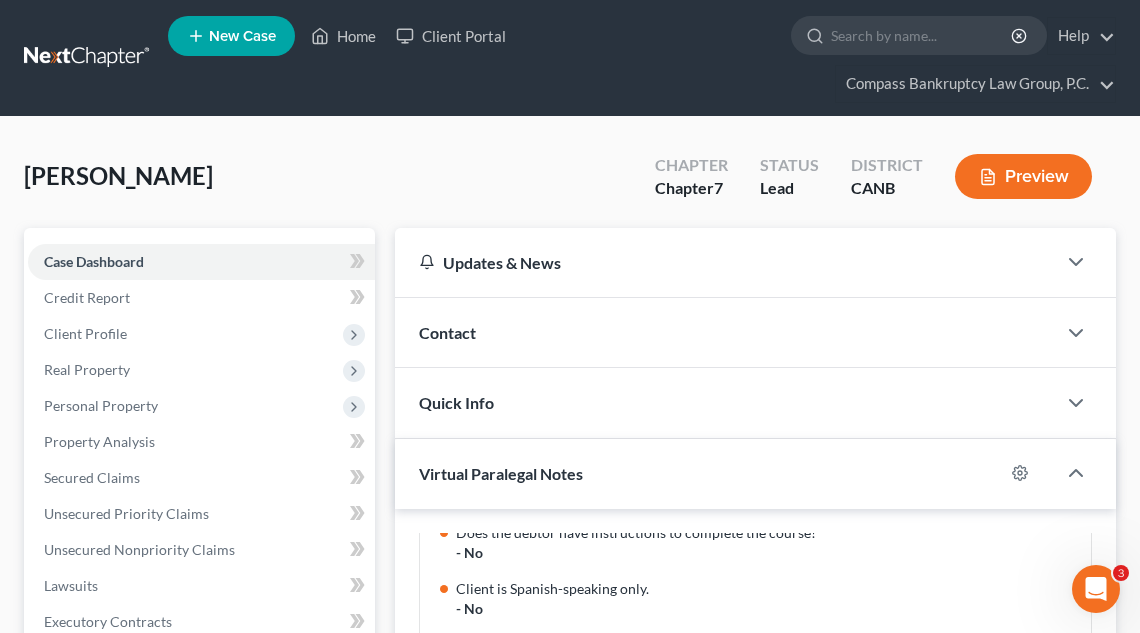 click at bounding box center (88, 58) 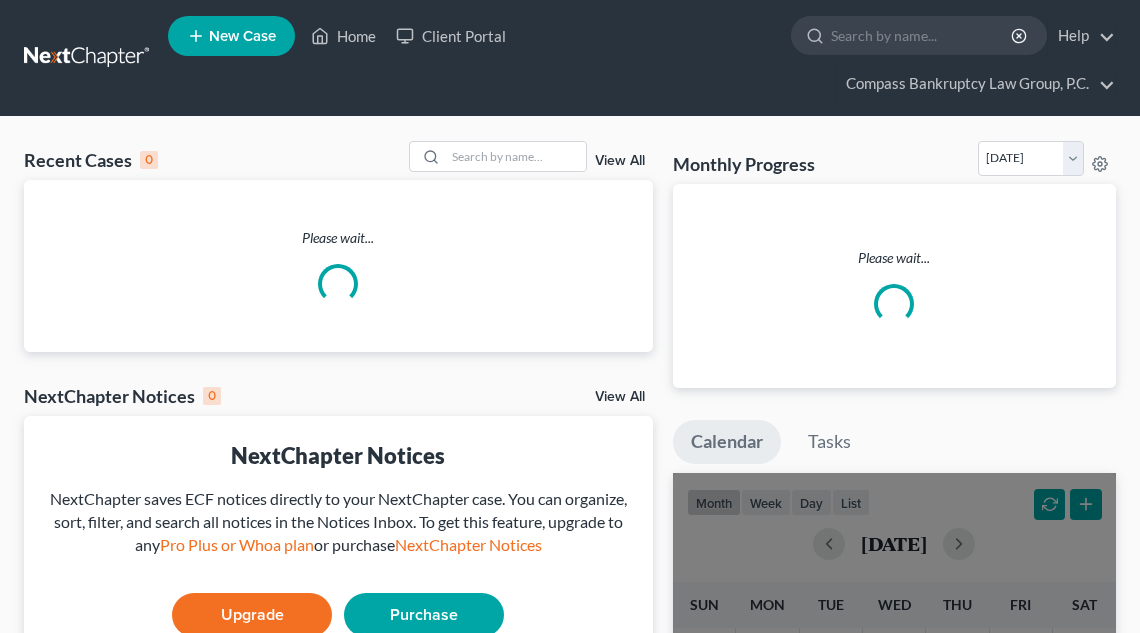 scroll, scrollTop: 0, scrollLeft: 0, axis: both 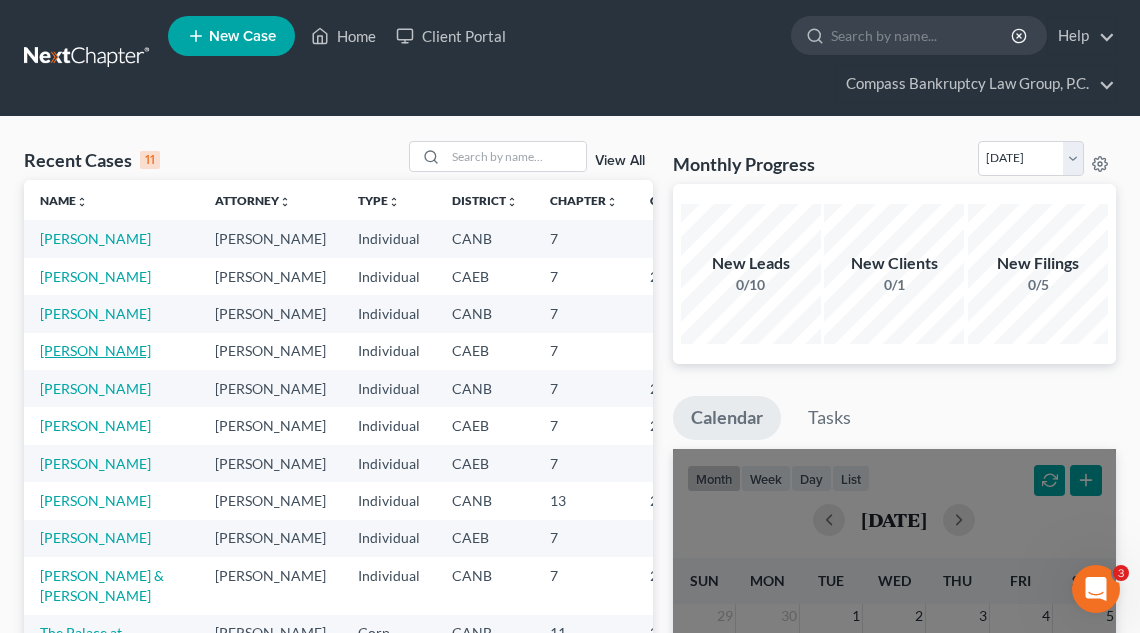 click on "[PERSON_NAME]" at bounding box center [95, 350] 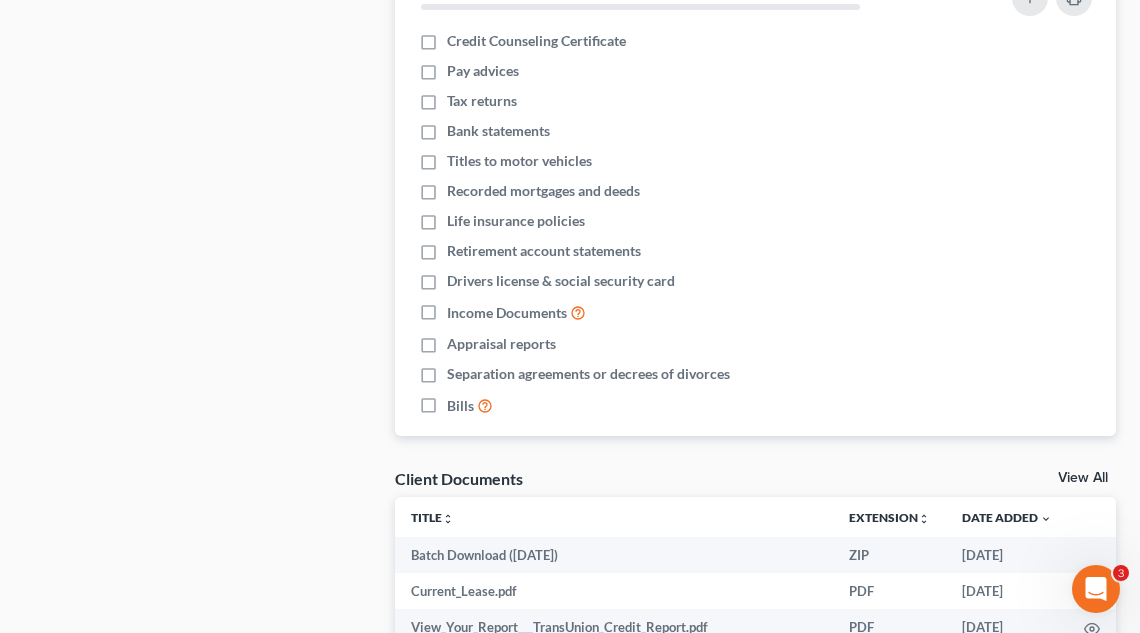 scroll, scrollTop: 1112, scrollLeft: 0, axis: vertical 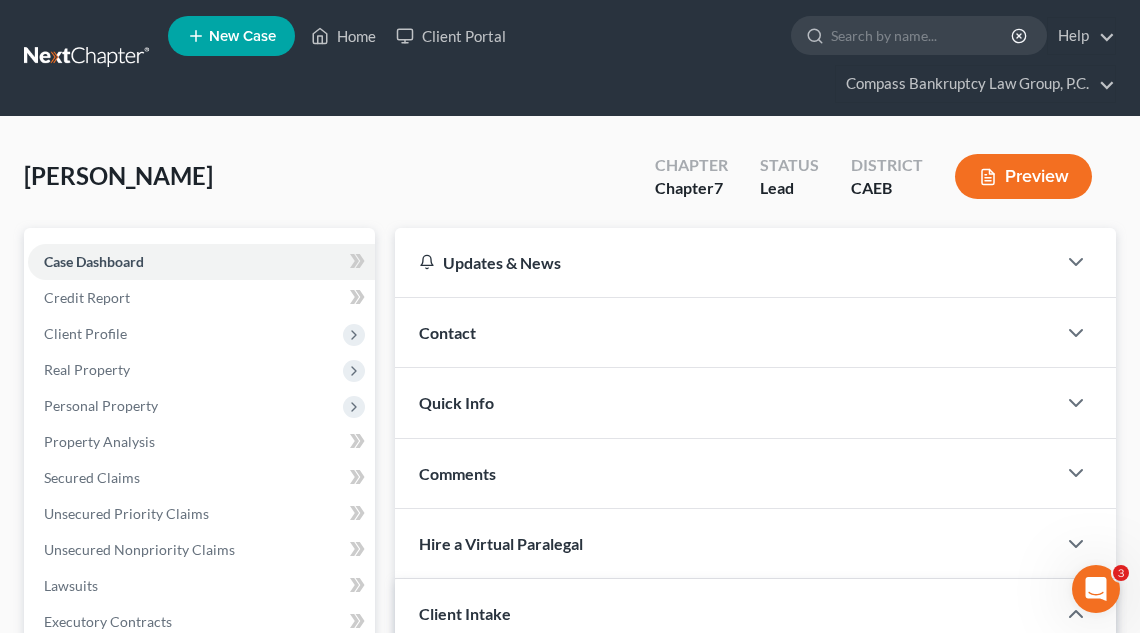click on "Preview" at bounding box center [1023, 176] 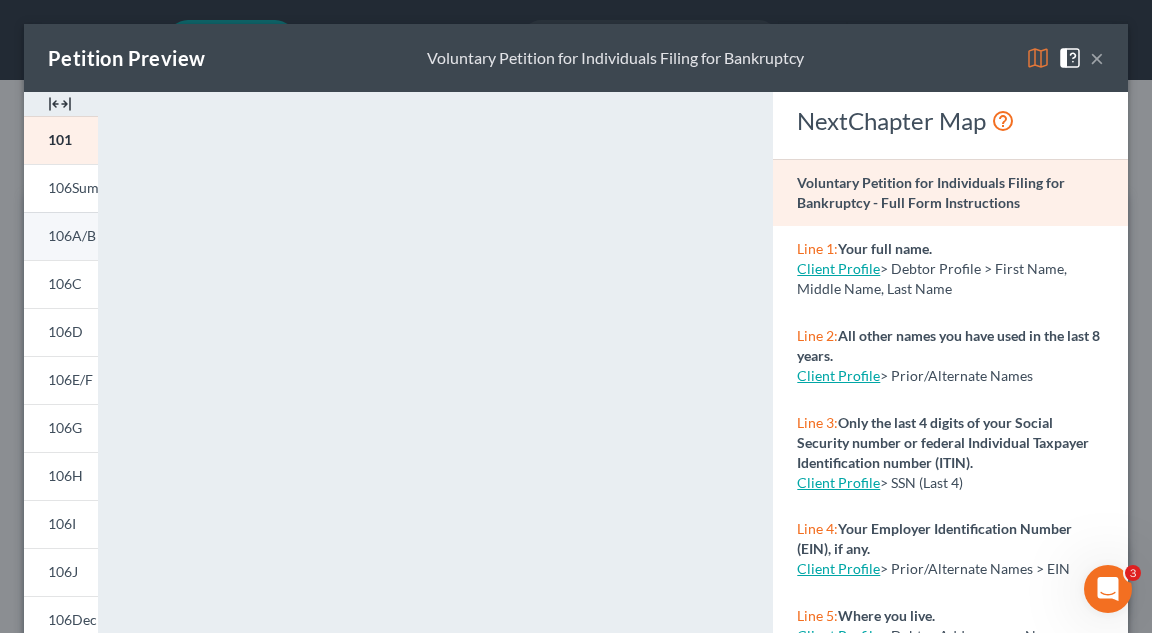 click on "106A/B" at bounding box center (61, 236) 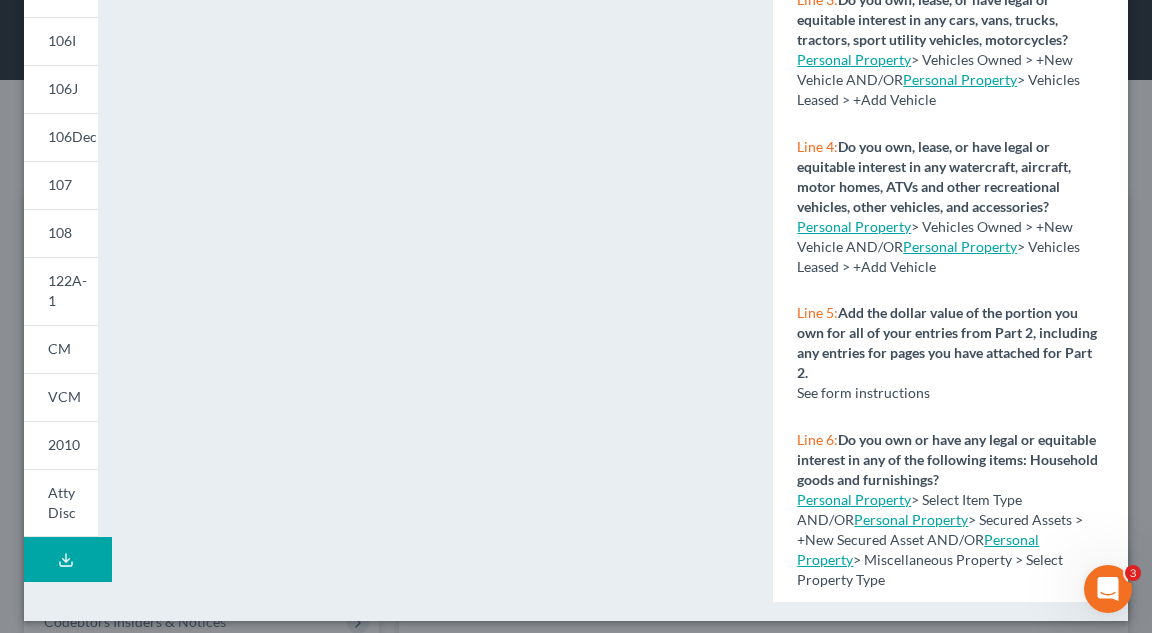 scroll, scrollTop: 152, scrollLeft: 0, axis: vertical 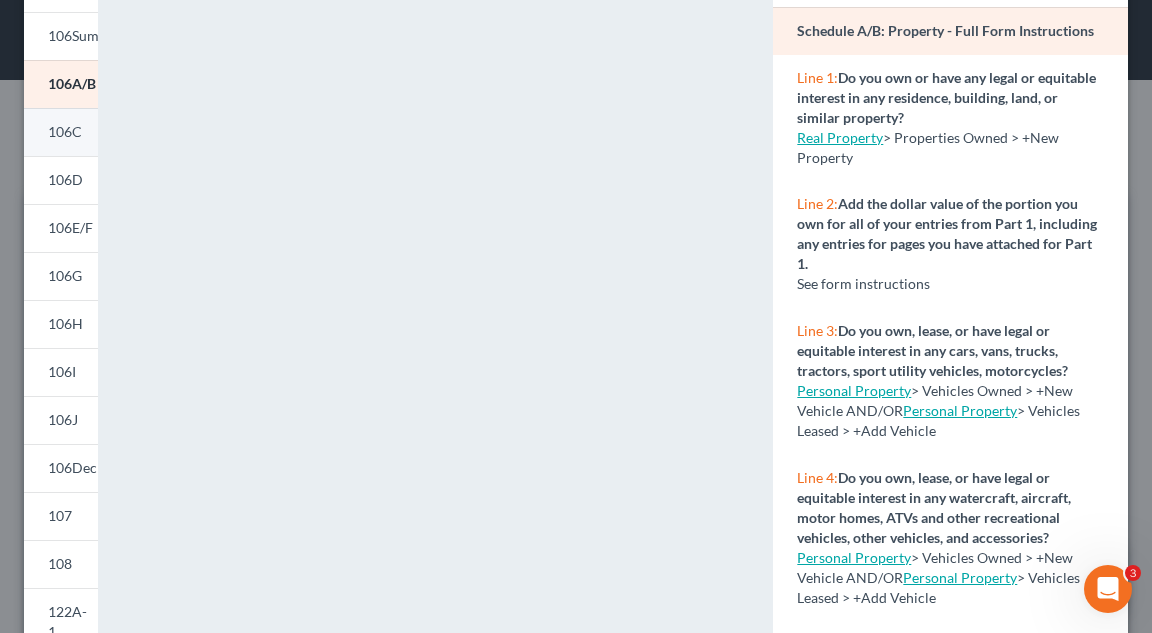 click on "106C" at bounding box center (65, 131) 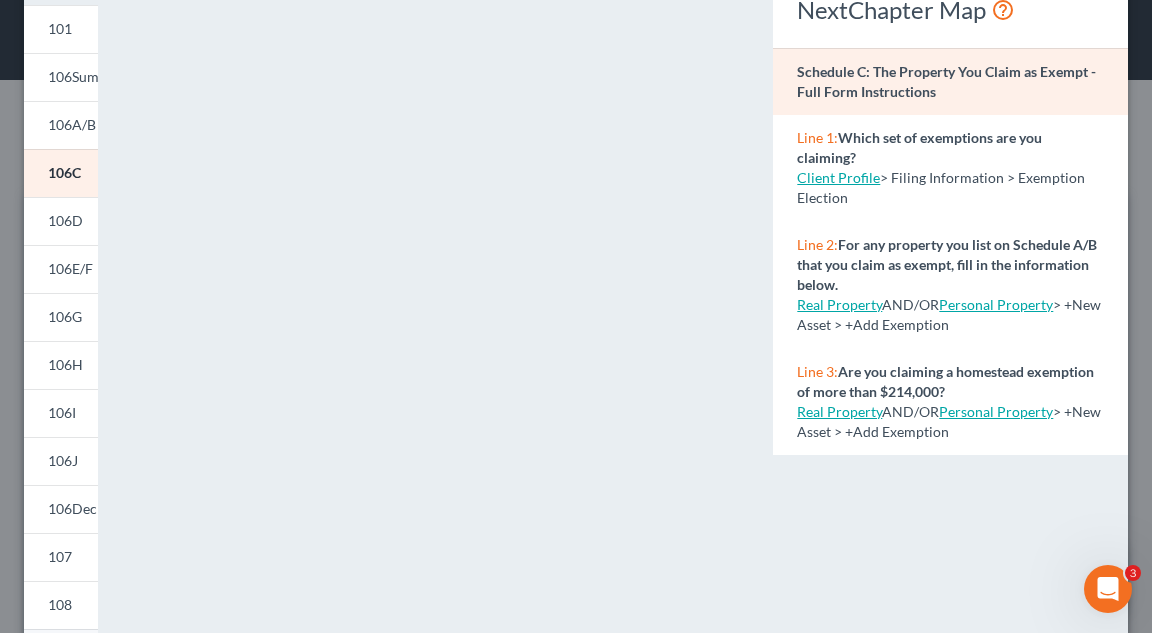 scroll, scrollTop: 108, scrollLeft: 0, axis: vertical 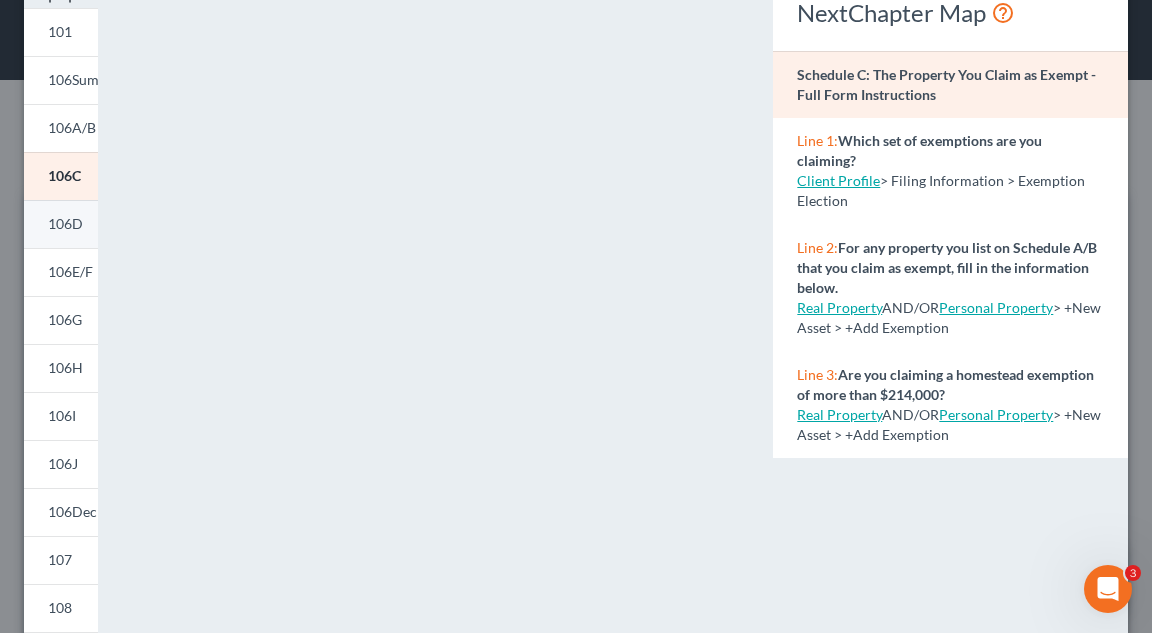 click on "106D" at bounding box center [61, 224] 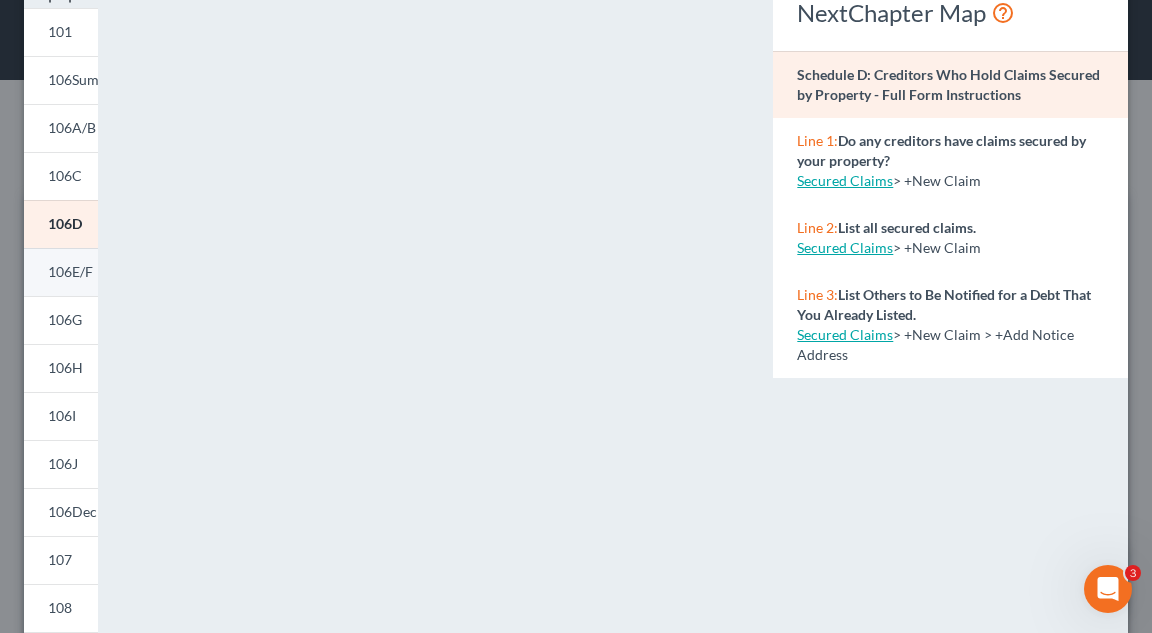 click on "106E/F" at bounding box center (70, 271) 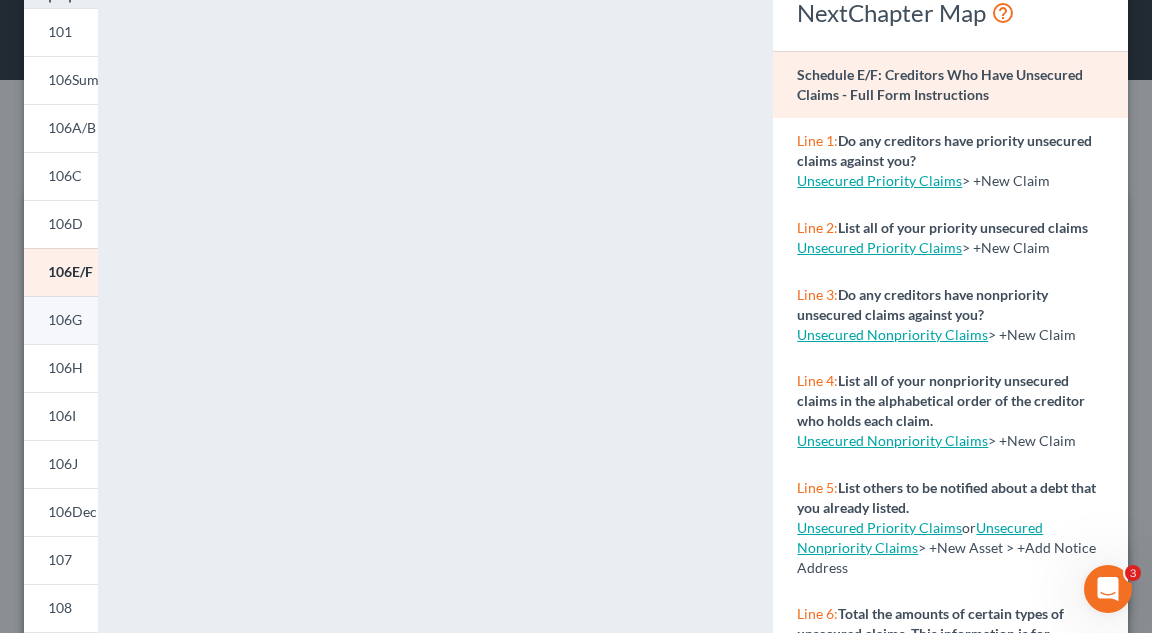 click on "106G" at bounding box center [65, 319] 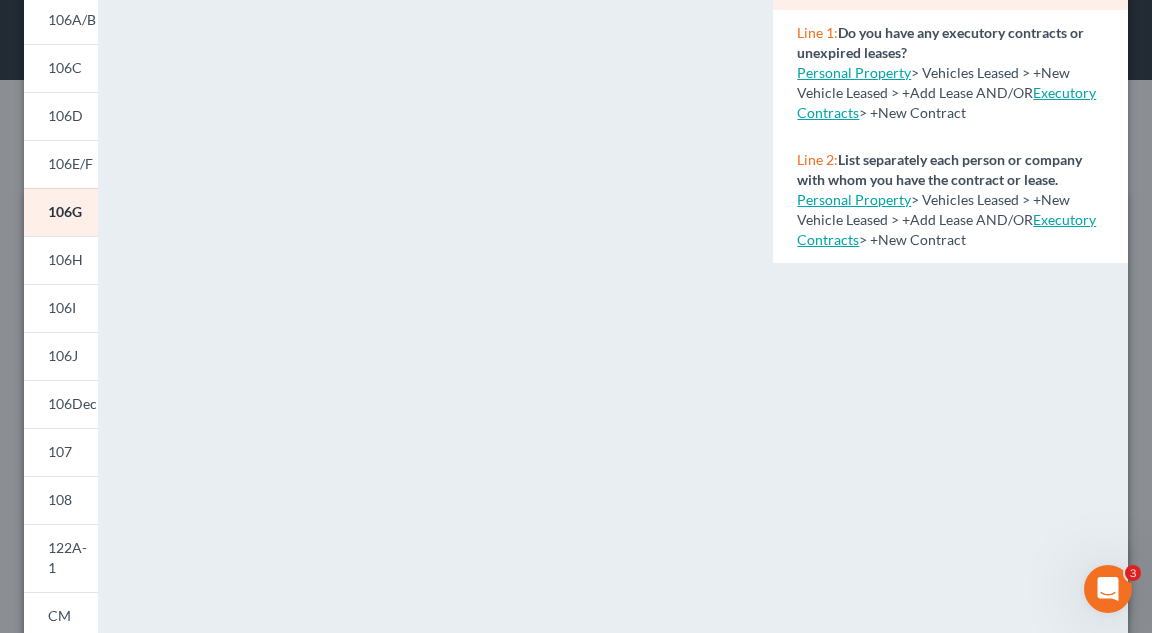 scroll, scrollTop: 217, scrollLeft: 0, axis: vertical 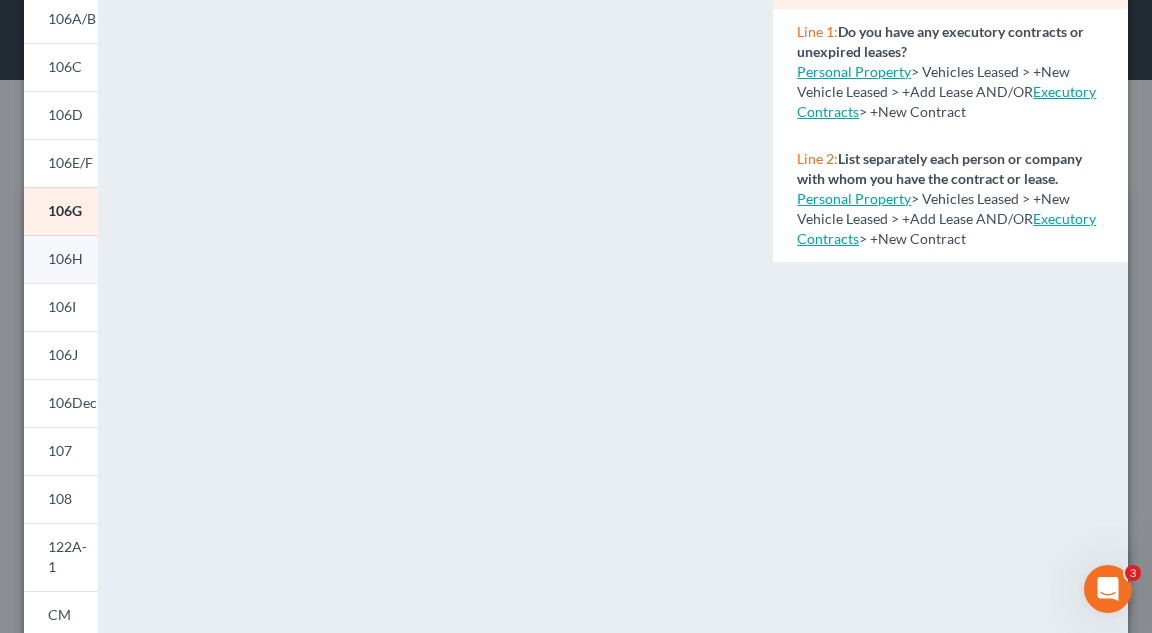 click on "106H" at bounding box center (65, 258) 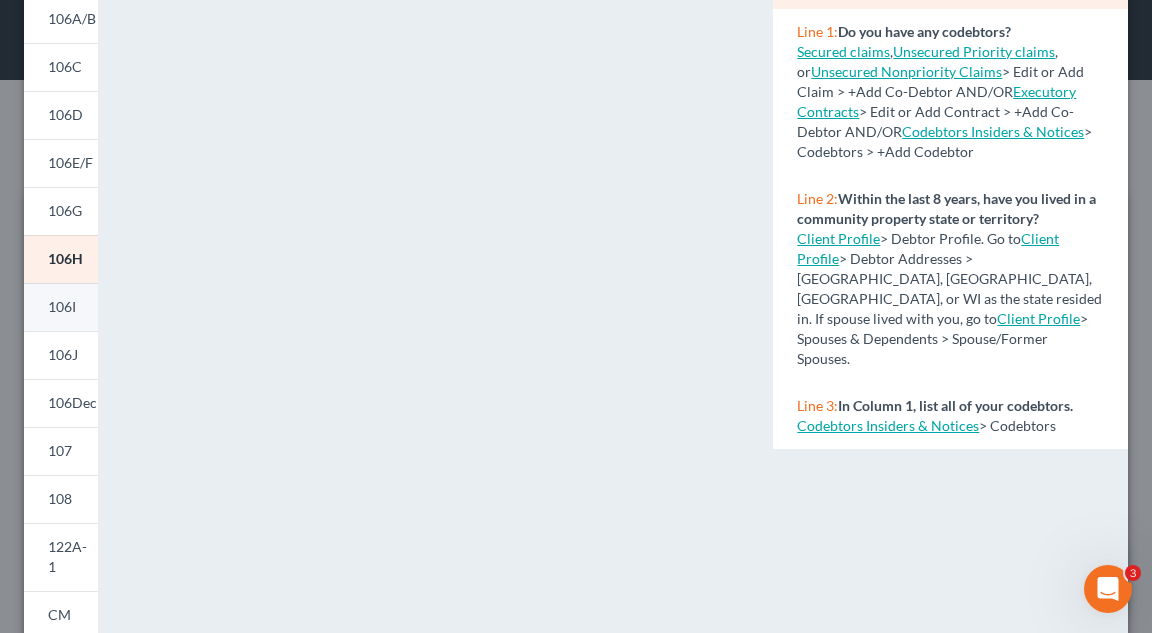 scroll, scrollTop: 152, scrollLeft: 0, axis: vertical 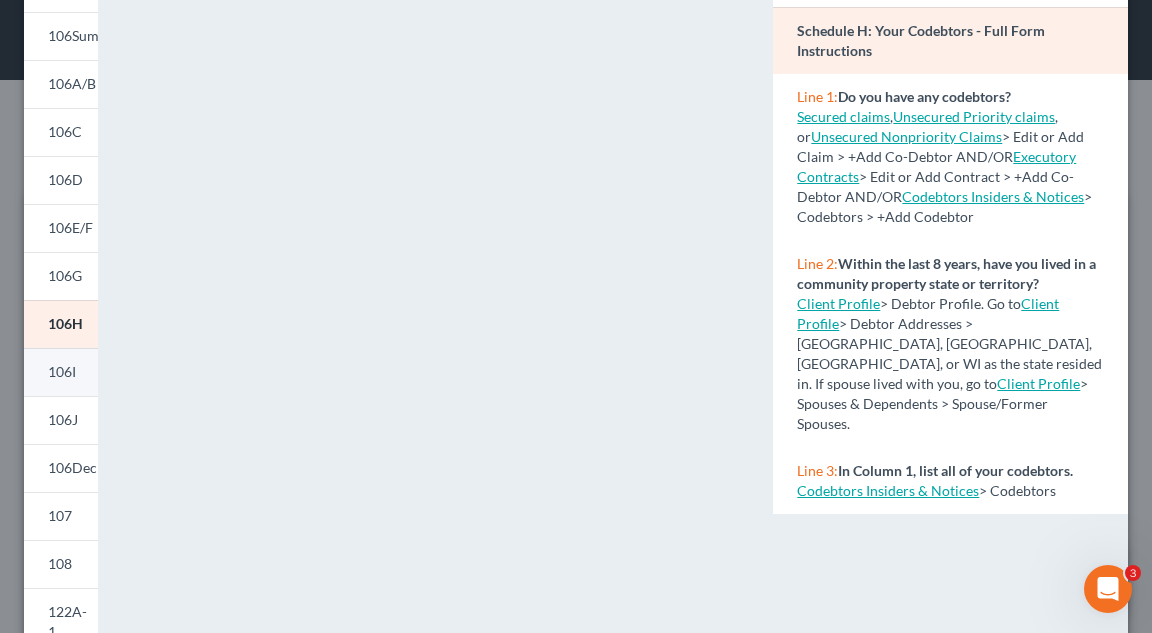 click on "106I" at bounding box center [61, 372] 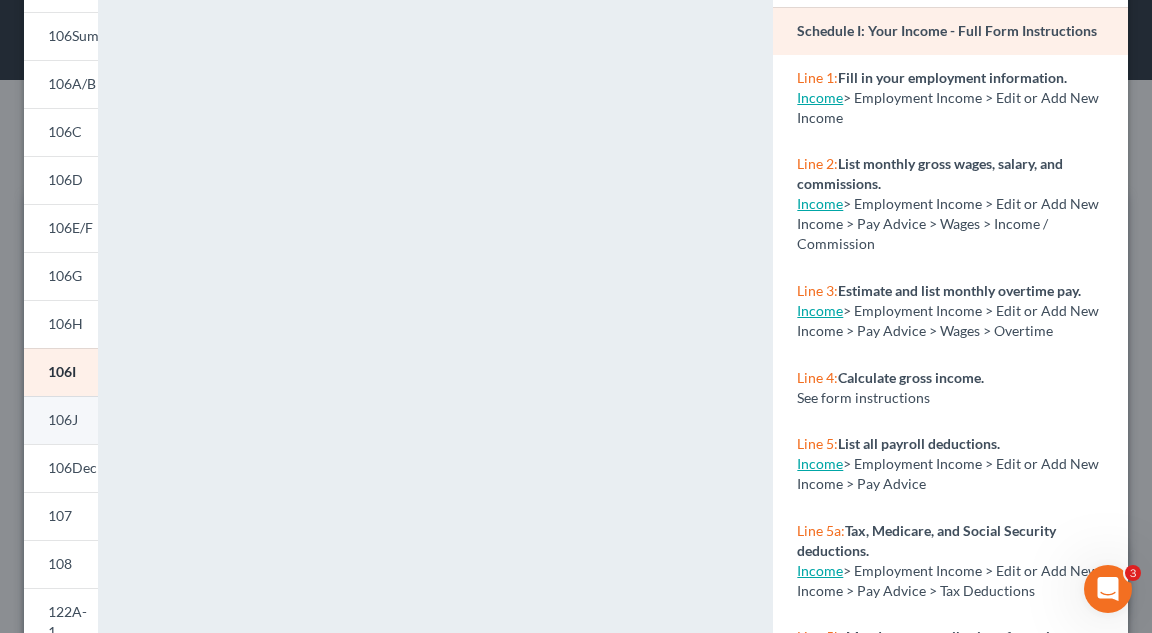 click on "106J" at bounding box center (63, 419) 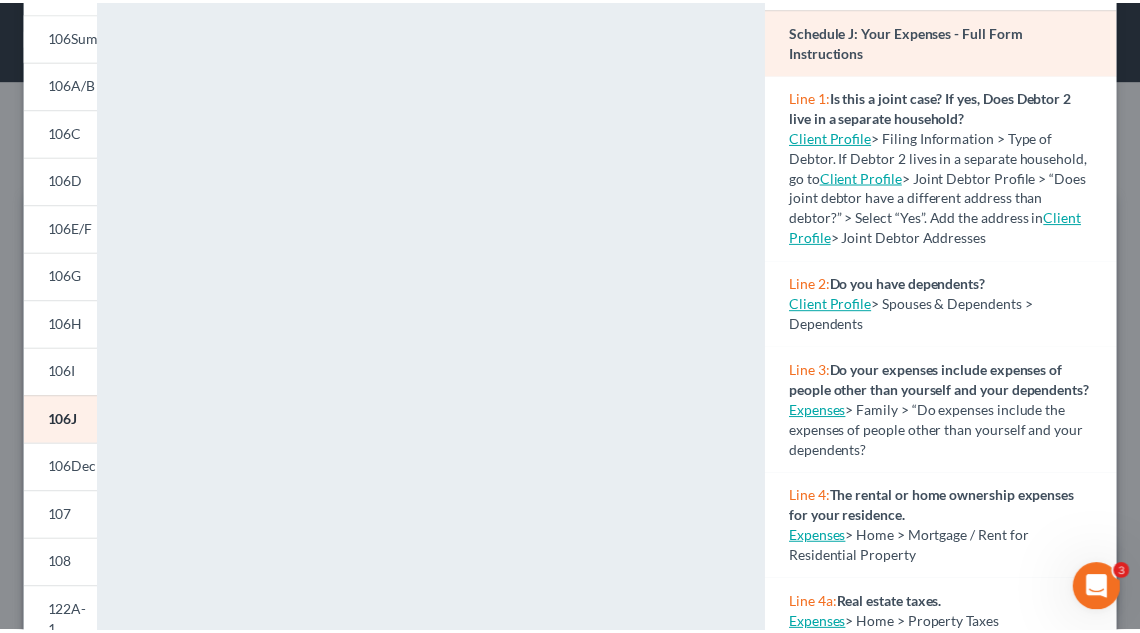 scroll, scrollTop: 0, scrollLeft: 0, axis: both 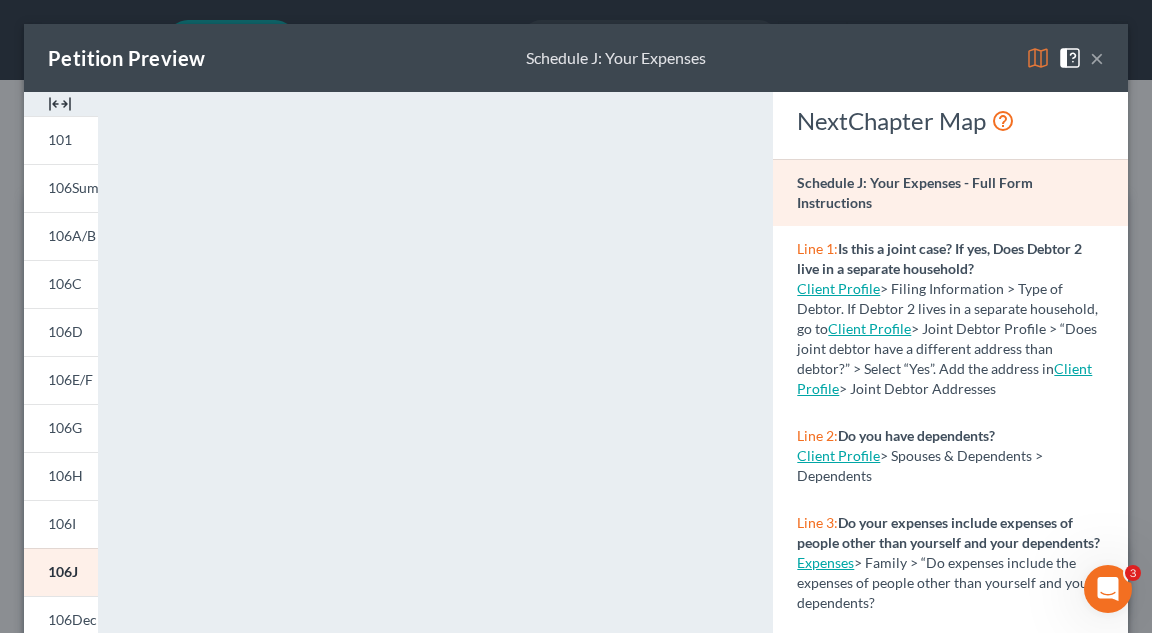 click on "×" at bounding box center (1097, 58) 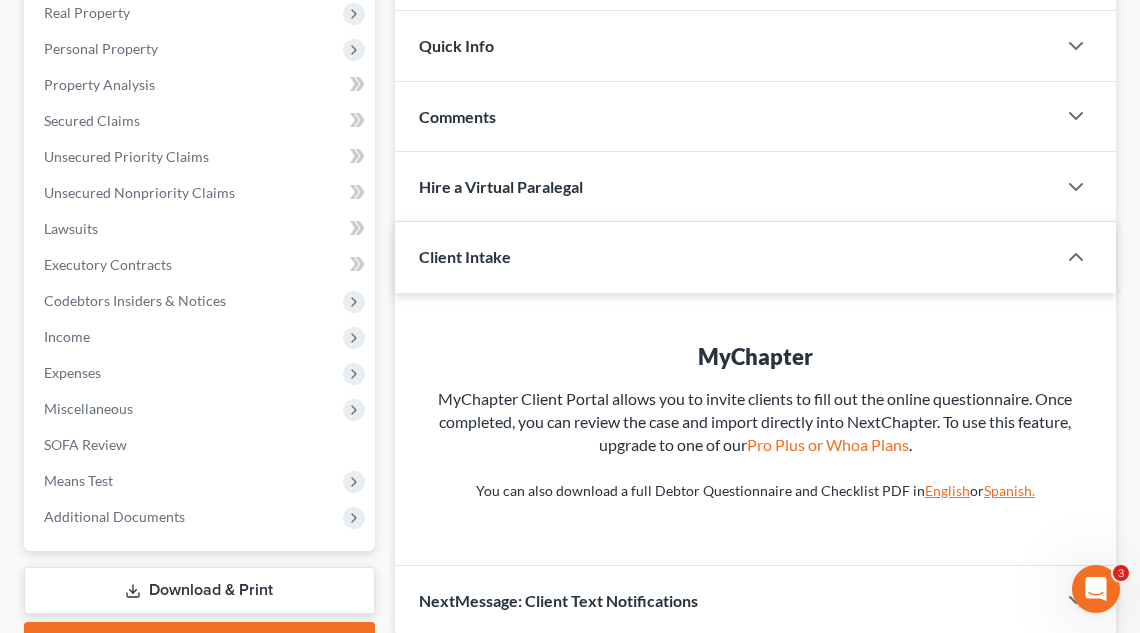 scroll, scrollTop: 488, scrollLeft: 0, axis: vertical 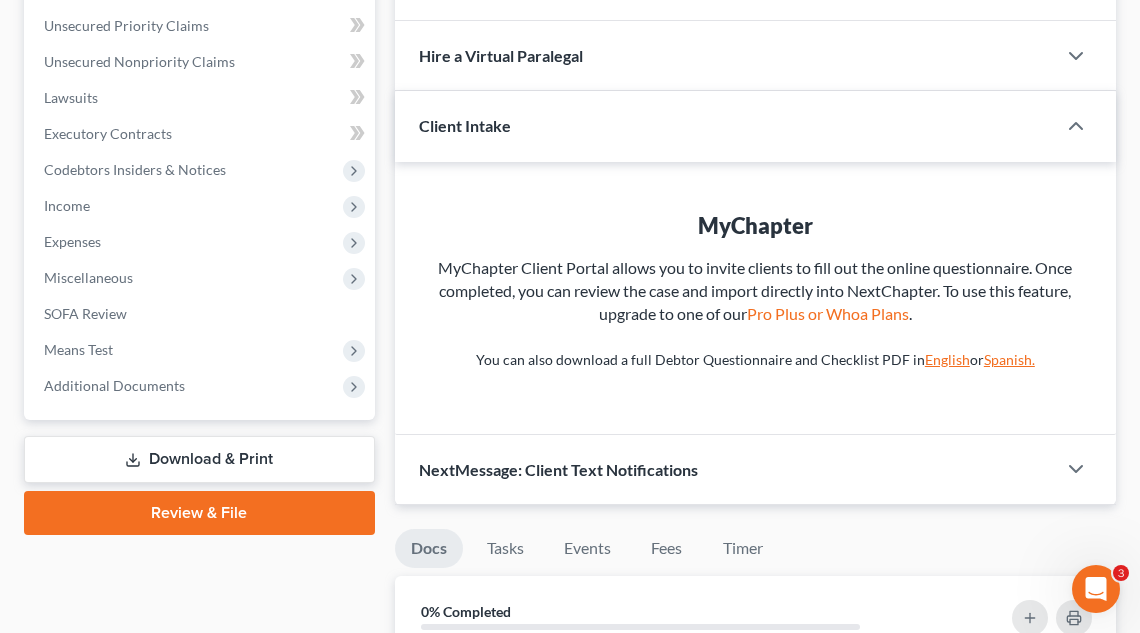 click on "Download & Print" at bounding box center [199, 459] 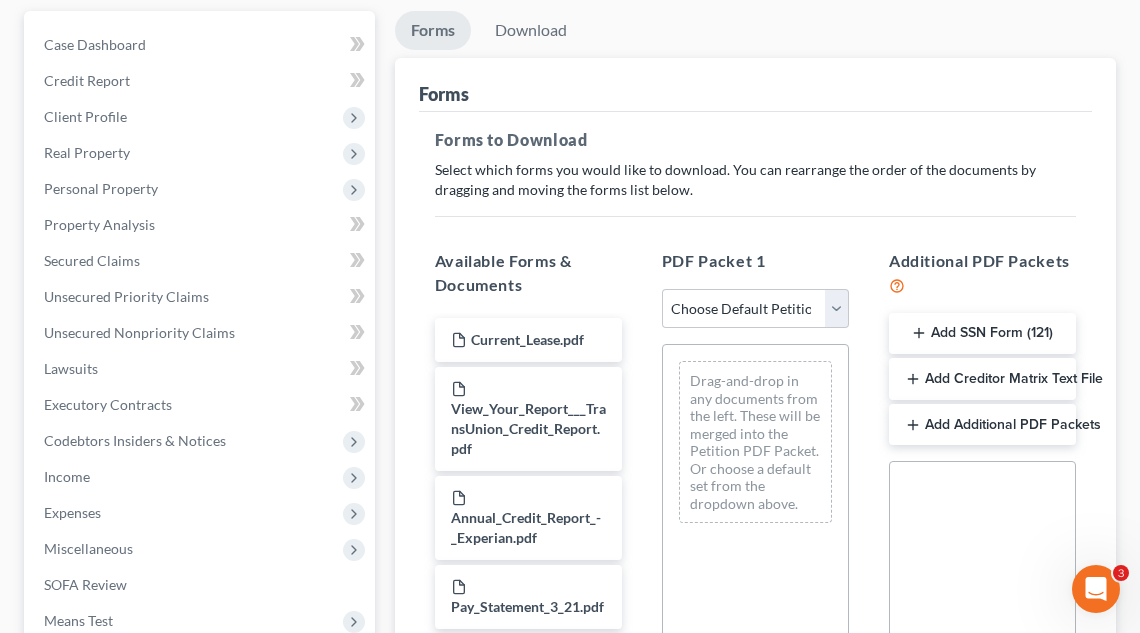 scroll, scrollTop: 218, scrollLeft: 0, axis: vertical 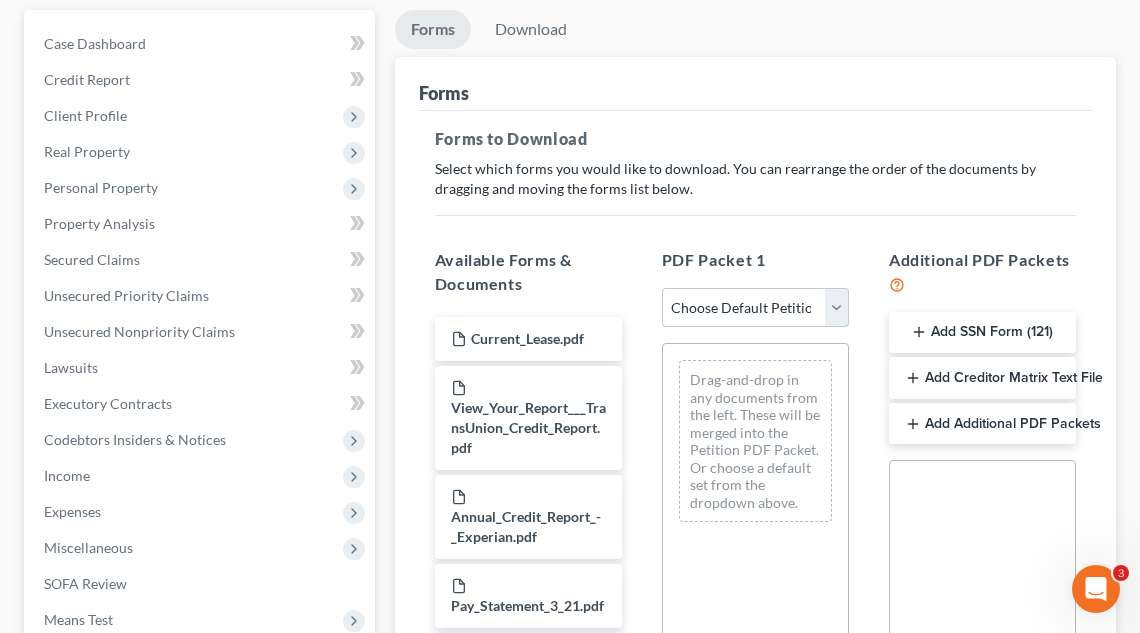 click on "Choose Default Petition PDF Packet Complete Bankruptcy Petition (all forms and schedules) Emergency Filing Forms (Petition and Creditor List Only) Amended Forms Signature Pages Only" at bounding box center (755, 308) 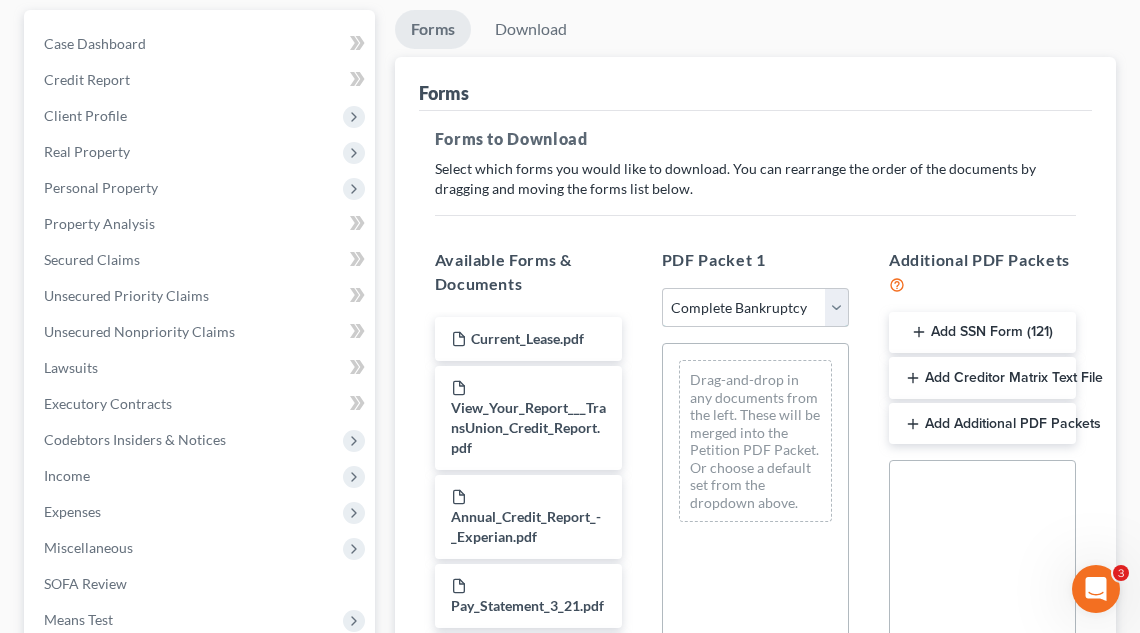 click on "Choose Default Petition PDF Packet Complete Bankruptcy Petition (all forms and schedules) Emergency Filing Forms (Petition and Creditor List Only) Amended Forms Signature Pages Only" at bounding box center (755, 308) 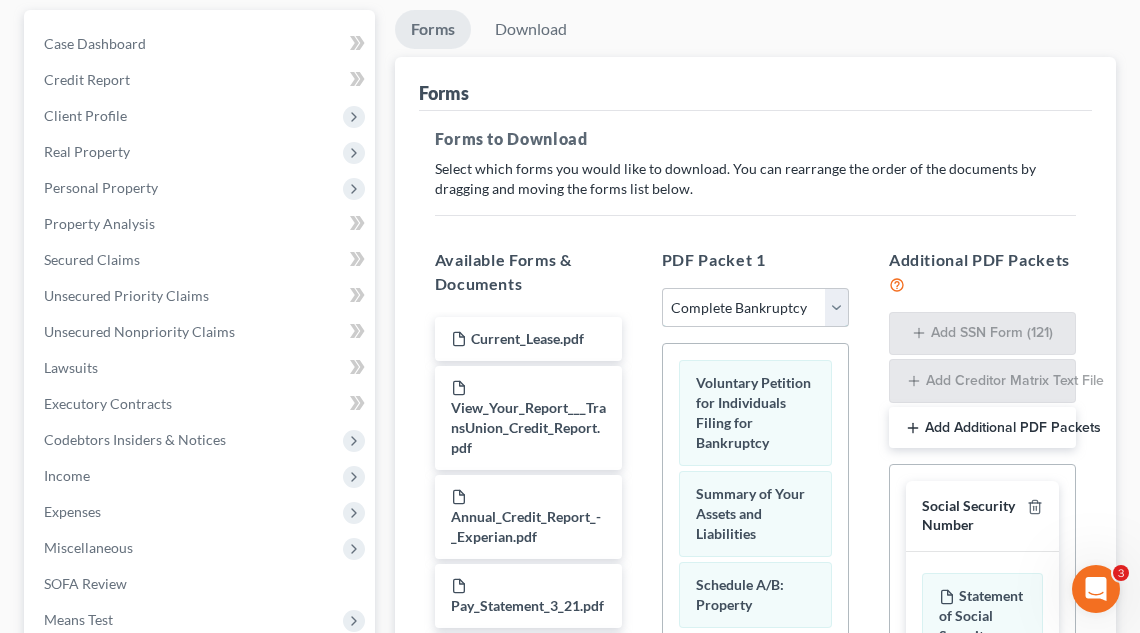 scroll, scrollTop: 162, scrollLeft: 0, axis: vertical 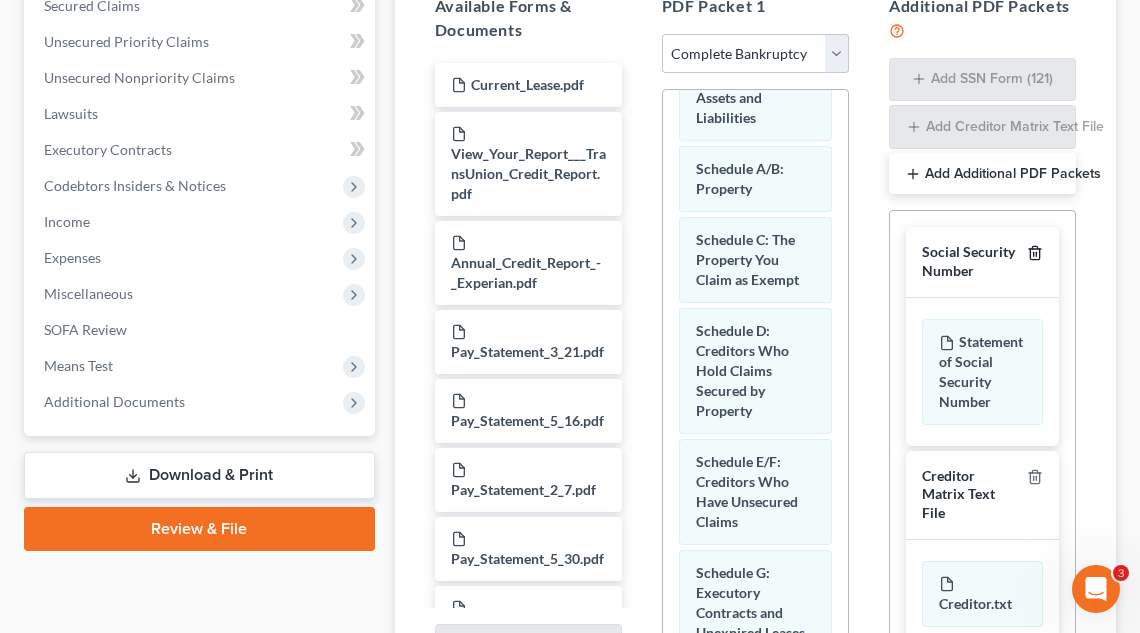 click 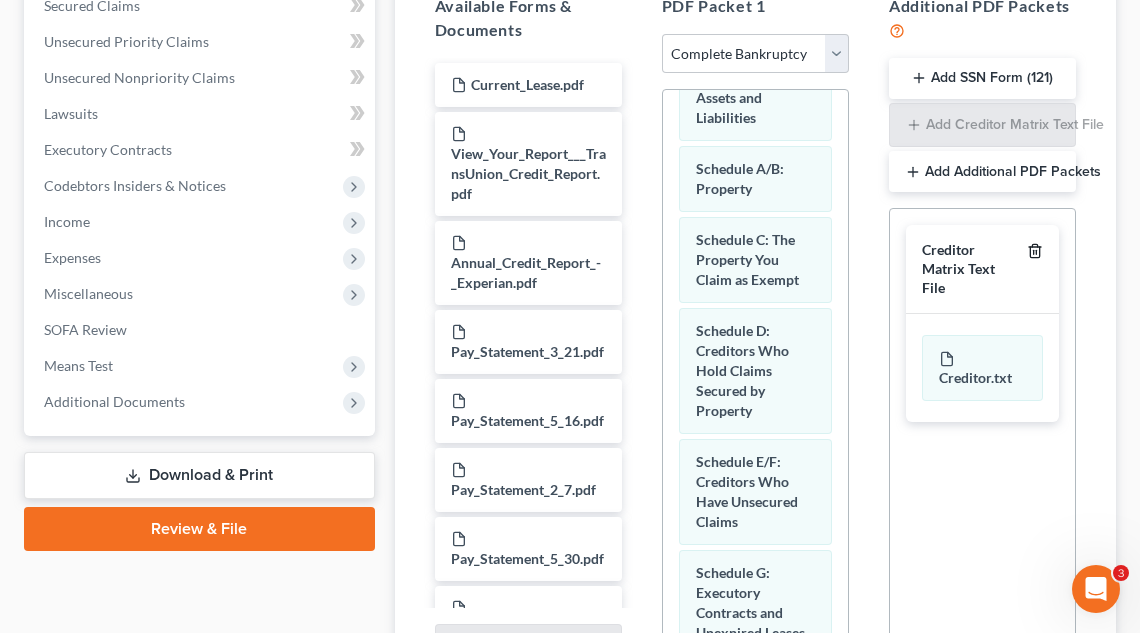 click 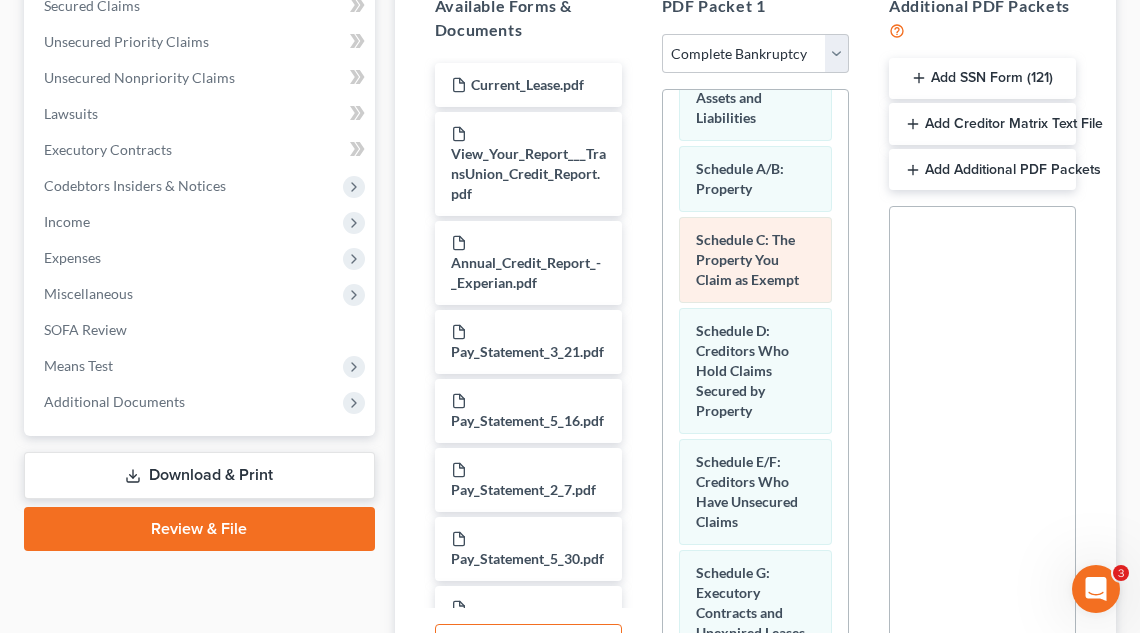 scroll, scrollTop: 0, scrollLeft: 0, axis: both 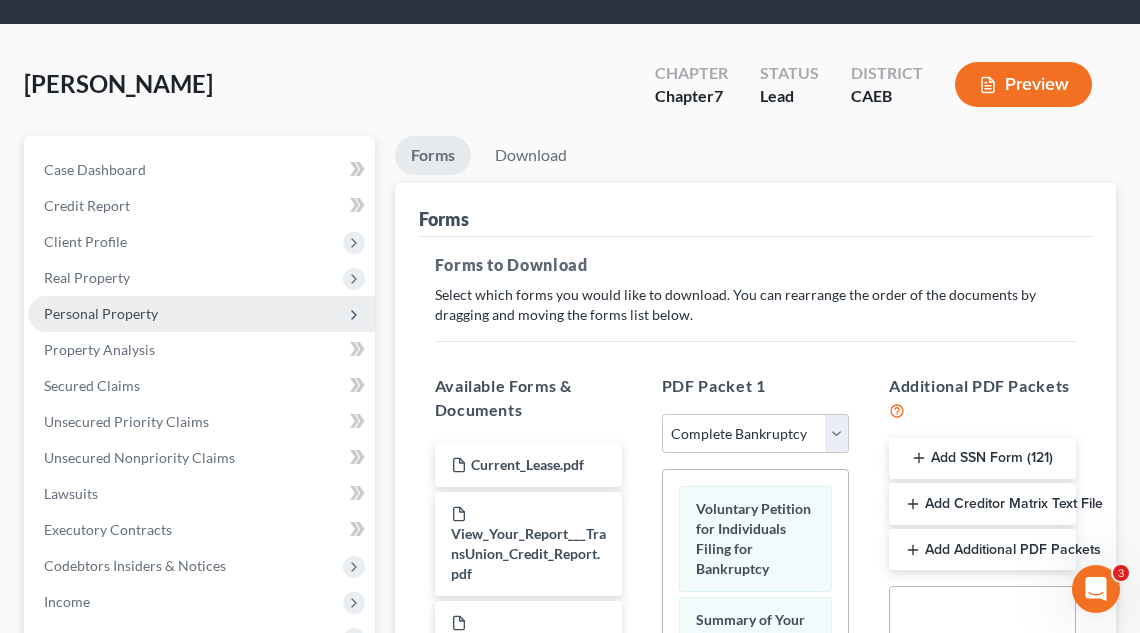 click on "Personal Property" at bounding box center [101, 313] 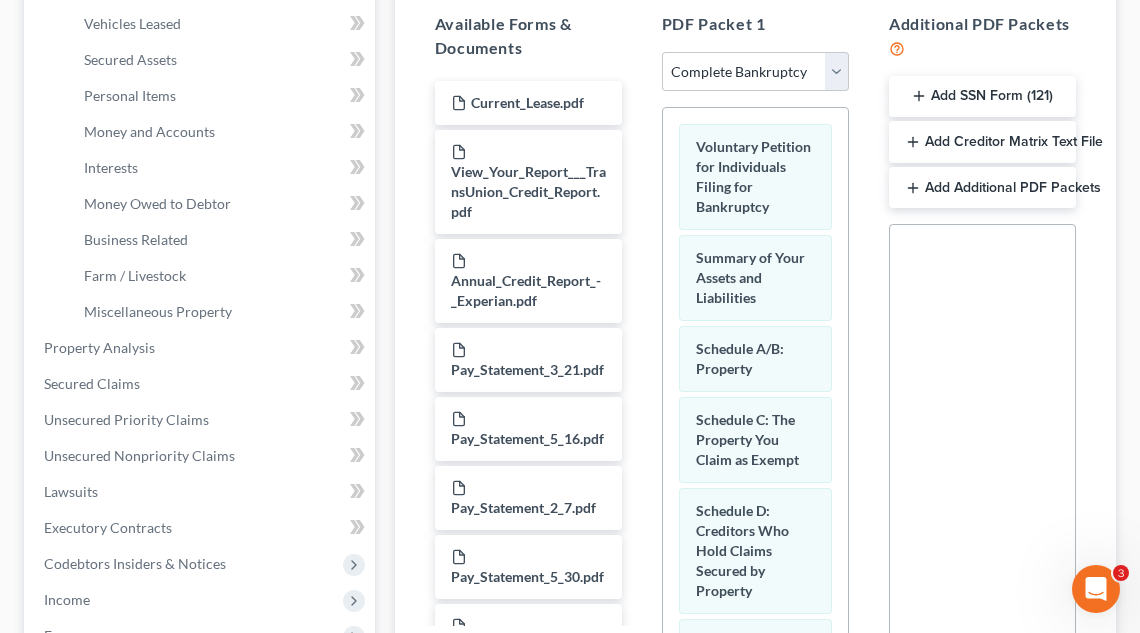 scroll, scrollTop: 455, scrollLeft: 0, axis: vertical 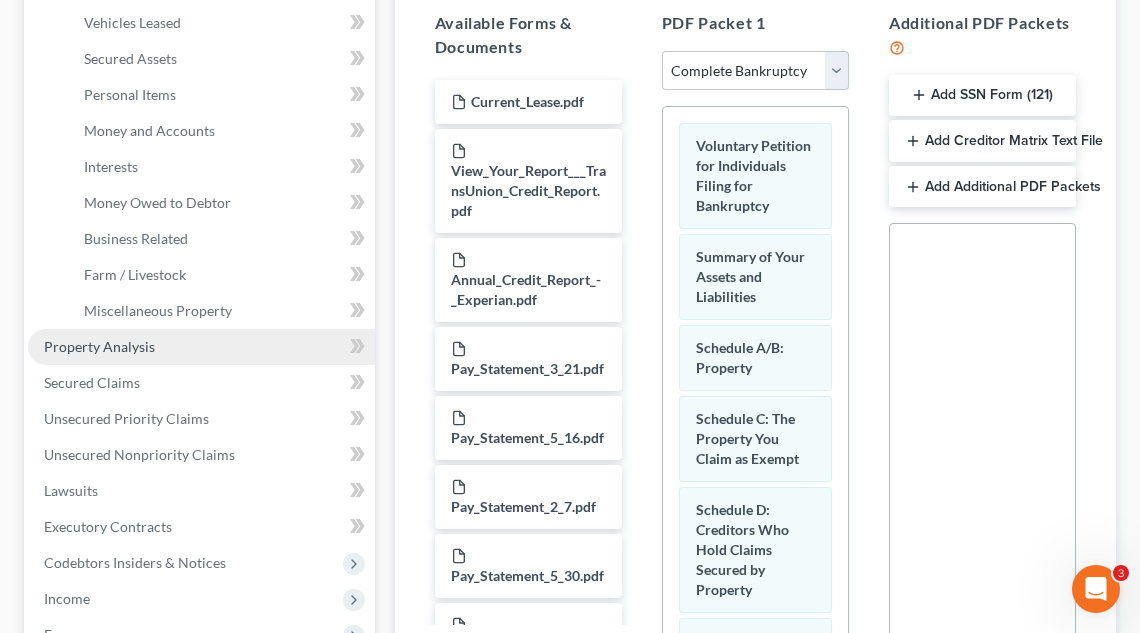 click on "Property Analysis" at bounding box center (201, 347) 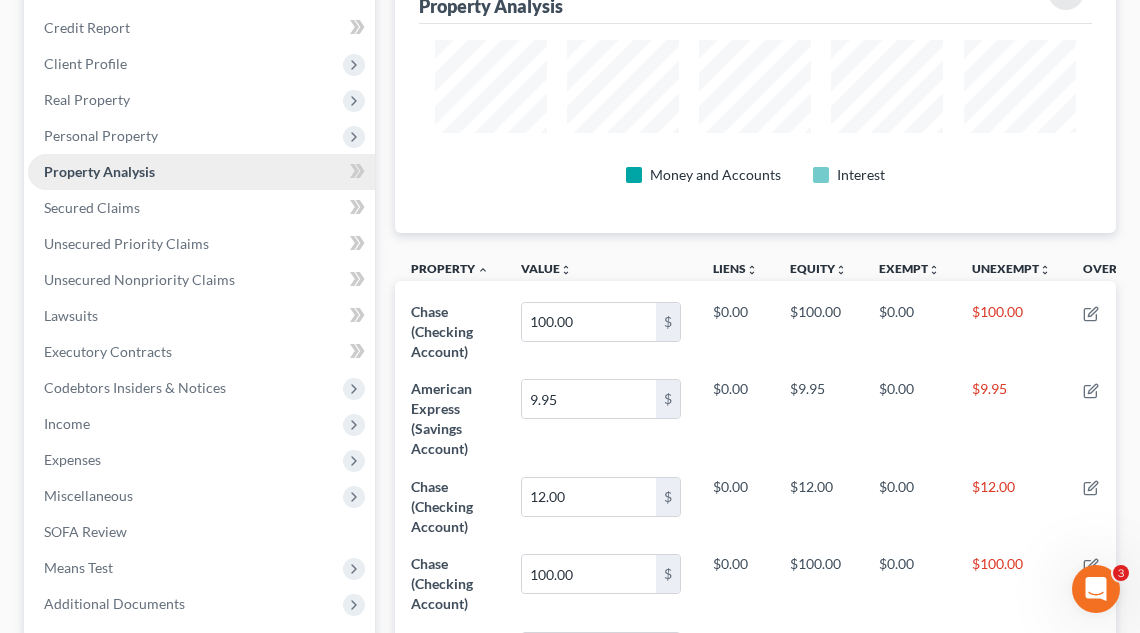 scroll, scrollTop: 114, scrollLeft: 0, axis: vertical 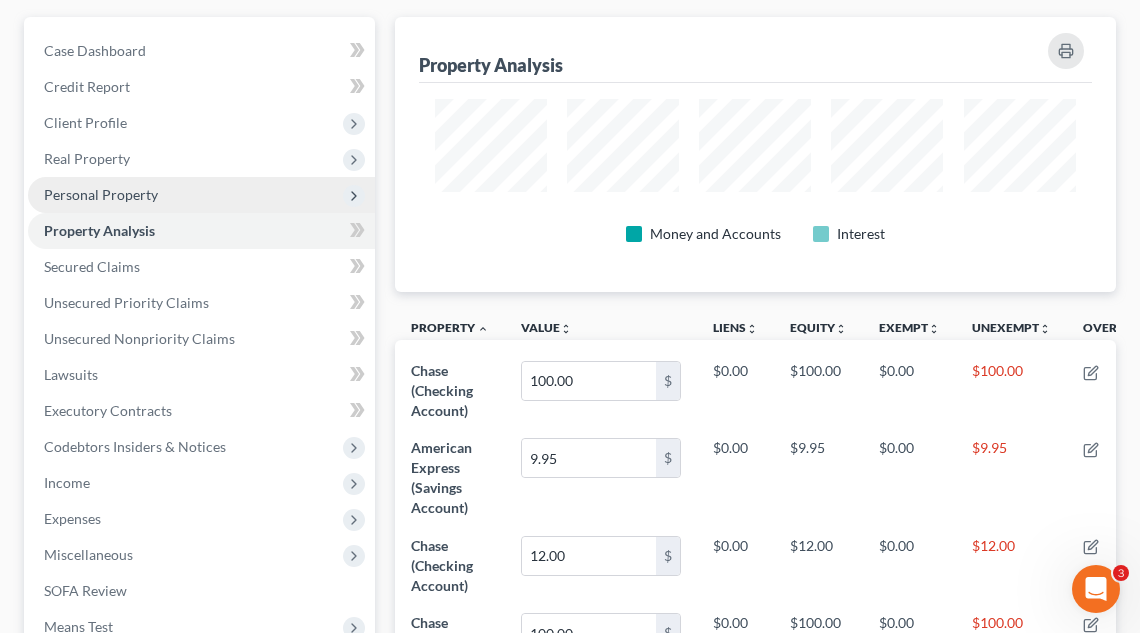 click on "Personal Property" at bounding box center [201, 195] 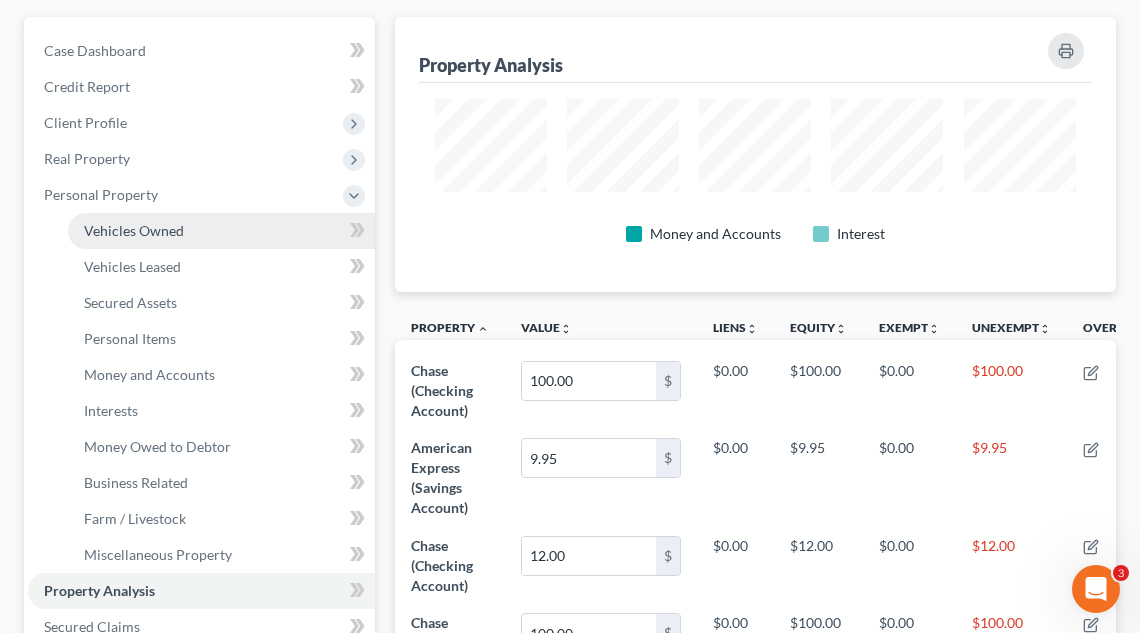 click on "Vehicles Owned" at bounding box center [134, 230] 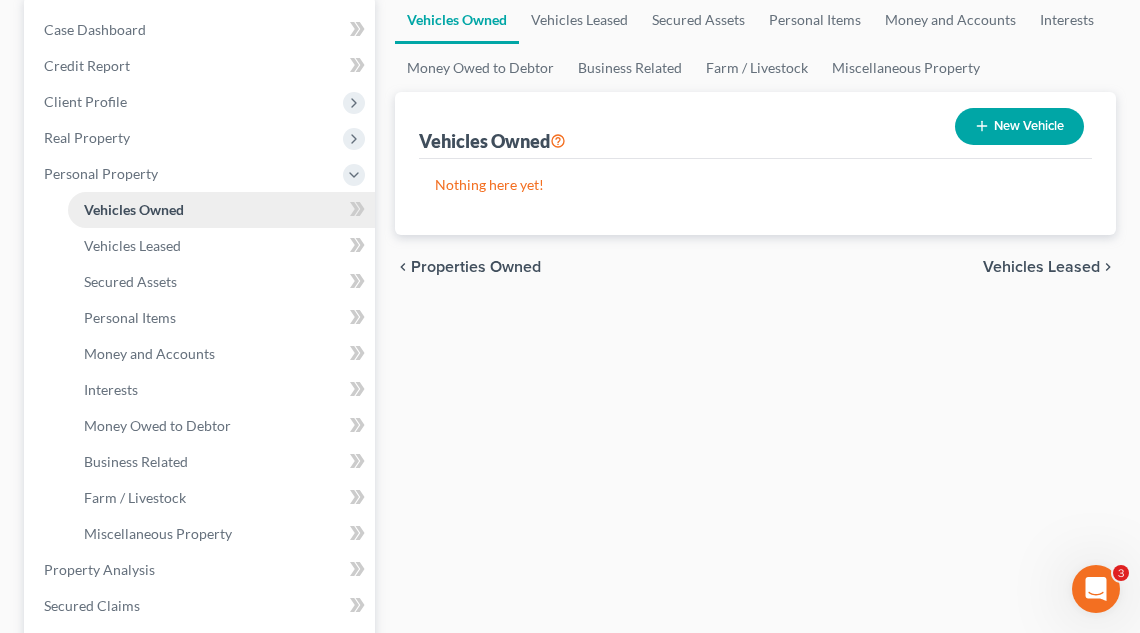 scroll, scrollTop: 231, scrollLeft: 0, axis: vertical 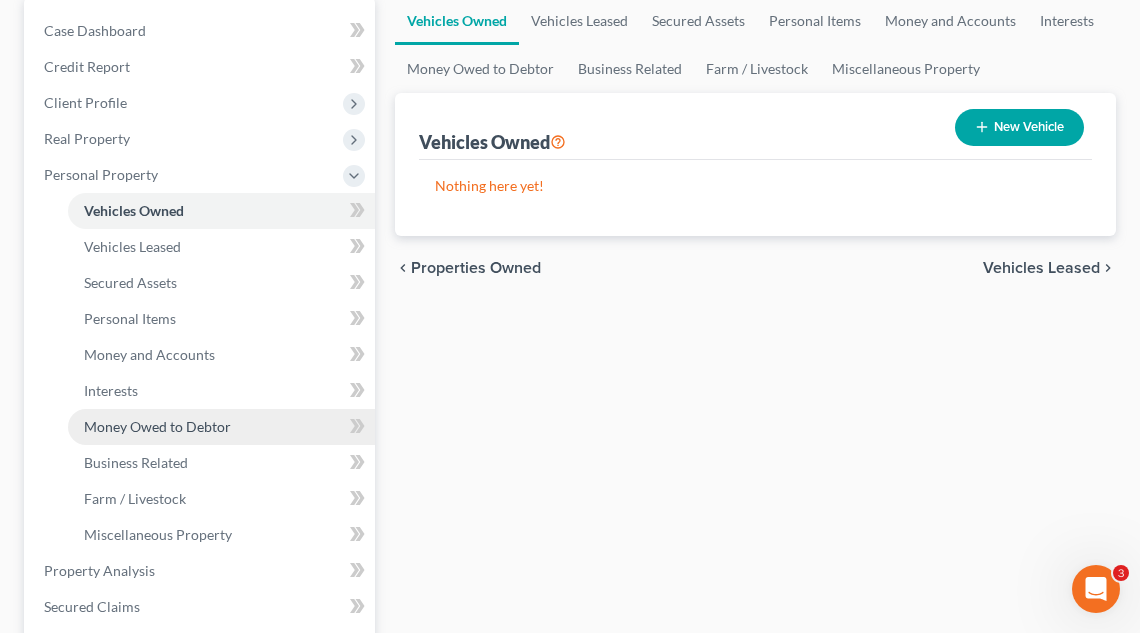 click on "Money Owed to Debtor" at bounding box center (157, 426) 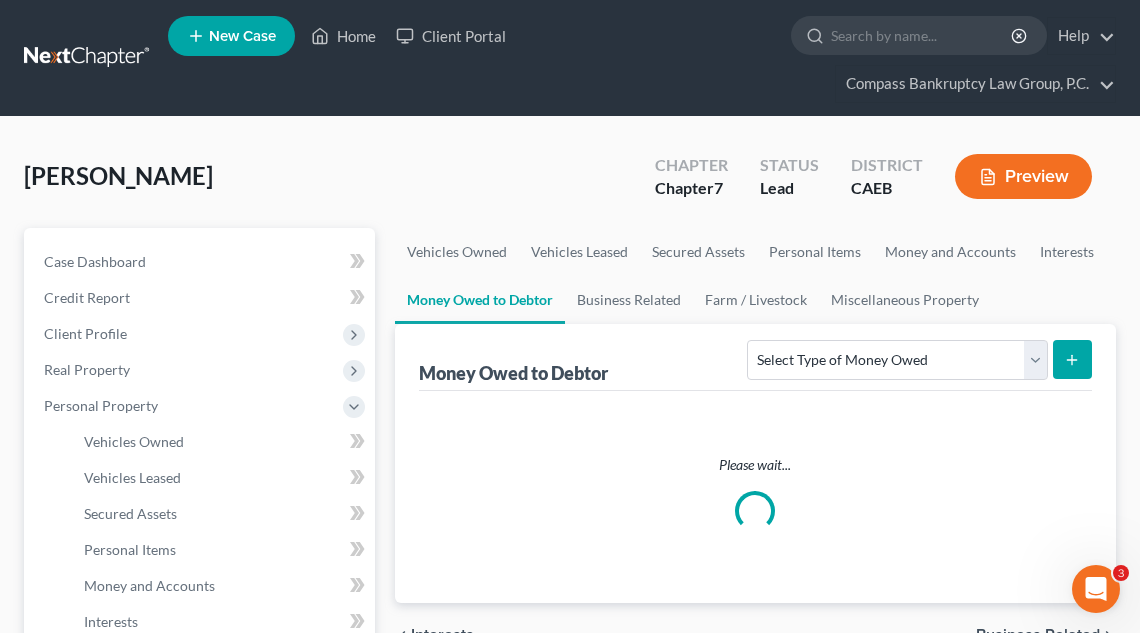 scroll, scrollTop: 0, scrollLeft: 0, axis: both 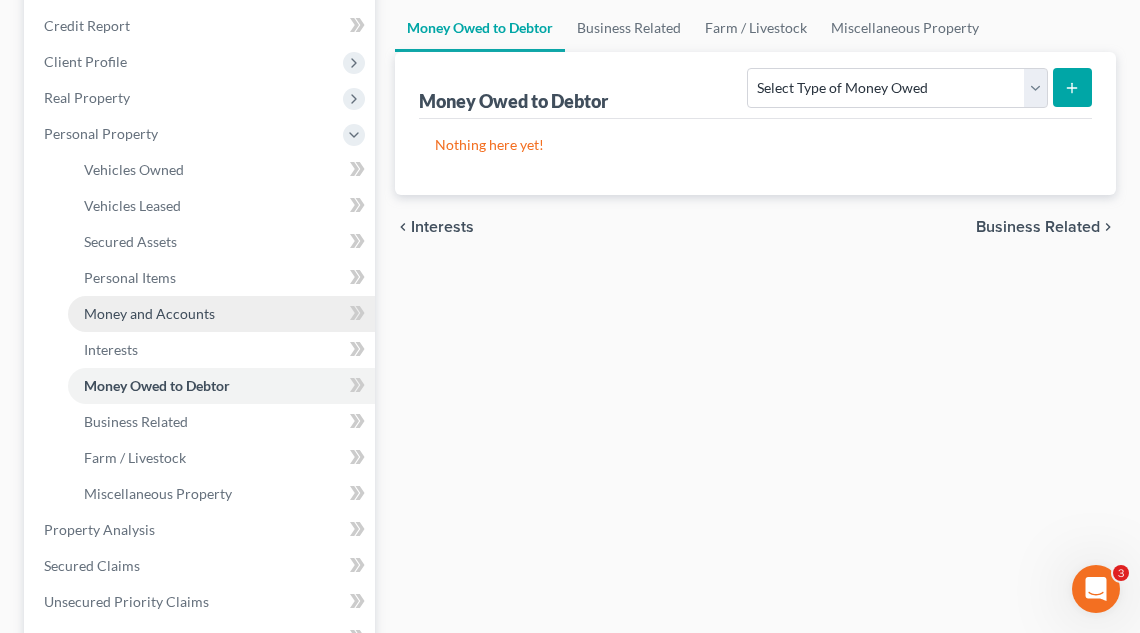 click on "Money and Accounts" at bounding box center (149, 313) 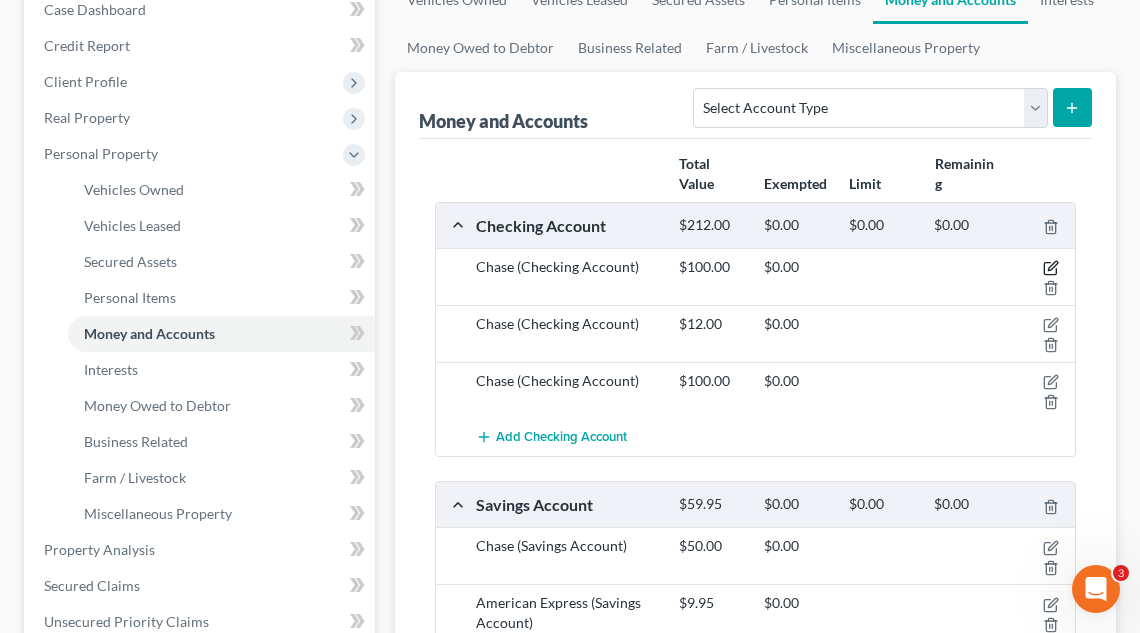 click 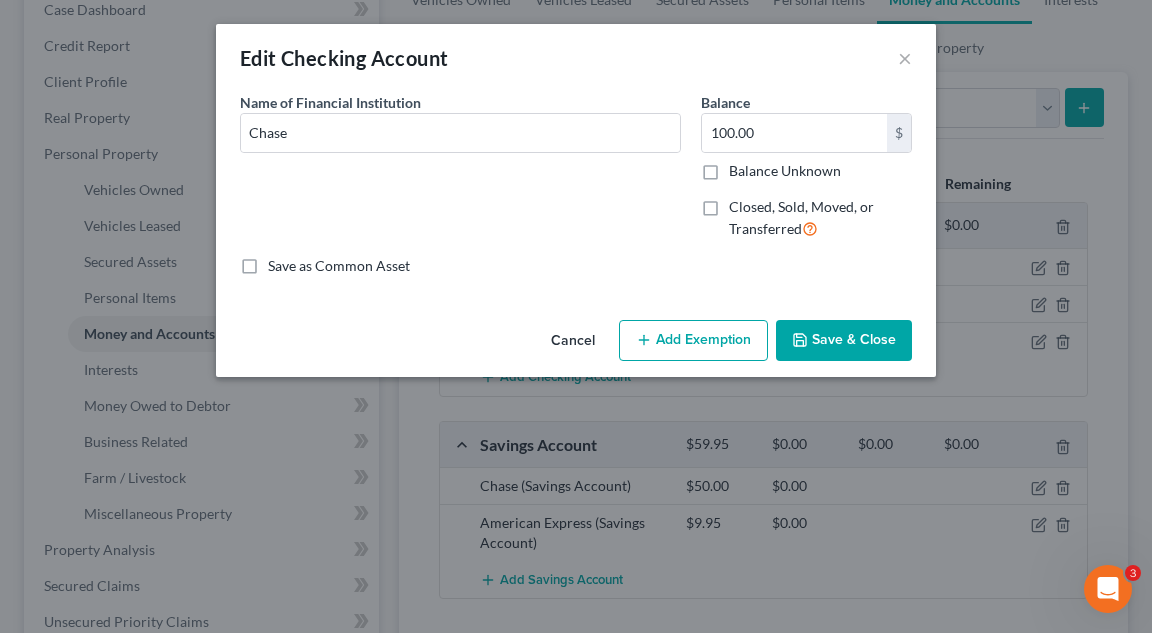 click on "Add Exemption" at bounding box center [693, 341] 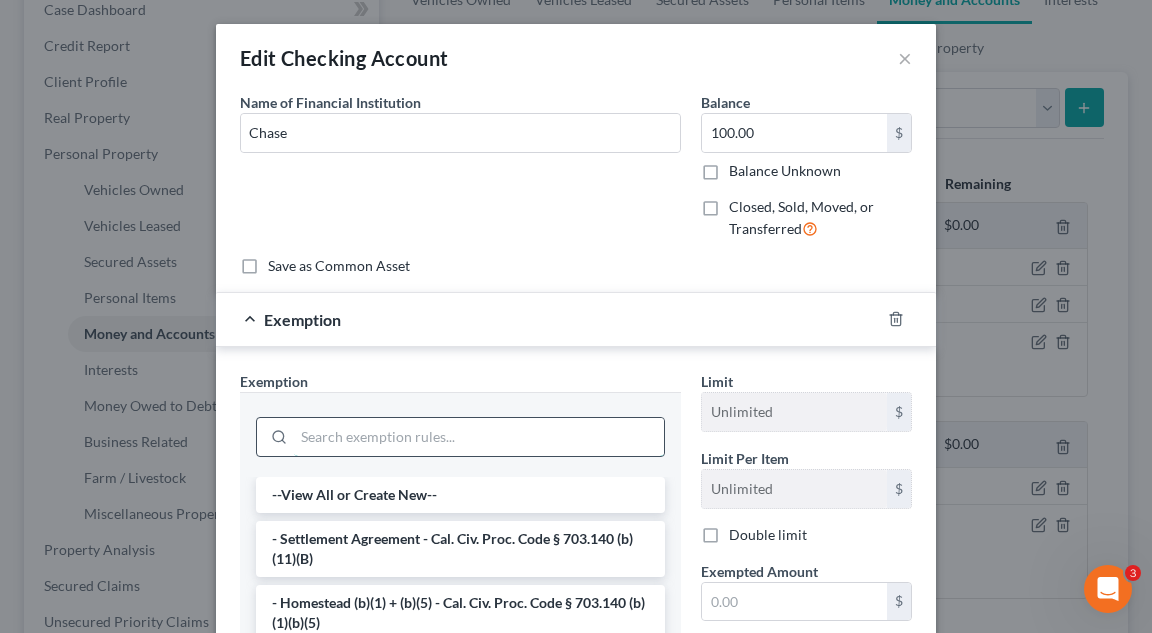 click at bounding box center [479, 437] 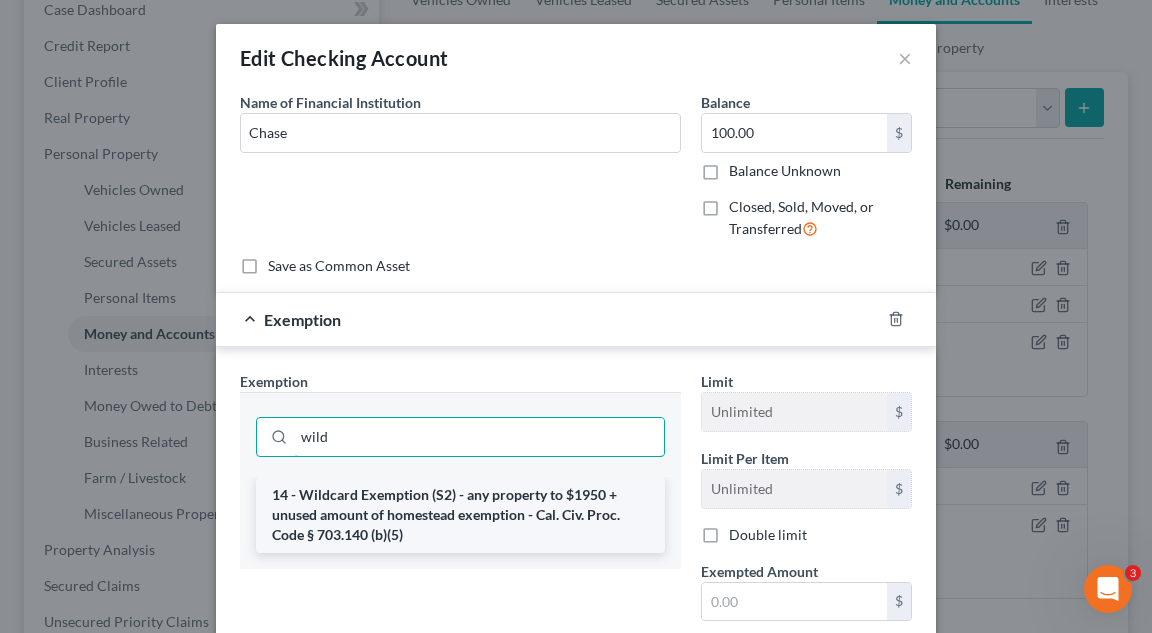 type on "wild" 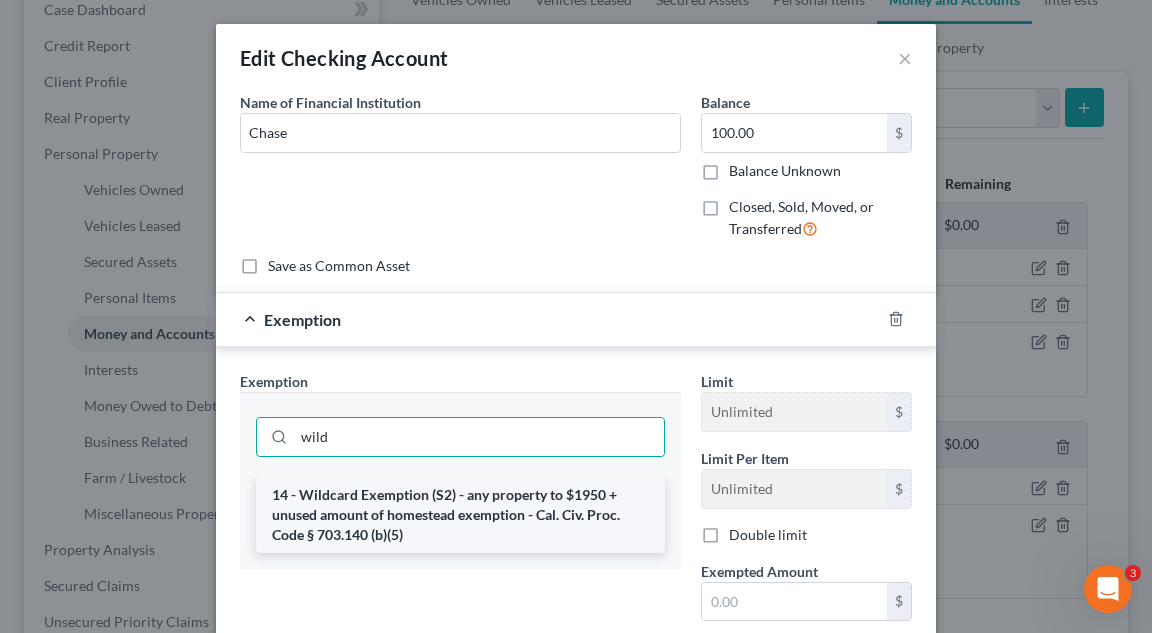click on "14 - Wildcard Exemption (S2) - any property to $1950 + unused amount of homestead exemption  - Cal. Civ. Proc. Code § 703.140 (b)(5)" at bounding box center (460, 515) 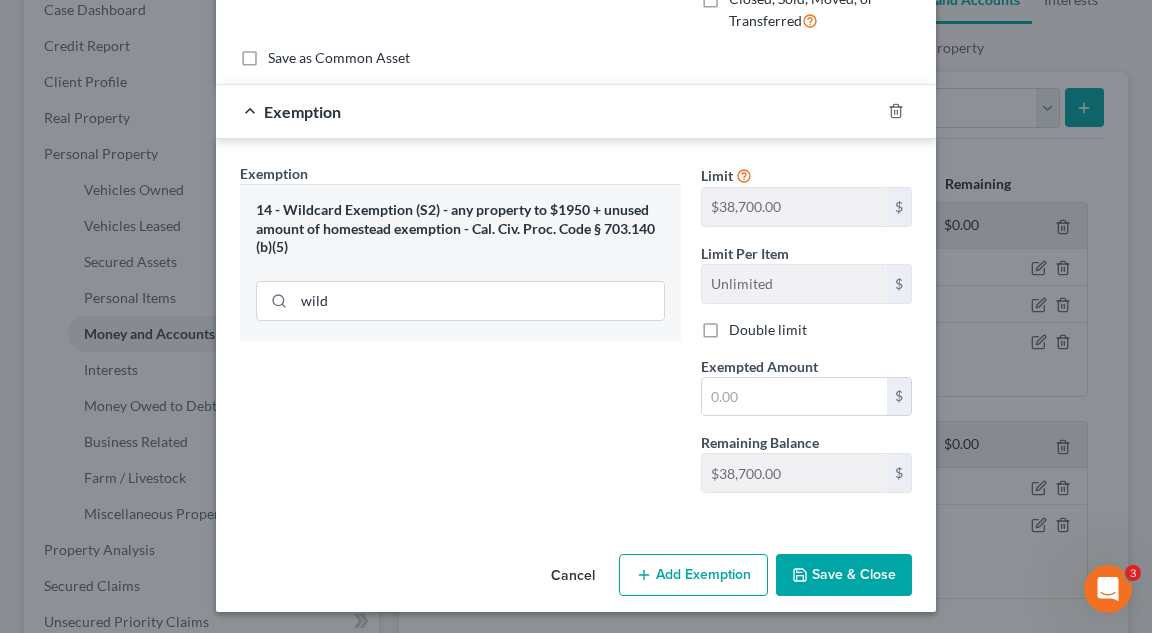 scroll, scrollTop: 207, scrollLeft: 0, axis: vertical 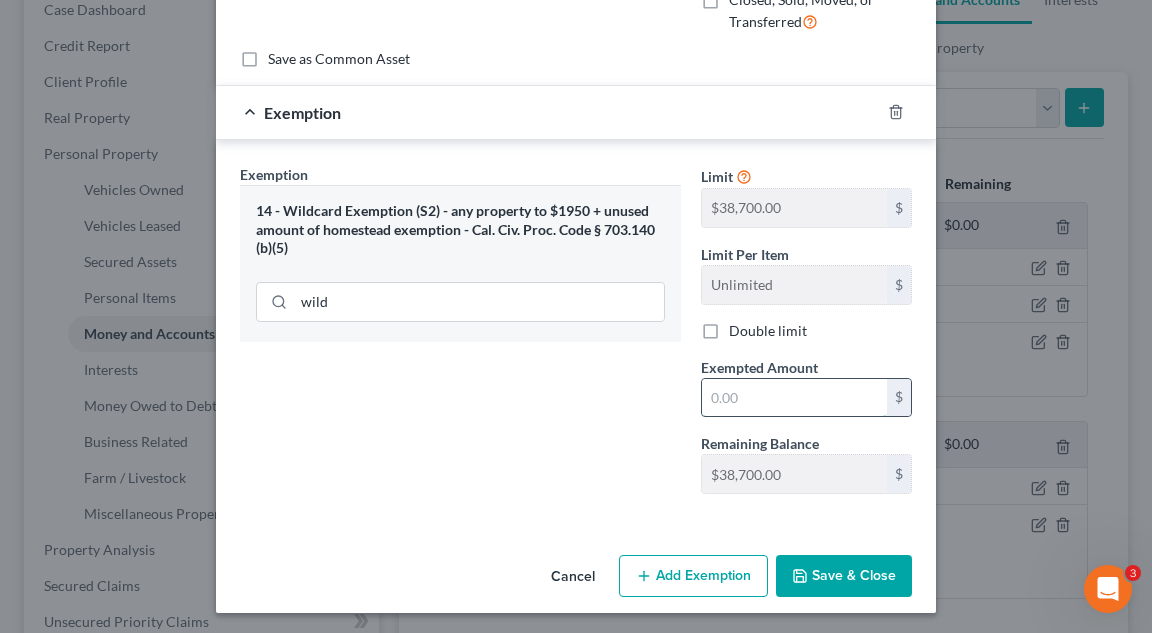 click at bounding box center [794, 398] 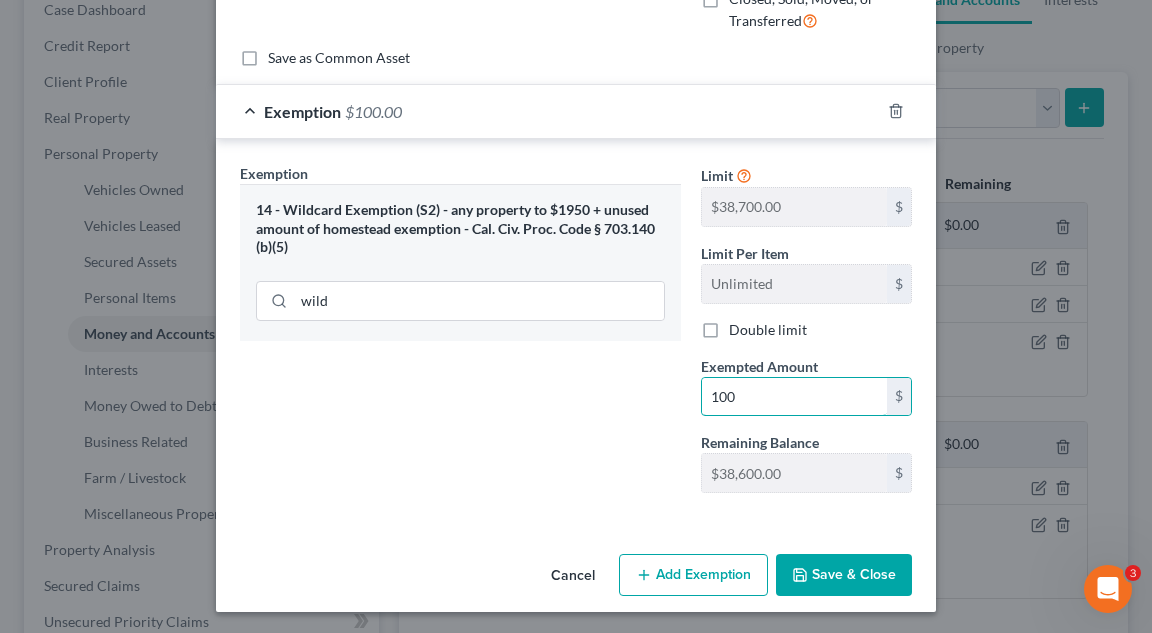 type on "100" 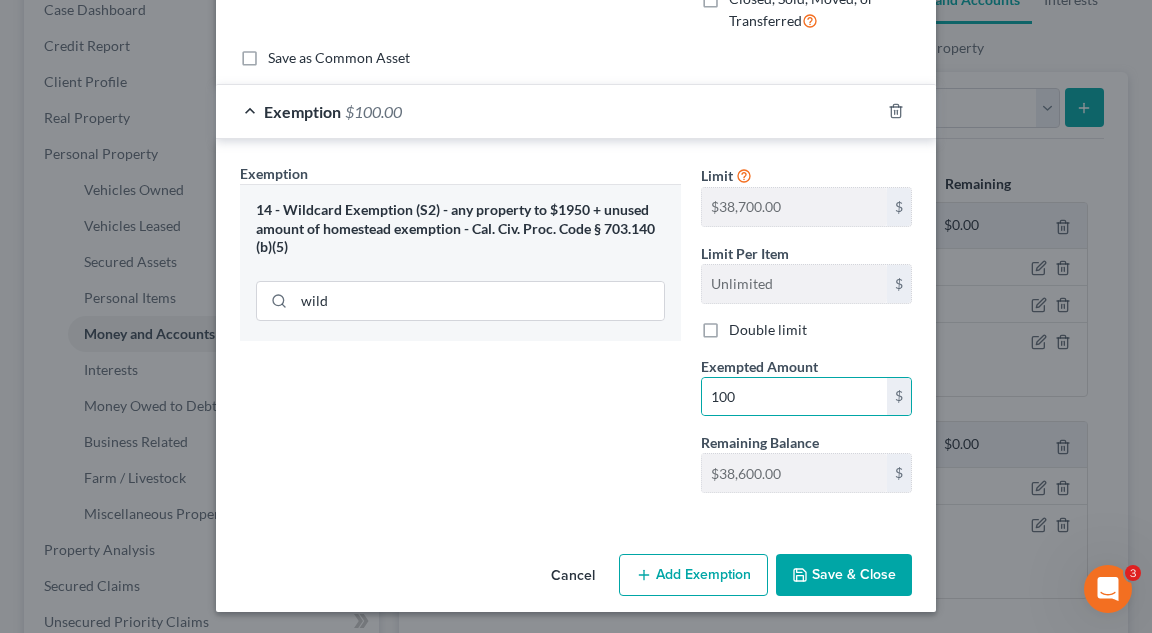 click on "Save & Close" at bounding box center [844, 575] 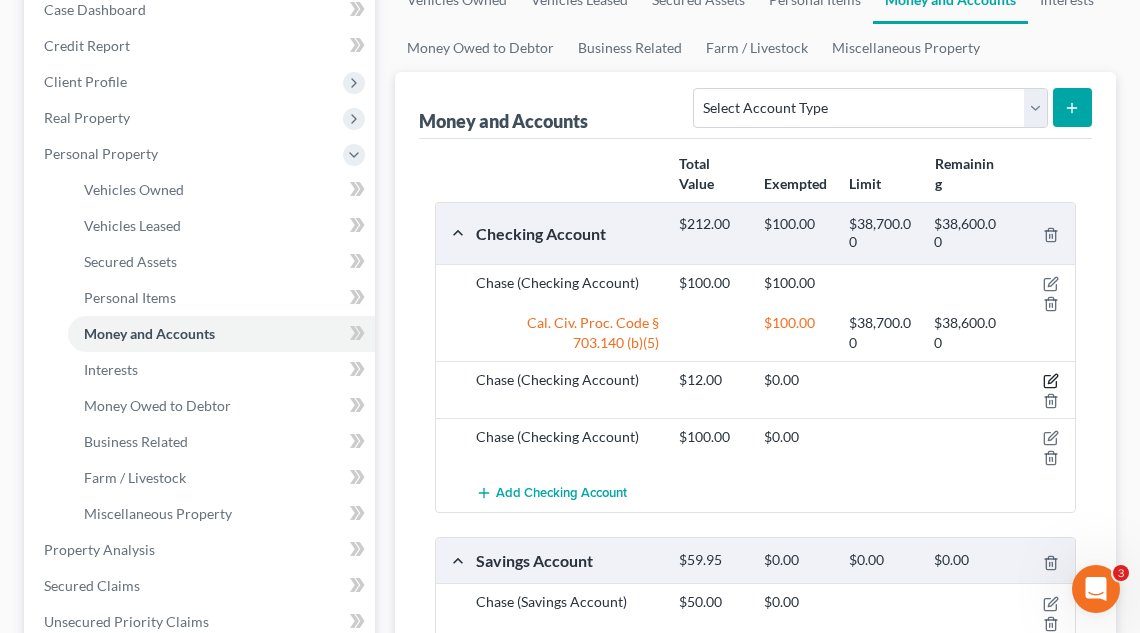 click 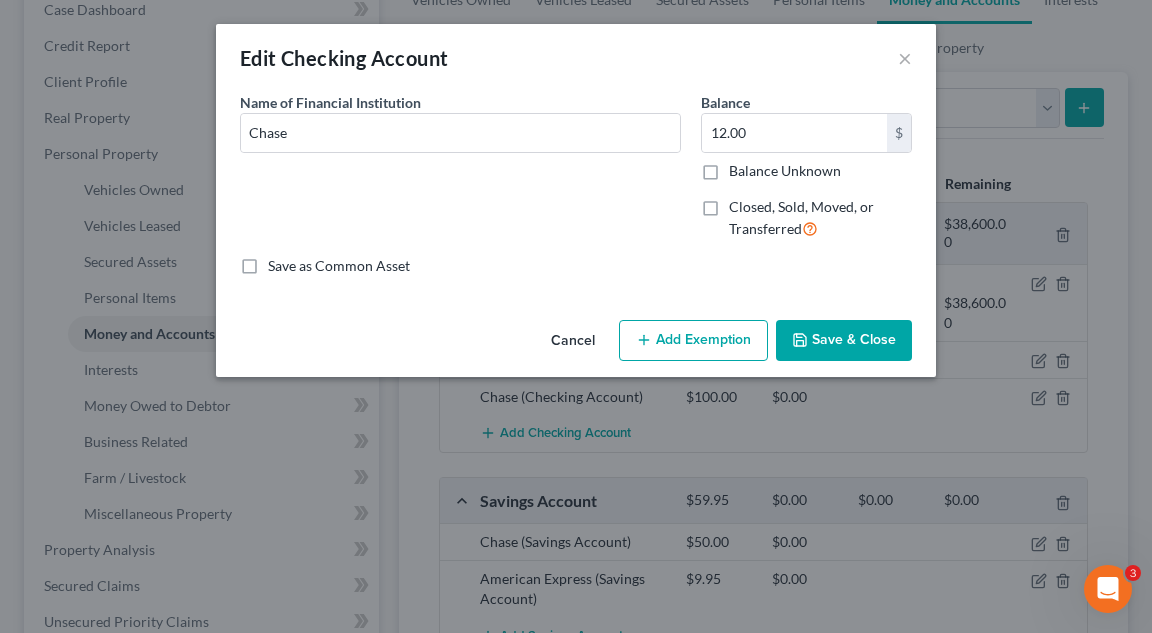 click on "Add Exemption" at bounding box center [693, 341] 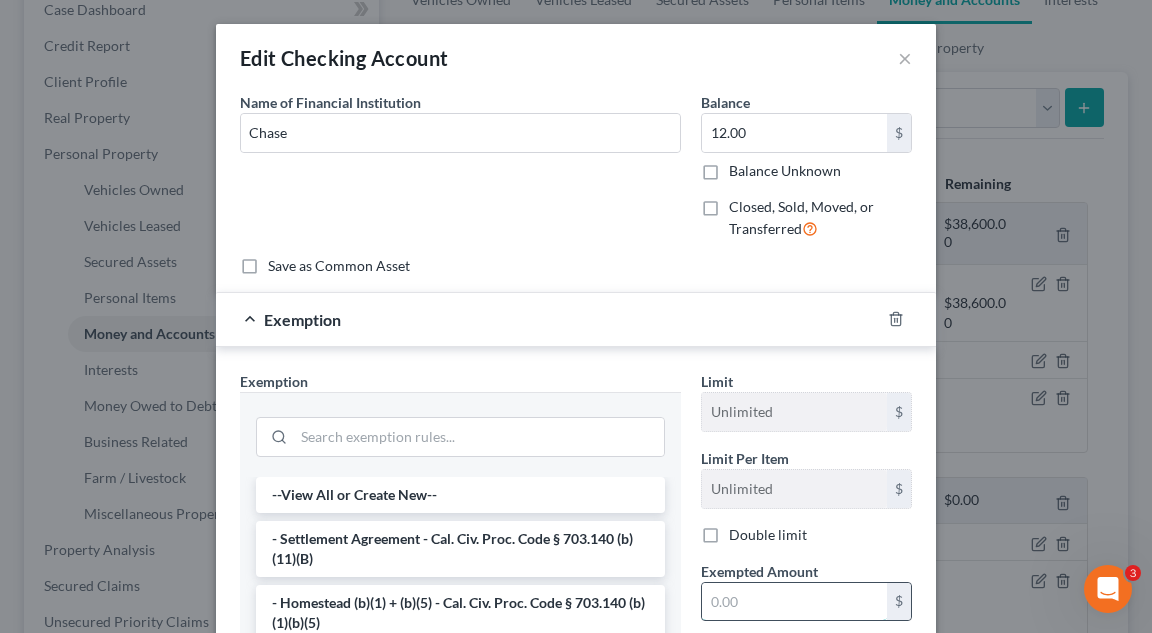 click at bounding box center (794, 602) 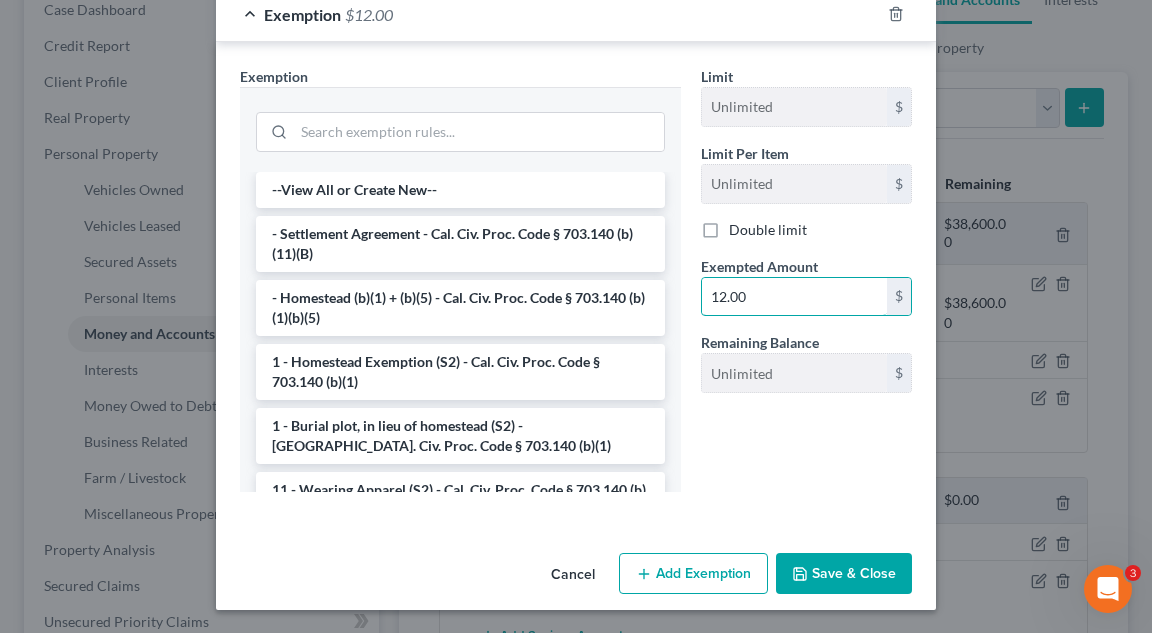type on "12.00" 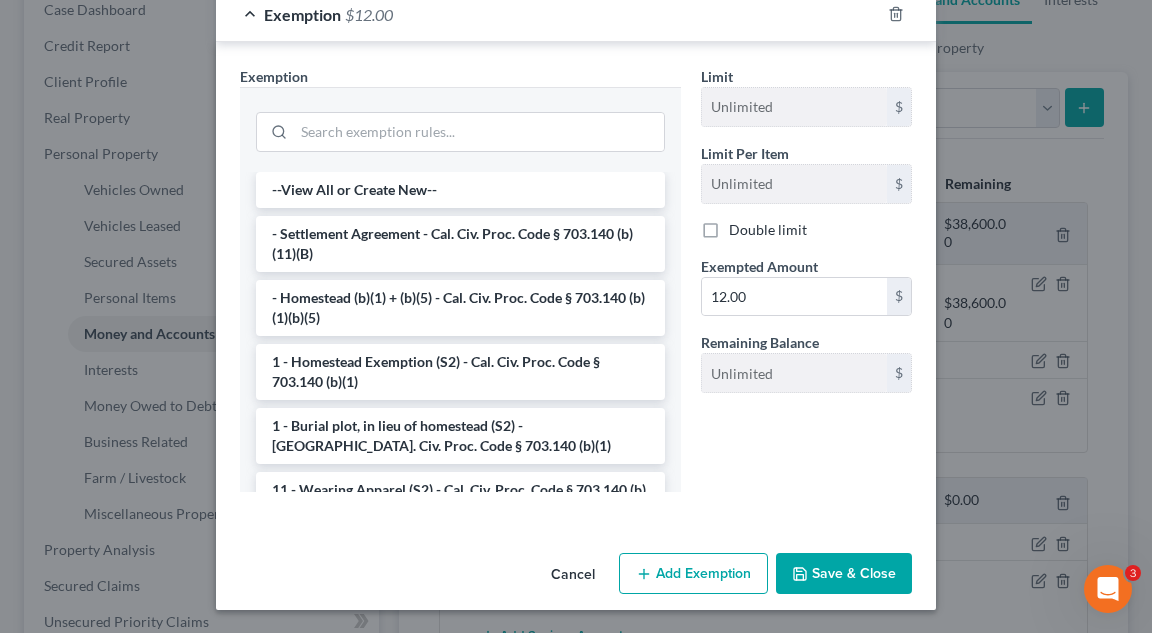 click on "Save & Close" at bounding box center (844, 574) 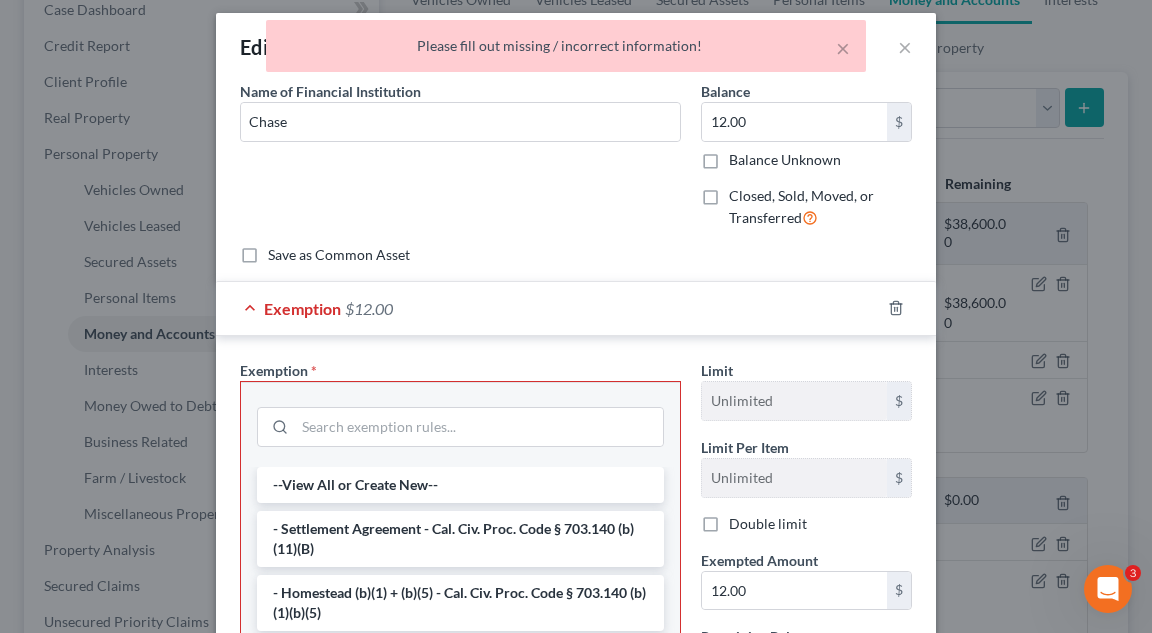 scroll, scrollTop: 0, scrollLeft: 0, axis: both 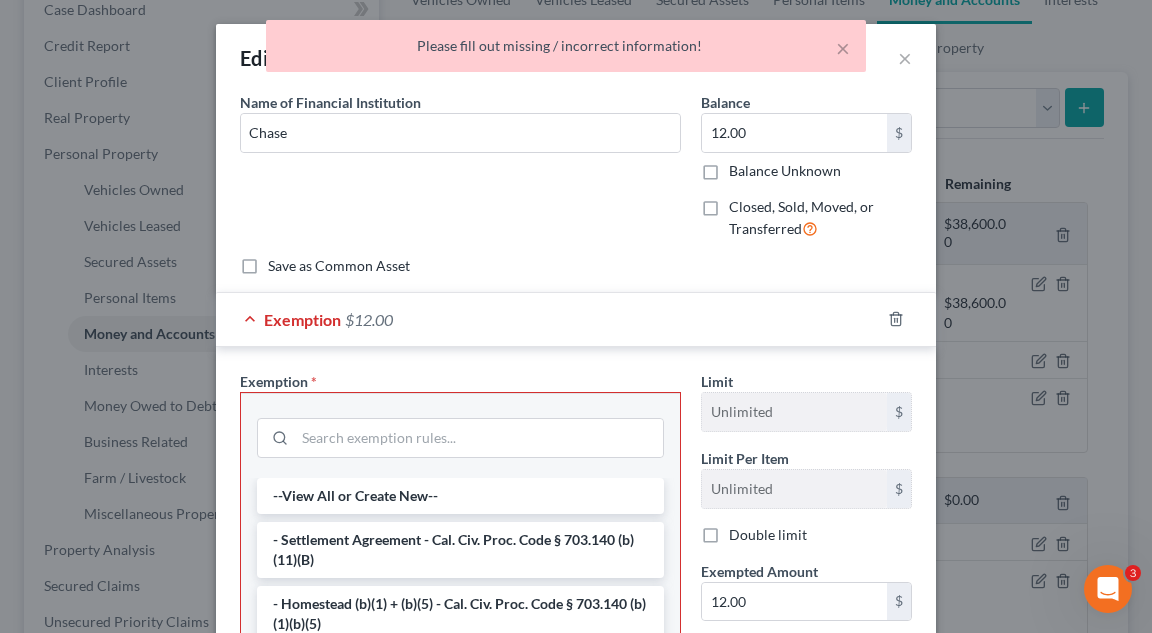 click on "Name of Financial Institution
*
Chase" at bounding box center [460, 174] 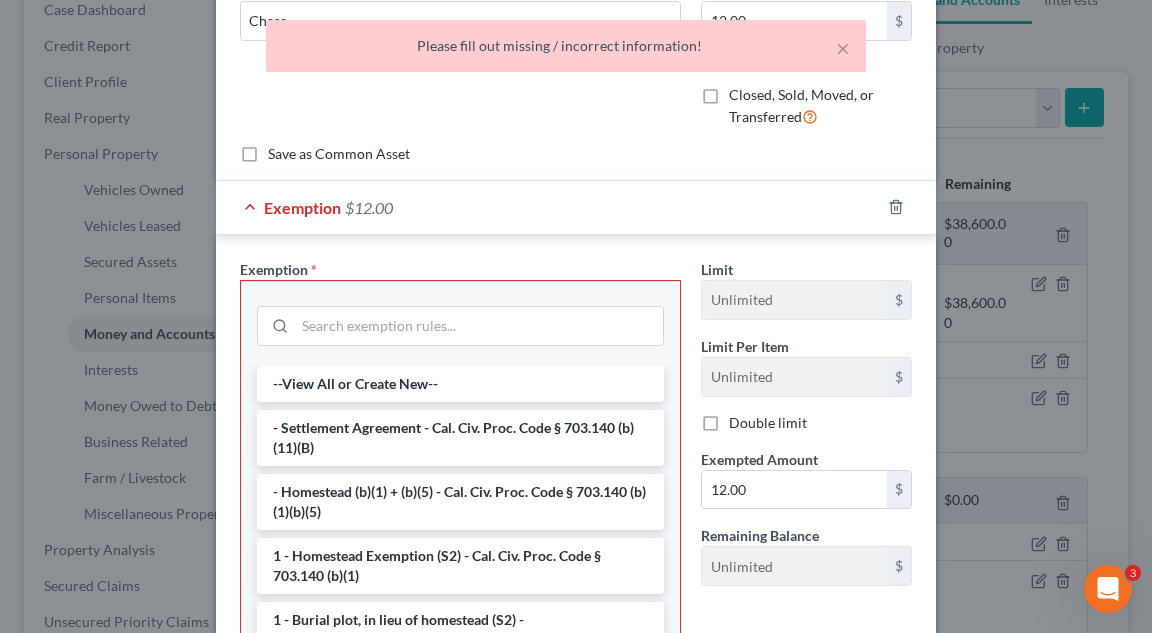 scroll, scrollTop: 112, scrollLeft: 0, axis: vertical 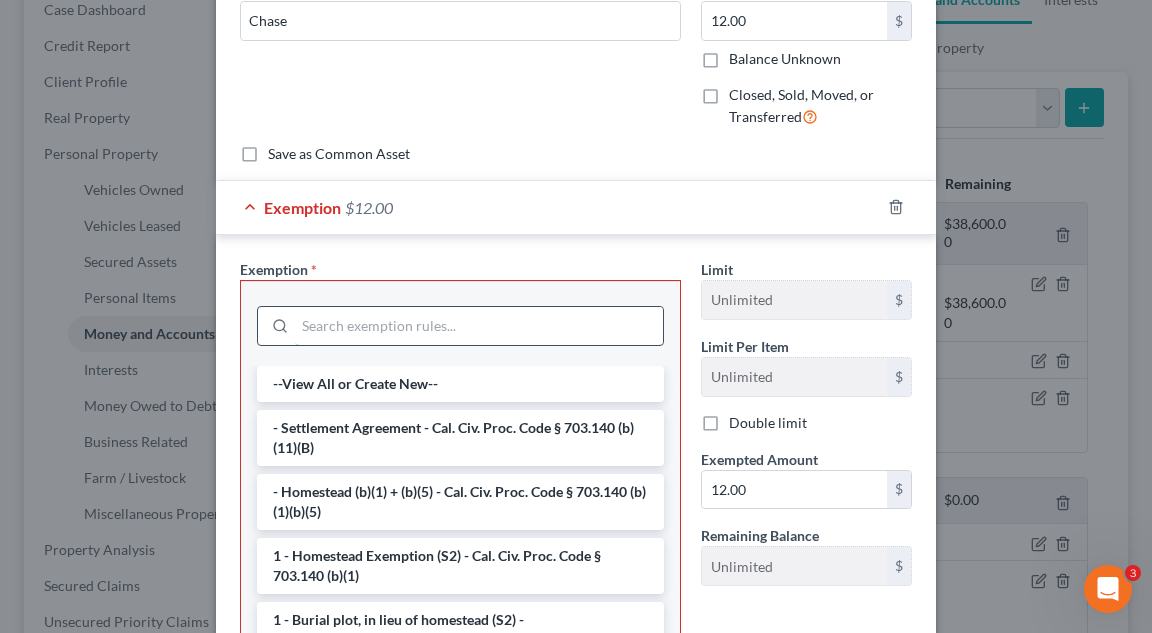 click at bounding box center (479, 326) 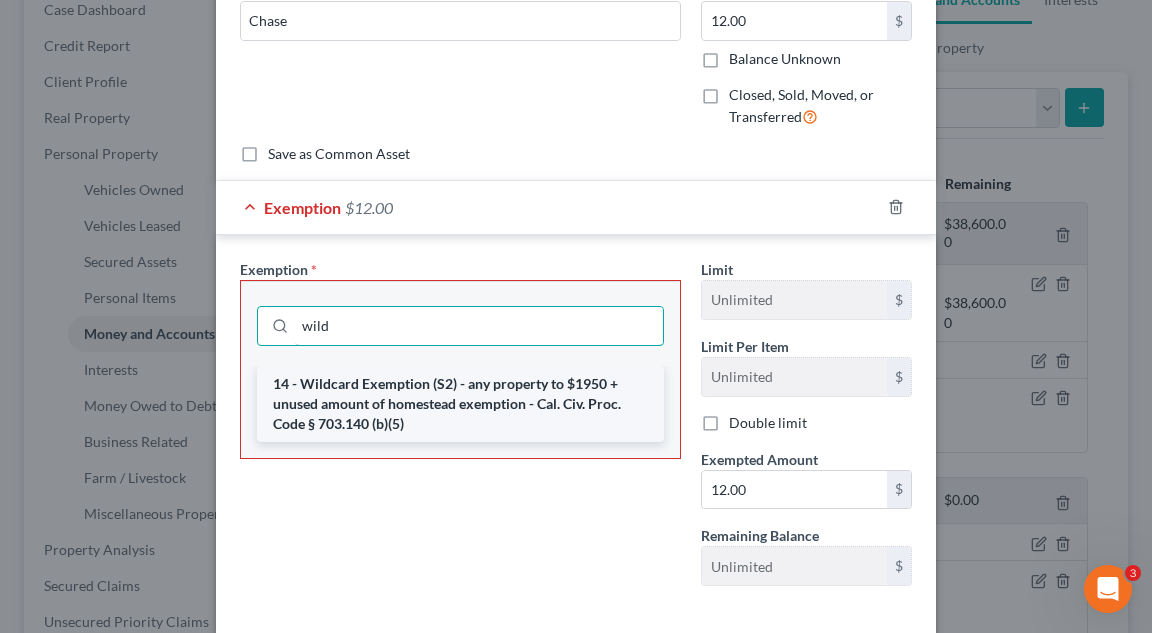 type on "wild" 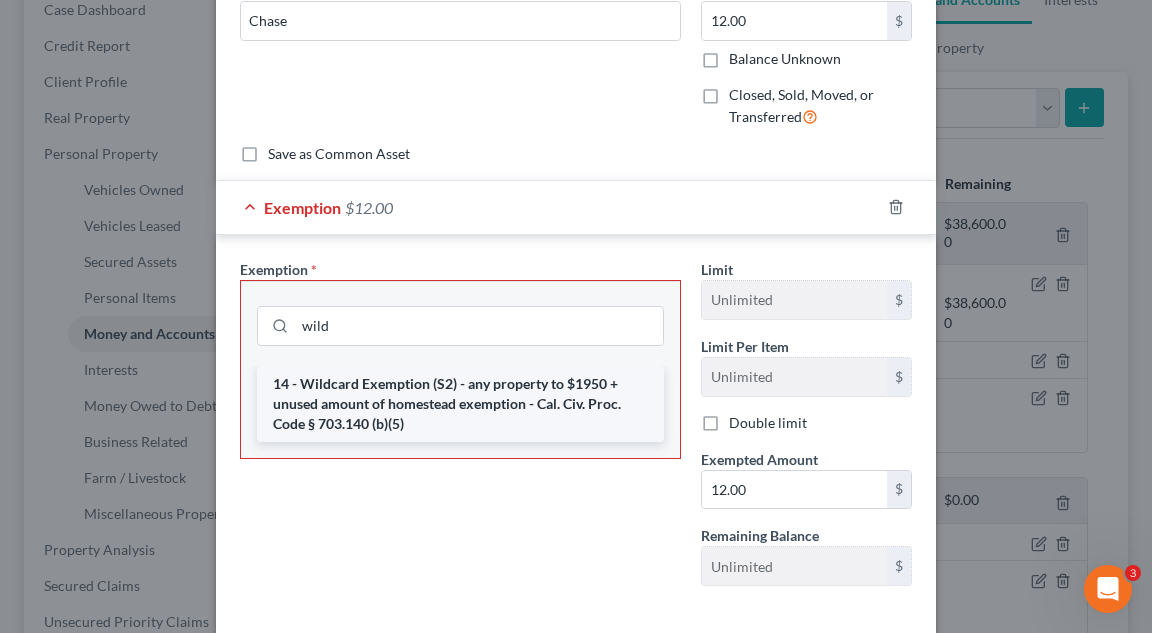 click on "14 - Wildcard Exemption (S2) - any property to $1950 + unused amount of homestead exemption  - Cal. Civ. Proc. Code § 703.140 (b)(5)" at bounding box center (460, 404) 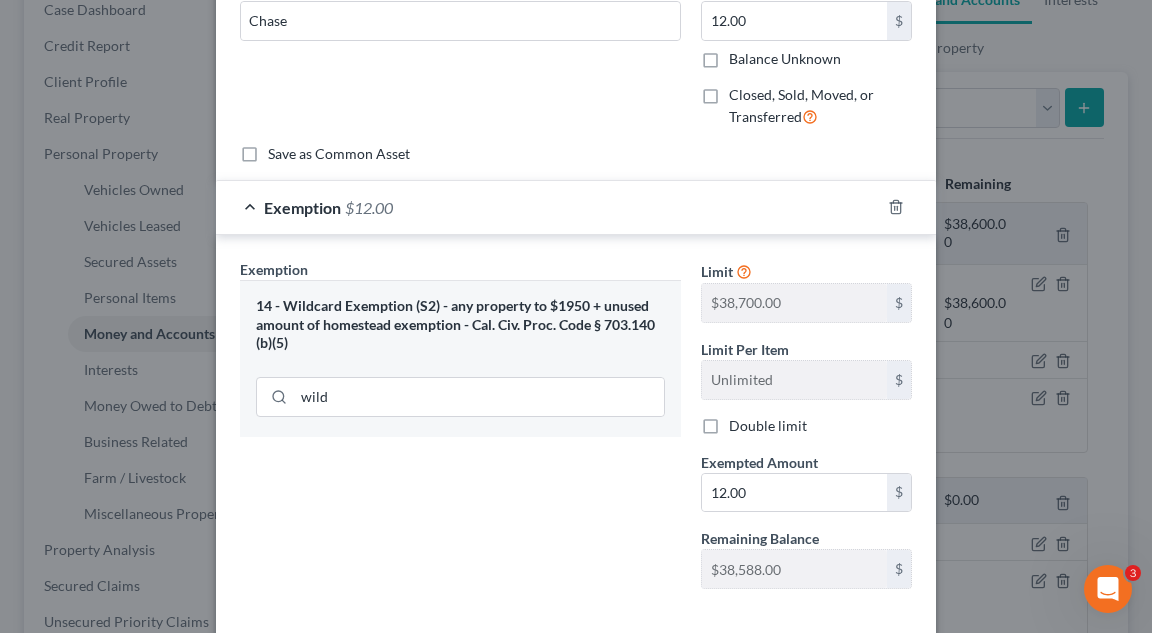 scroll, scrollTop: 208, scrollLeft: 0, axis: vertical 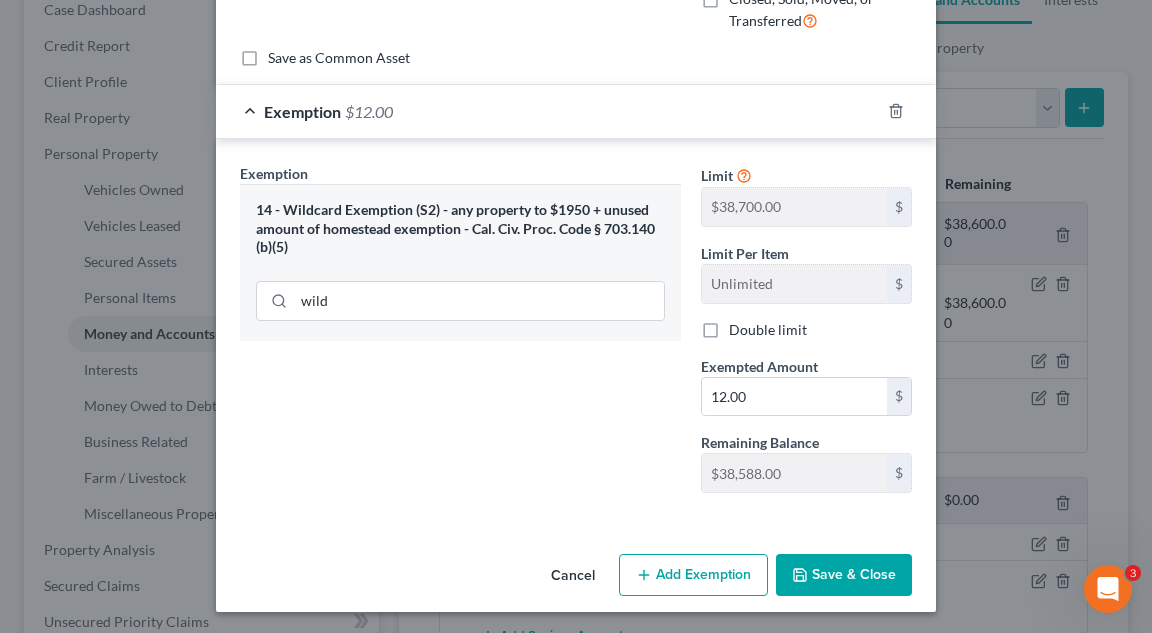click on "Save & Close" at bounding box center (844, 575) 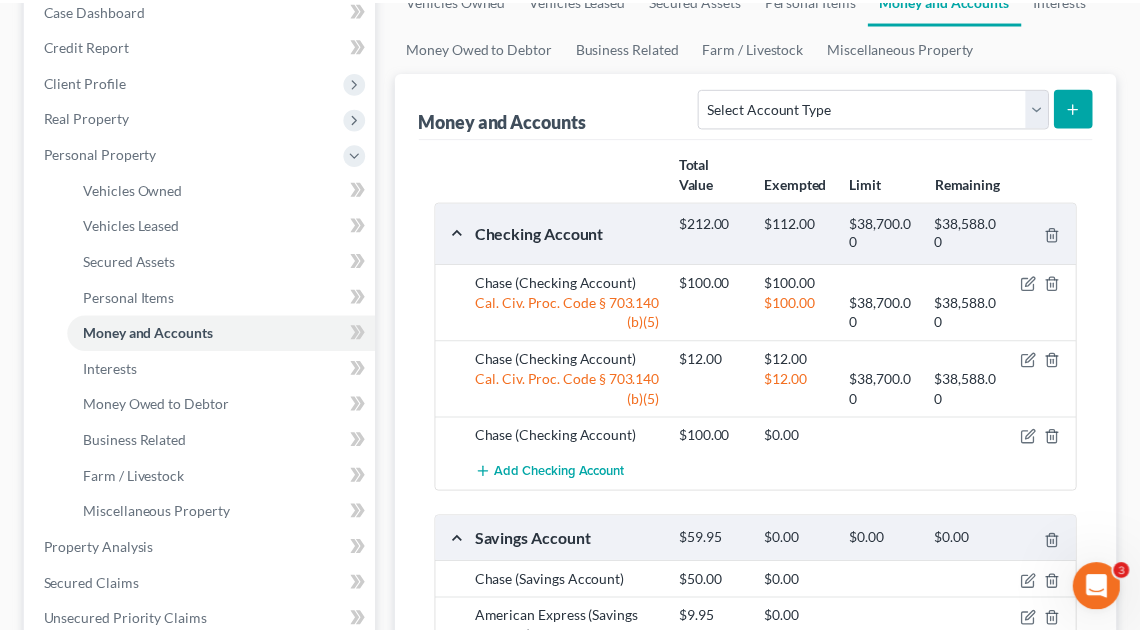 scroll, scrollTop: 252, scrollLeft: 0, axis: vertical 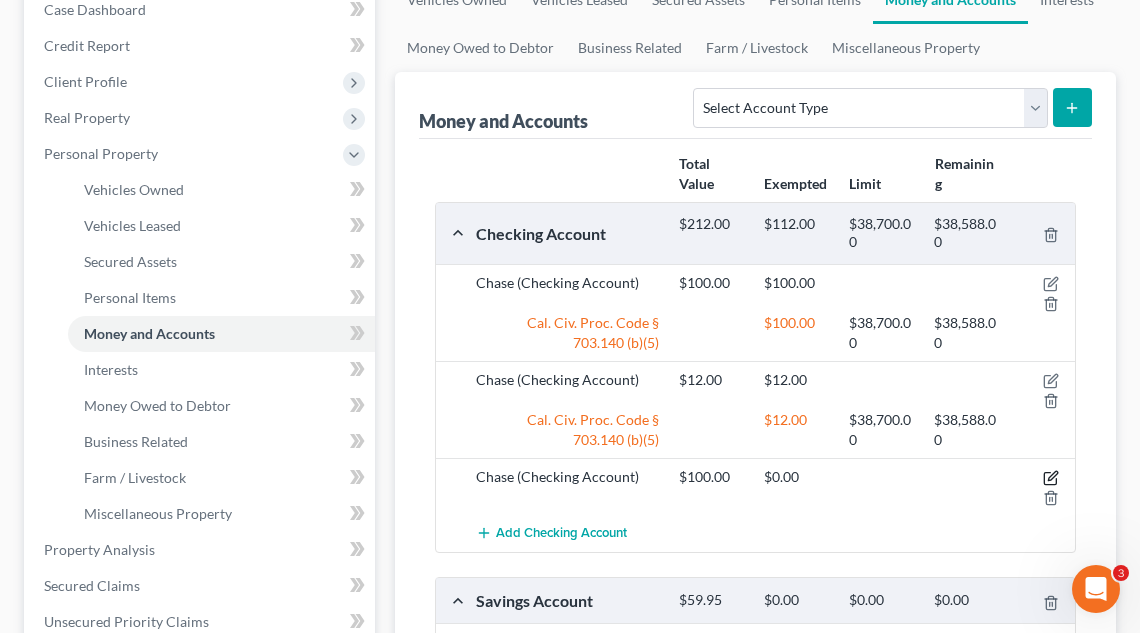 click 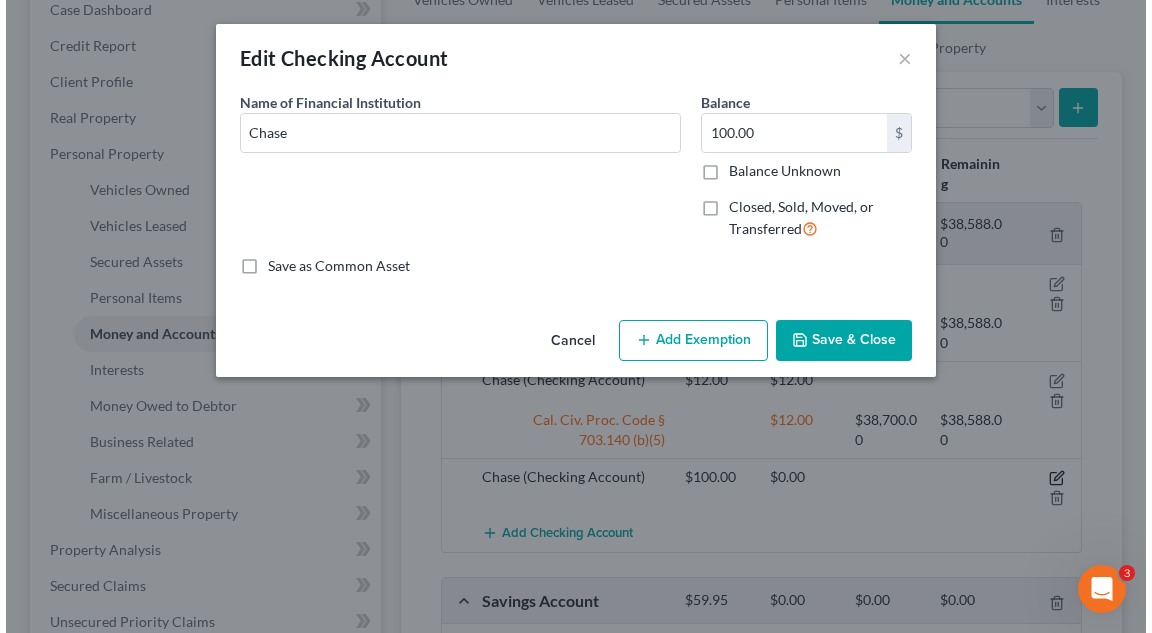 scroll, scrollTop: 216, scrollLeft: 0, axis: vertical 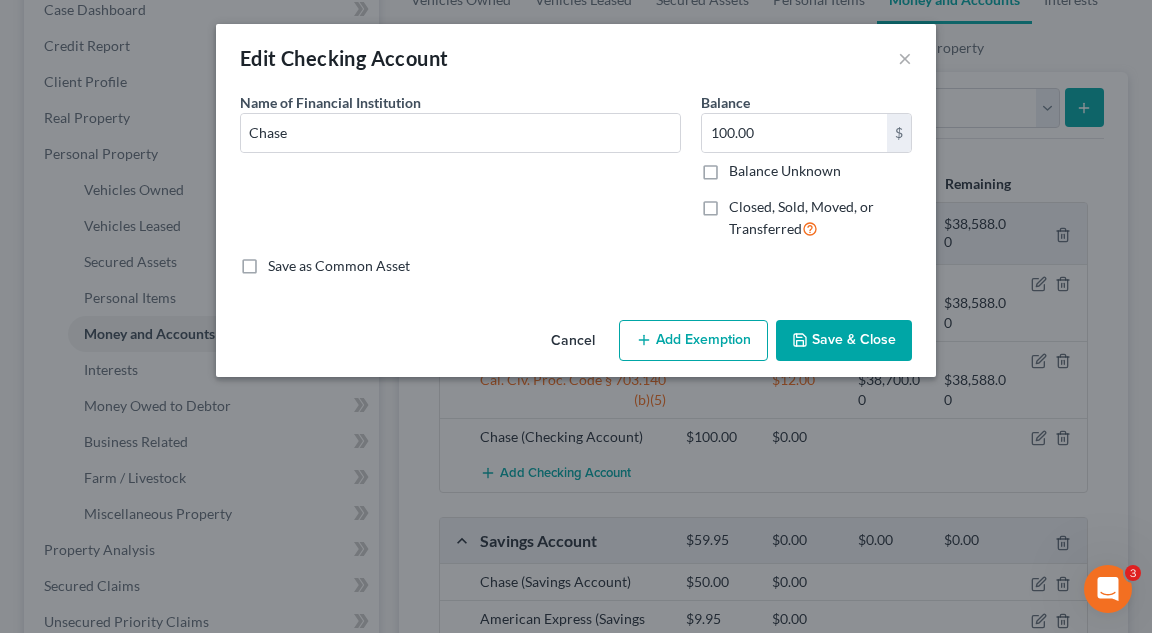 click on "Add Exemption" at bounding box center (693, 341) 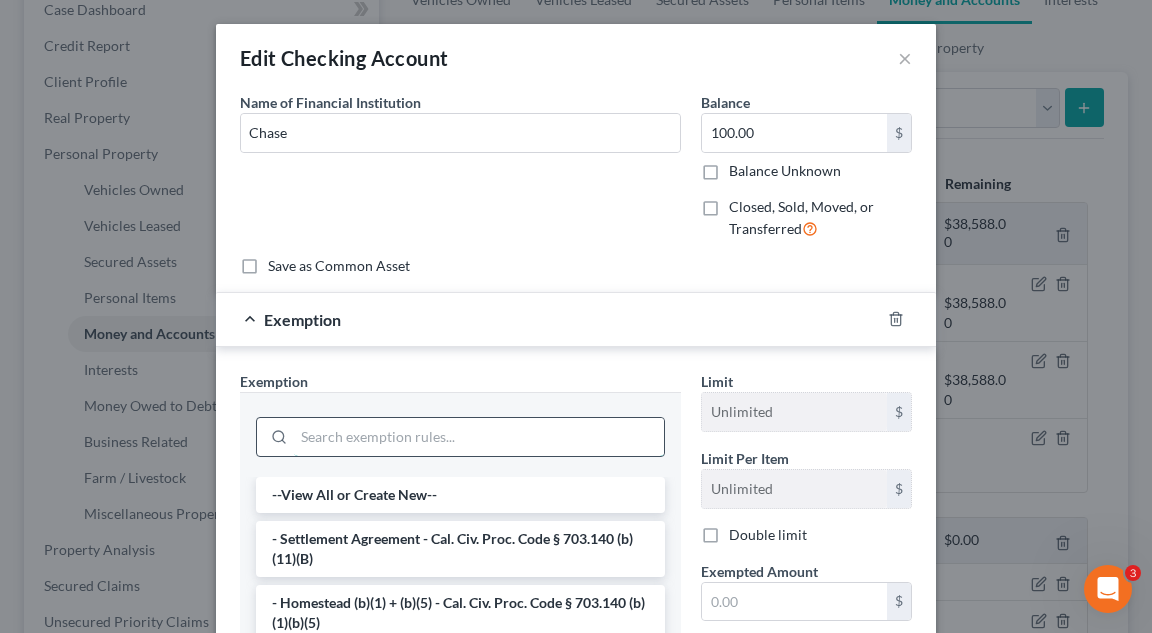 click at bounding box center [479, 437] 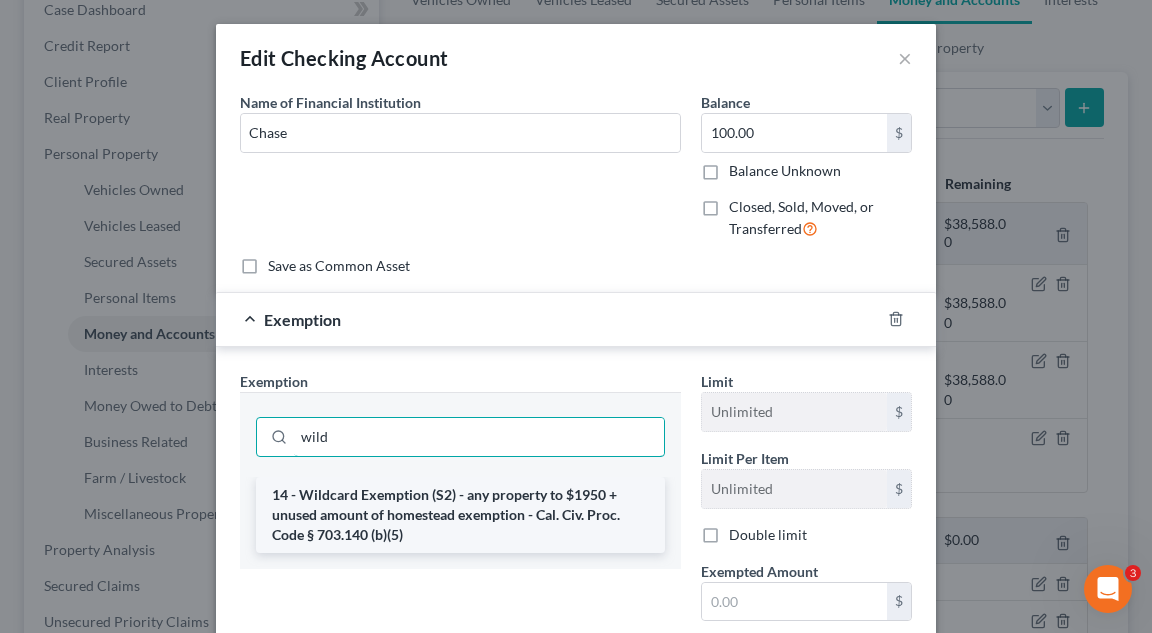 type on "wild" 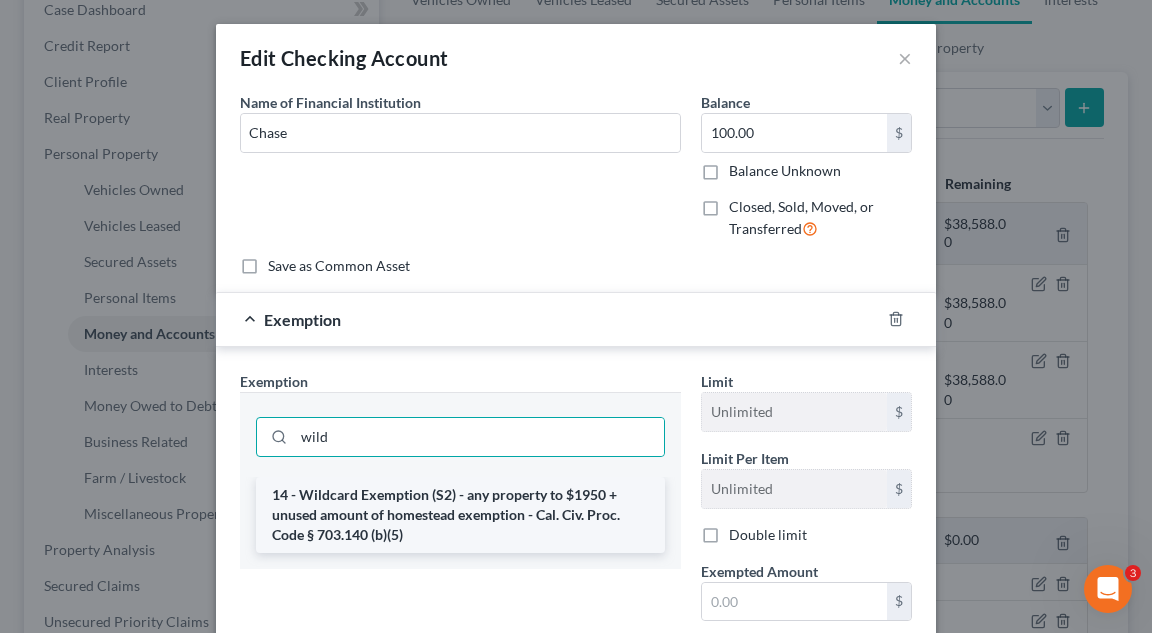 click on "14 - Wildcard Exemption (S2) - any property to $1950 + unused amount of homestead exemption  - Cal. Civ. Proc. Code § 703.140 (b)(5)" at bounding box center (460, 515) 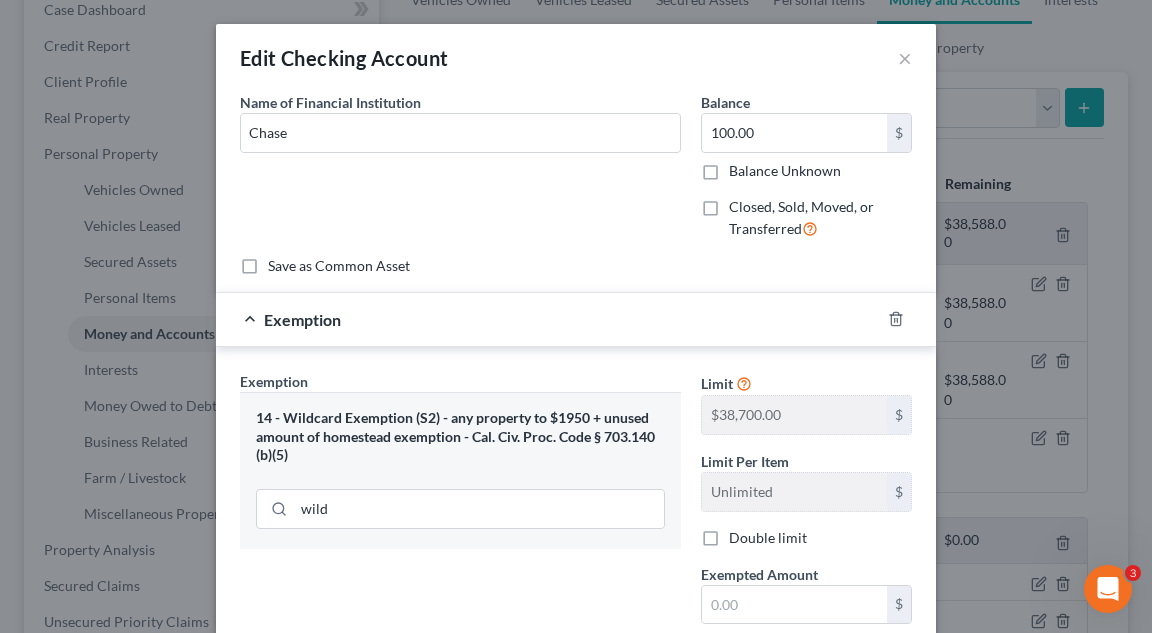 scroll, scrollTop: 96, scrollLeft: 0, axis: vertical 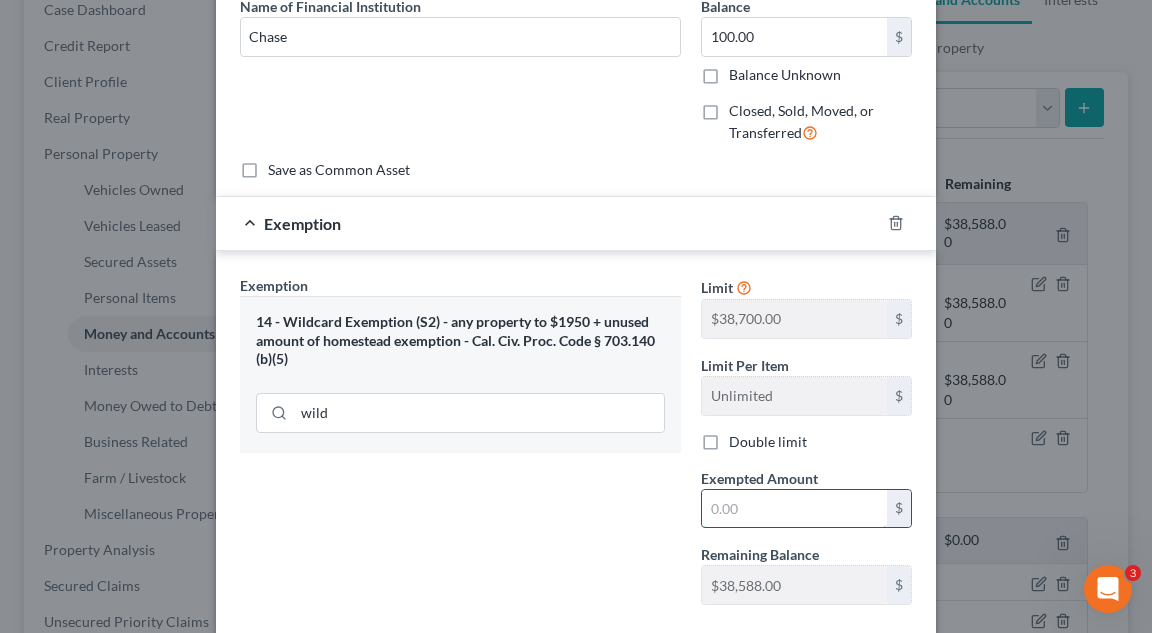click at bounding box center (794, 509) 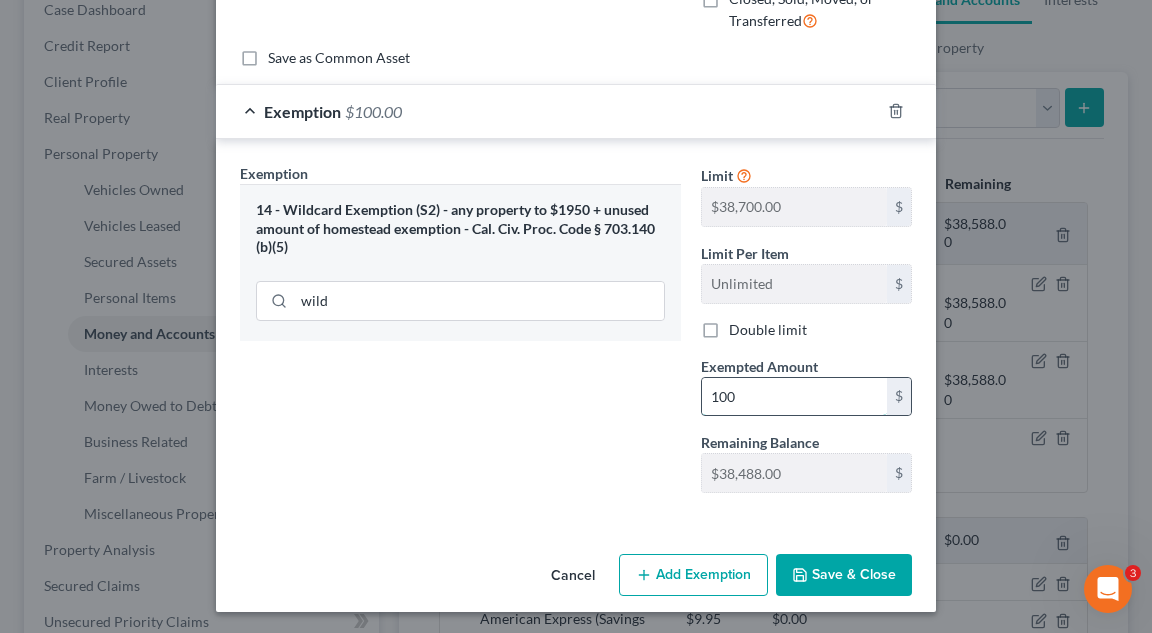 scroll, scrollTop: 208, scrollLeft: 0, axis: vertical 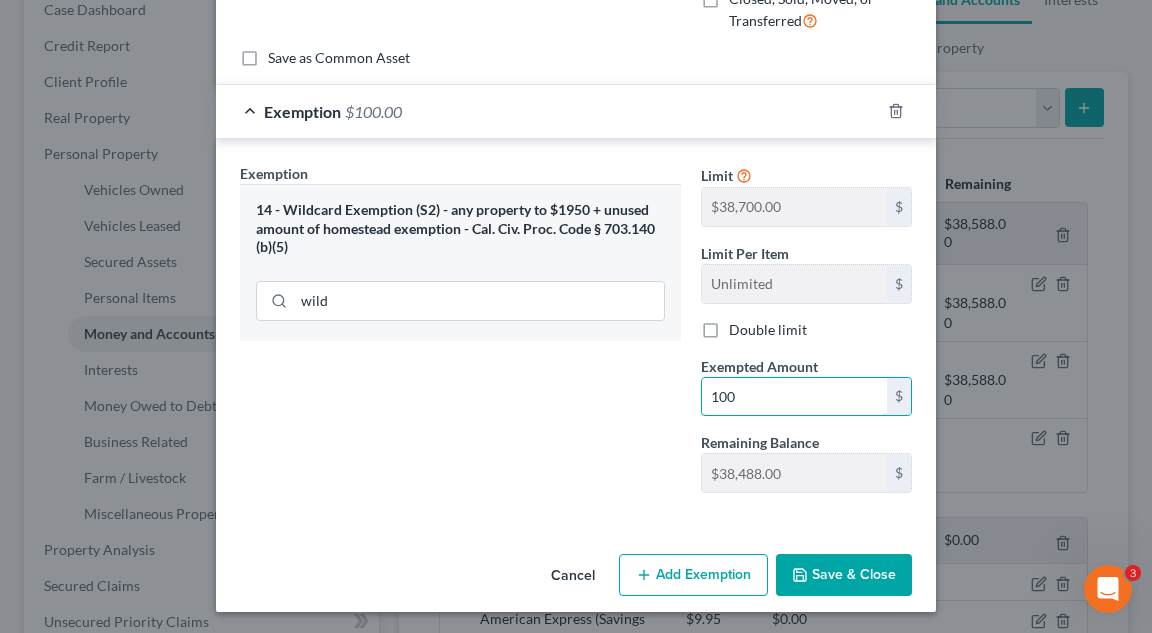 type on "100" 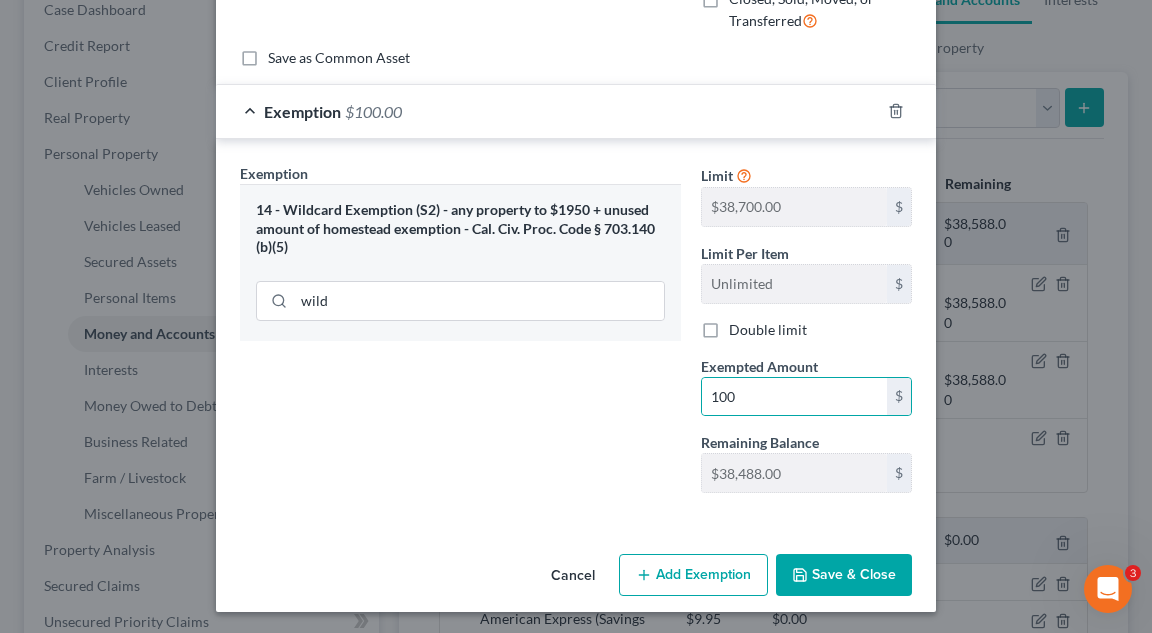 click on "Save & Close" at bounding box center (844, 575) 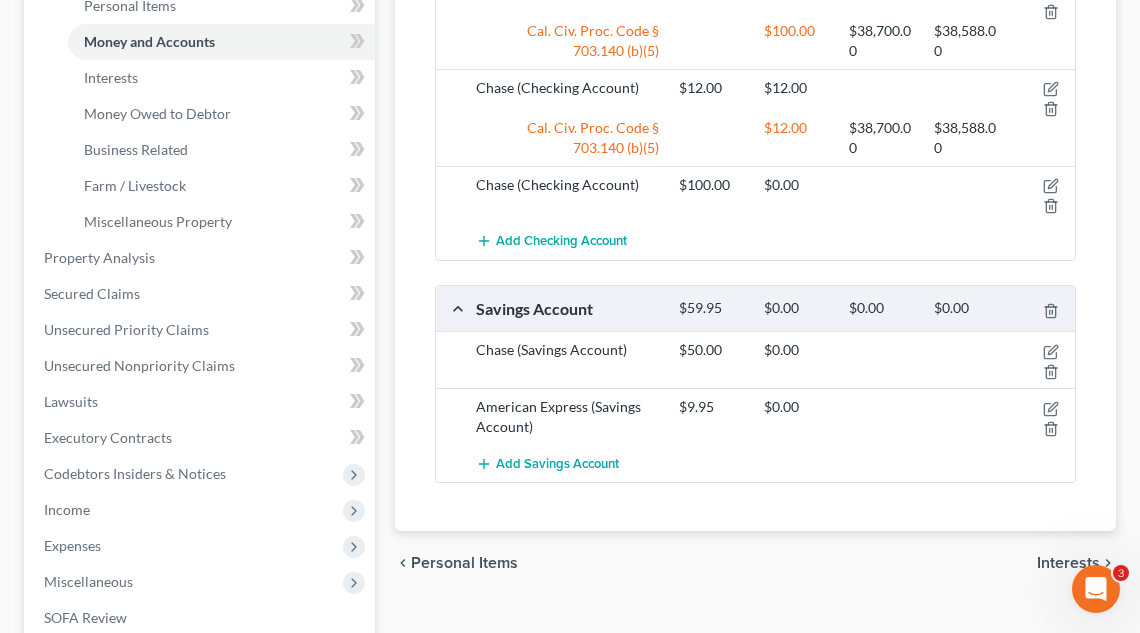 scroll, scrollTop: 585, scrollLeft: 0, axis: vertical 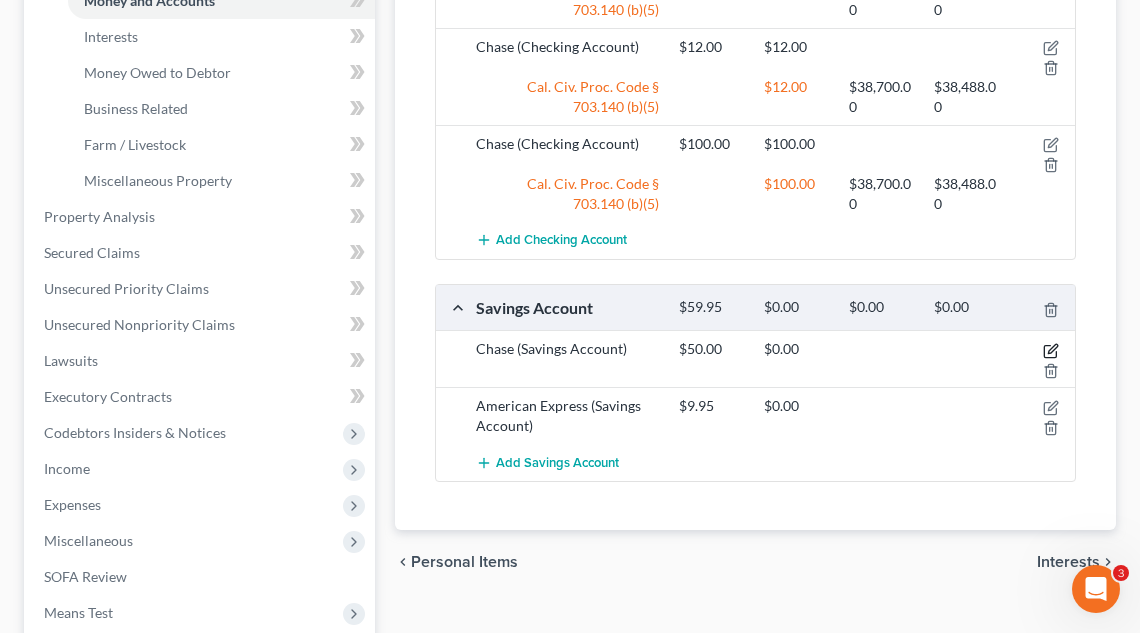 click 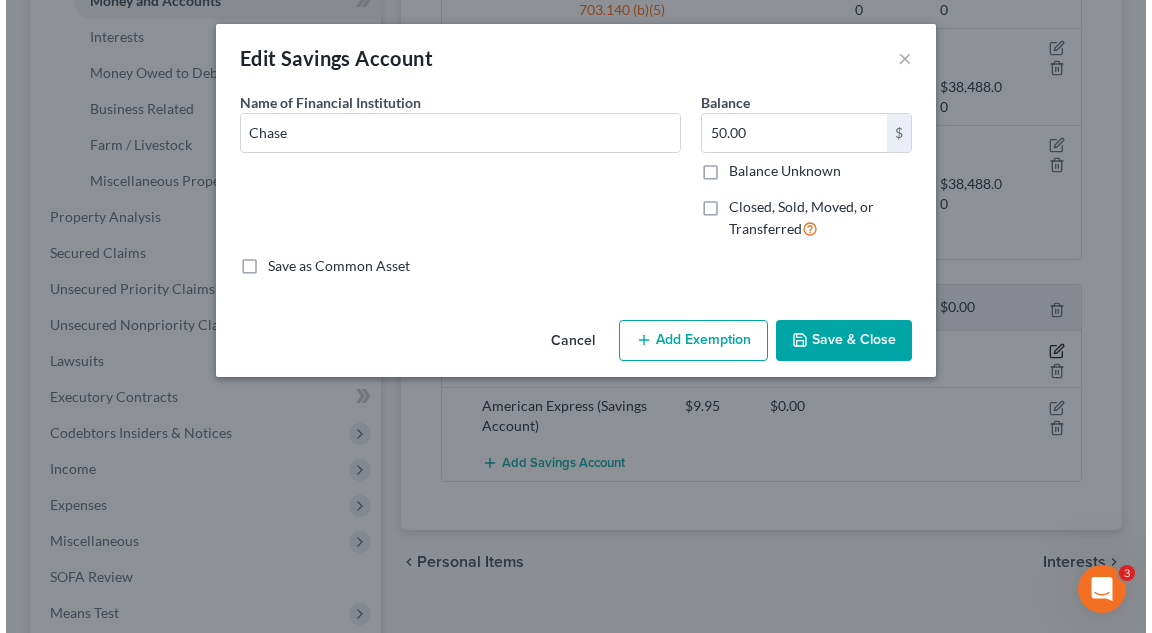 scroll, scrollTop: 550, scrollLeft: 0, axis: vertical 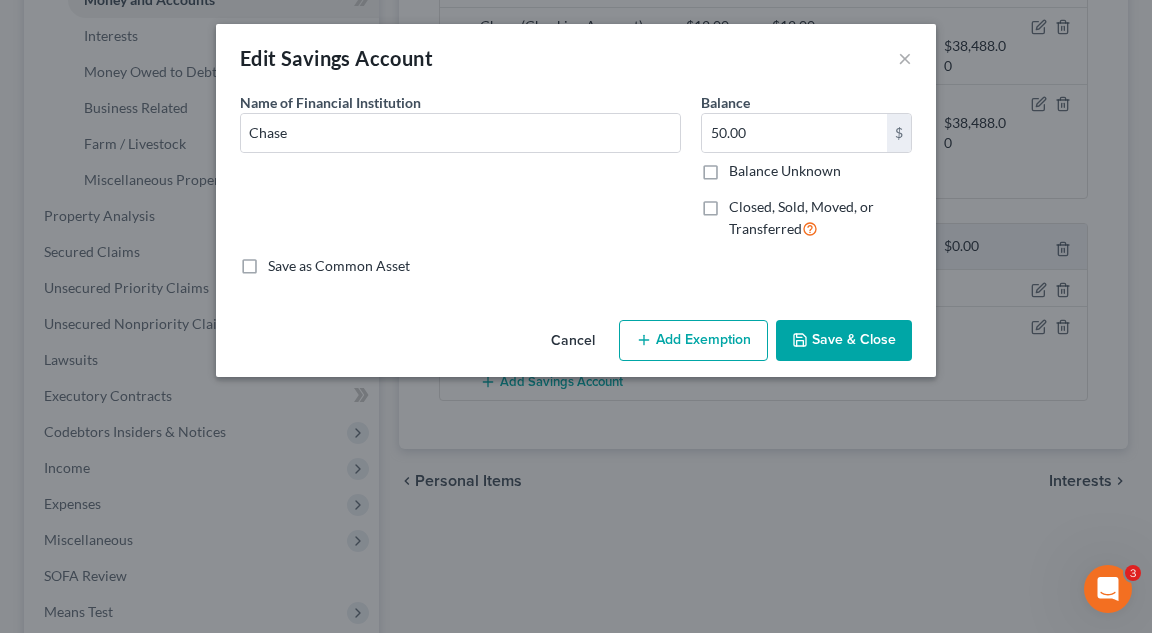 click on "Add Exemption" at bounding box center [693, 341] 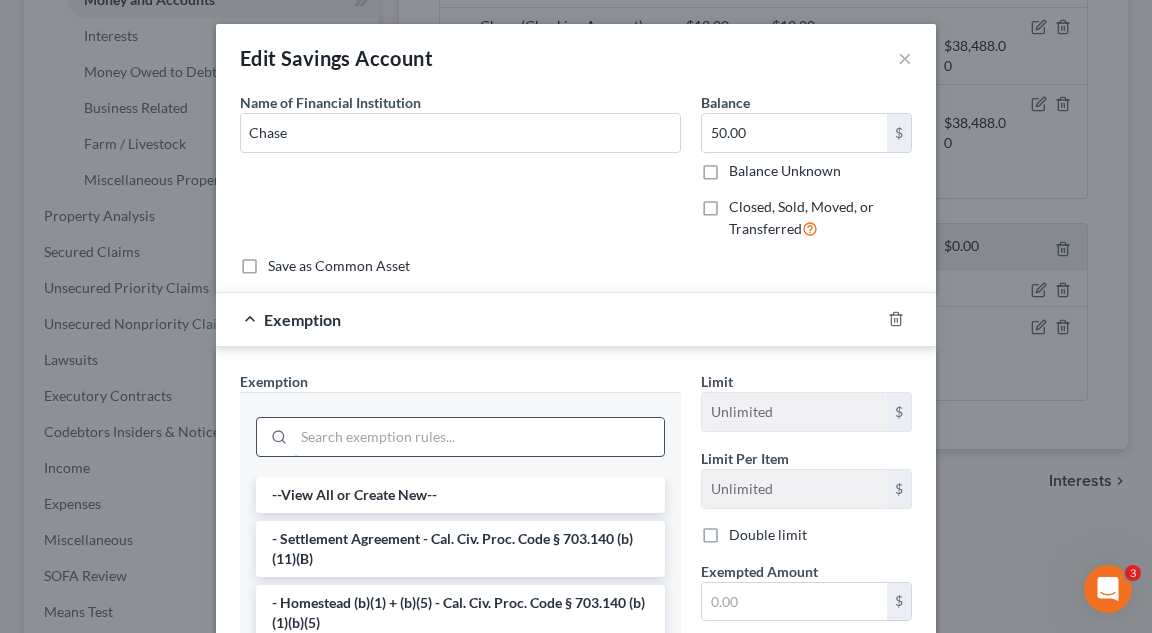 click at bounding box center [479, 437] 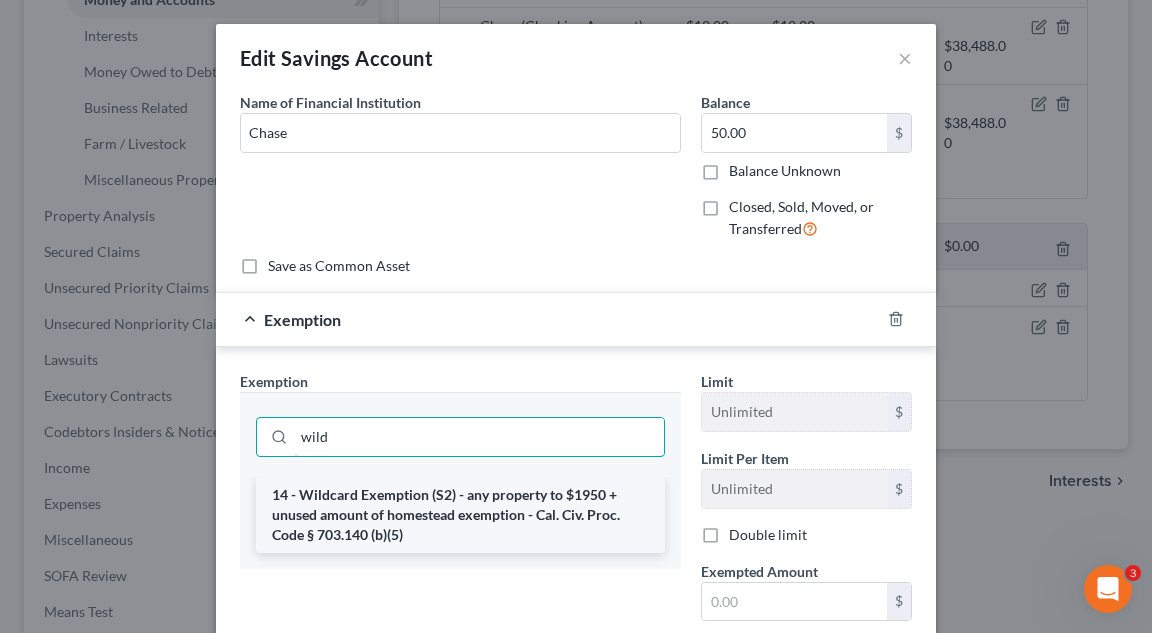 type on "wild" 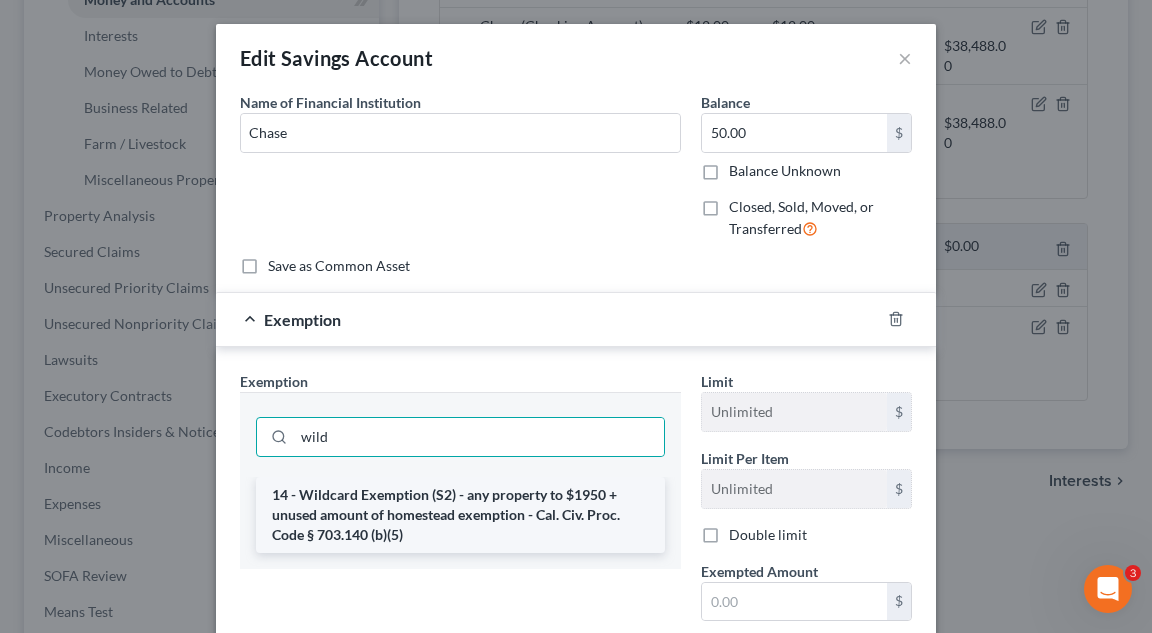 click on "14 - Wildcard Exemption (S2) - any property to $1950 + unused amount of homestead exemption  - Cal. Civ. Proc. Code § 703.140 (b)(5)" at bounding box center [460, 515] 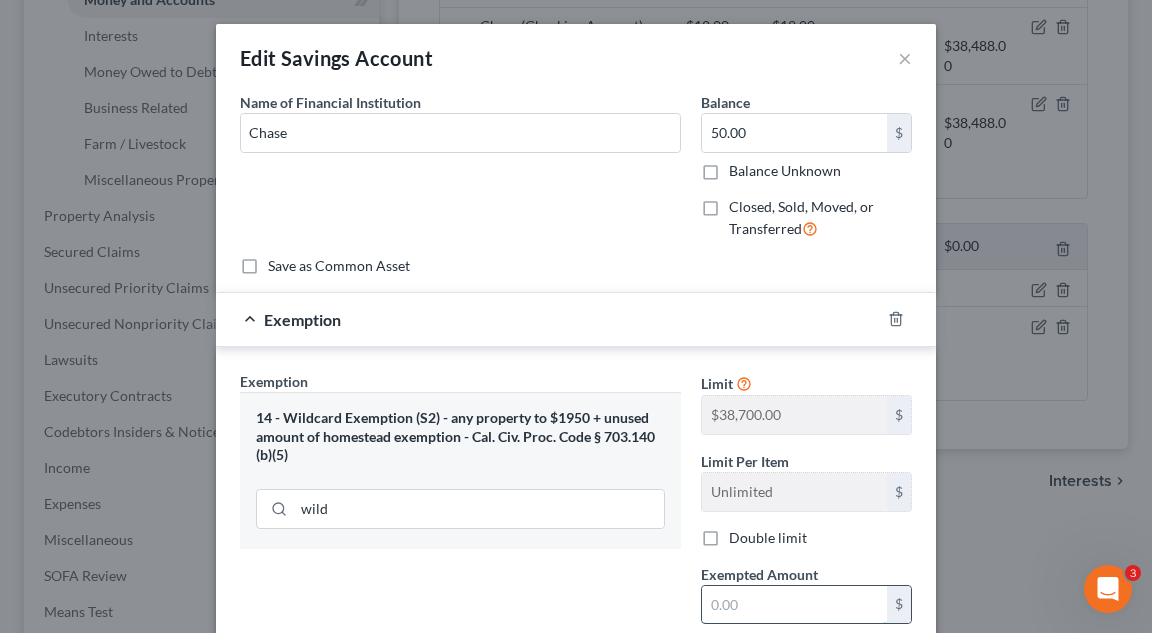 click at bounding box center (794, 605) 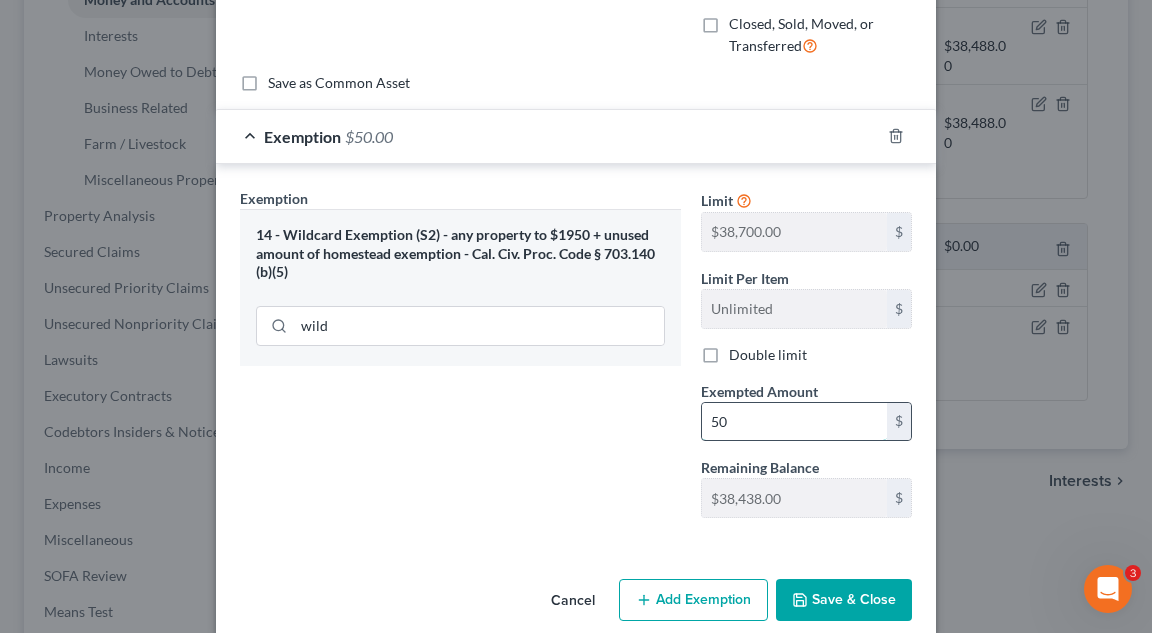 scroll, scrollTop: 188, scrollLeft: 0, axis: vertical 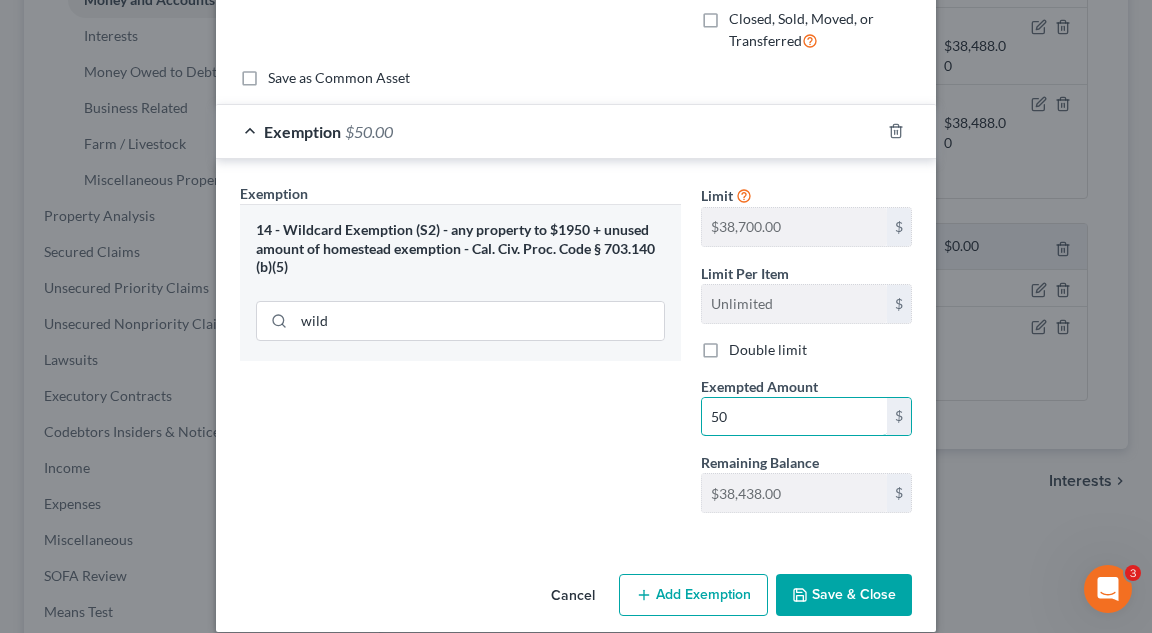 type on "50" 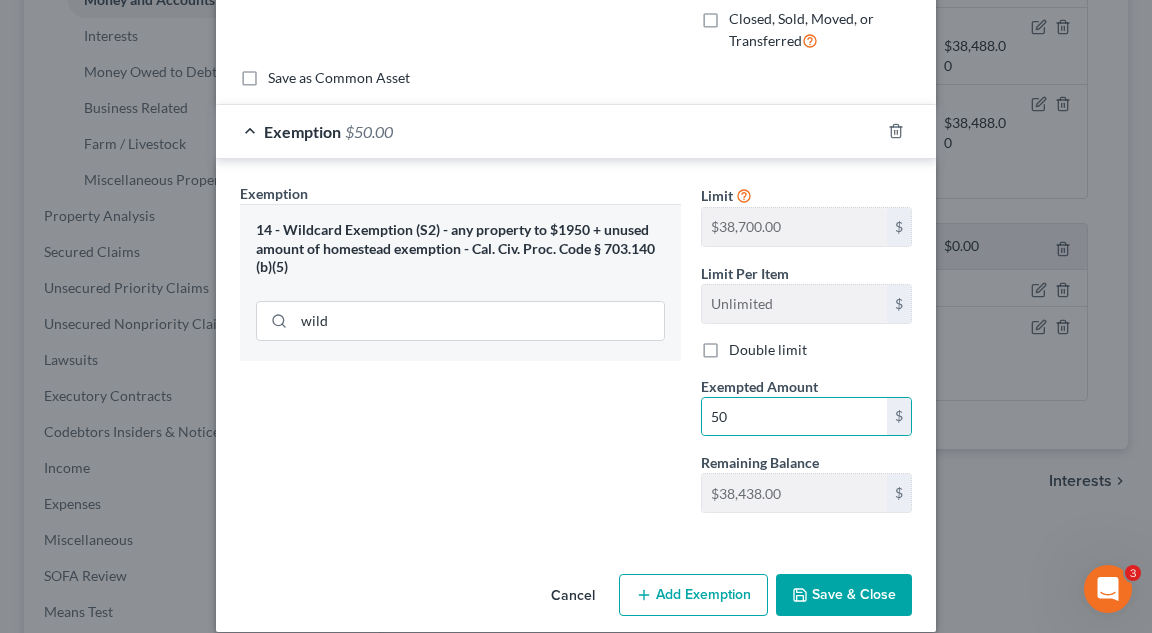 click 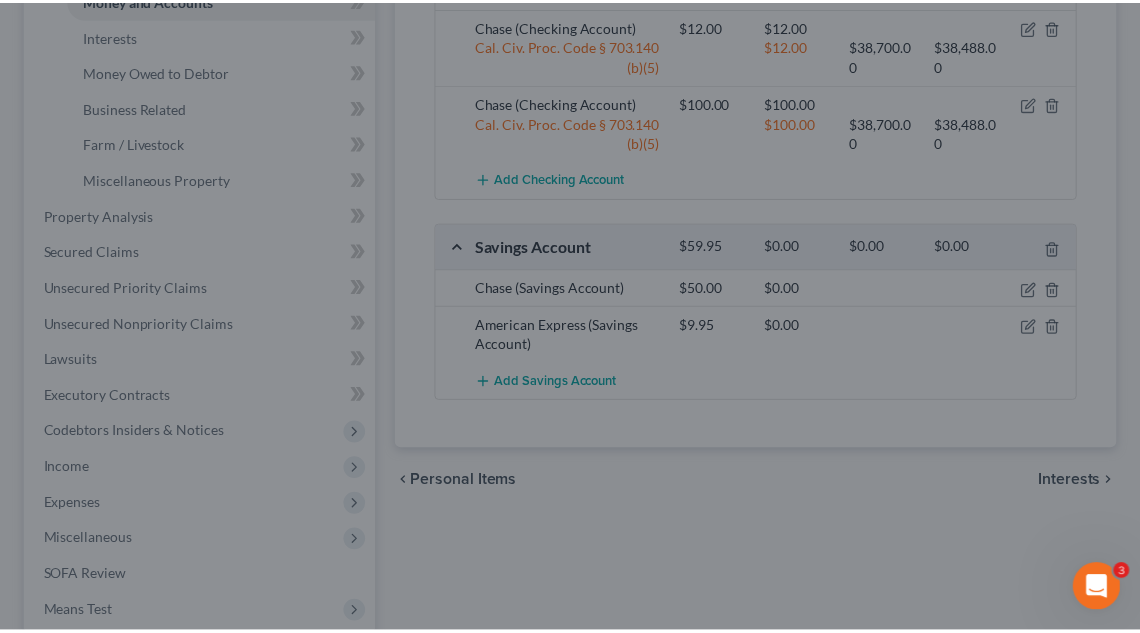 scroll, scrollTop: 585, scrollLeft: 0, axis: vertical 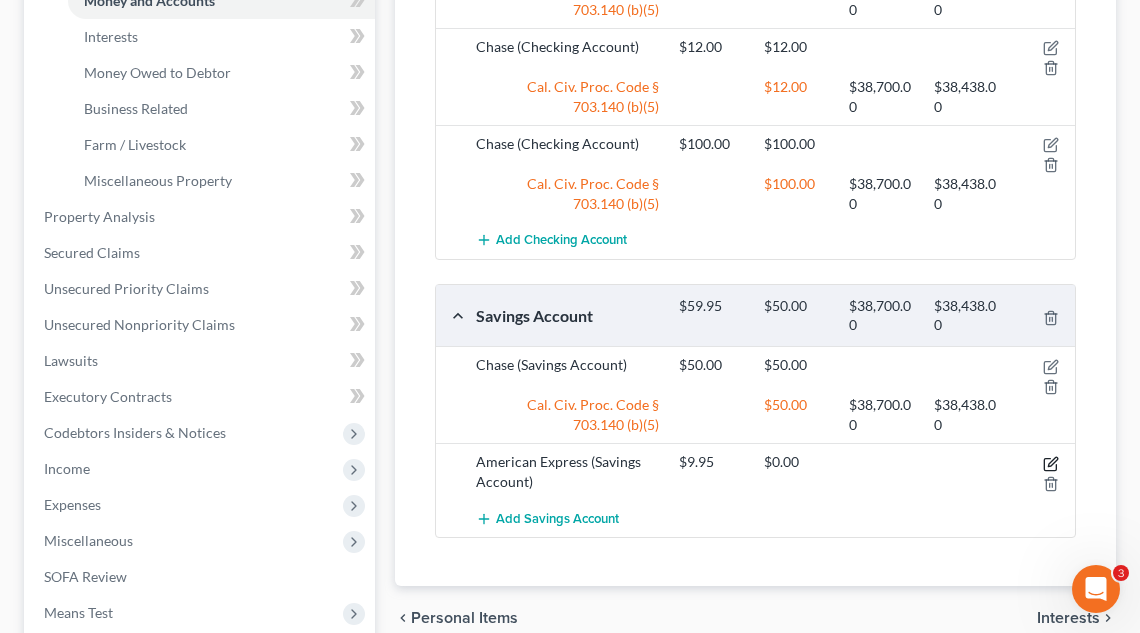 click 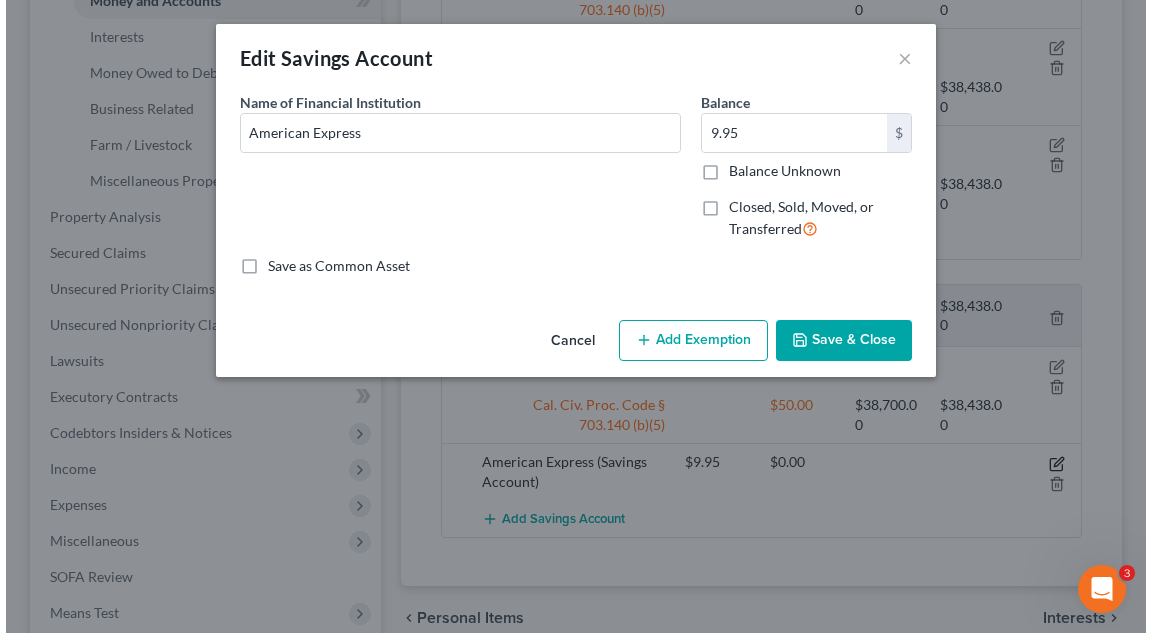 scroll, scrollTop: 550, scrollLeft: 0, axis: vertical 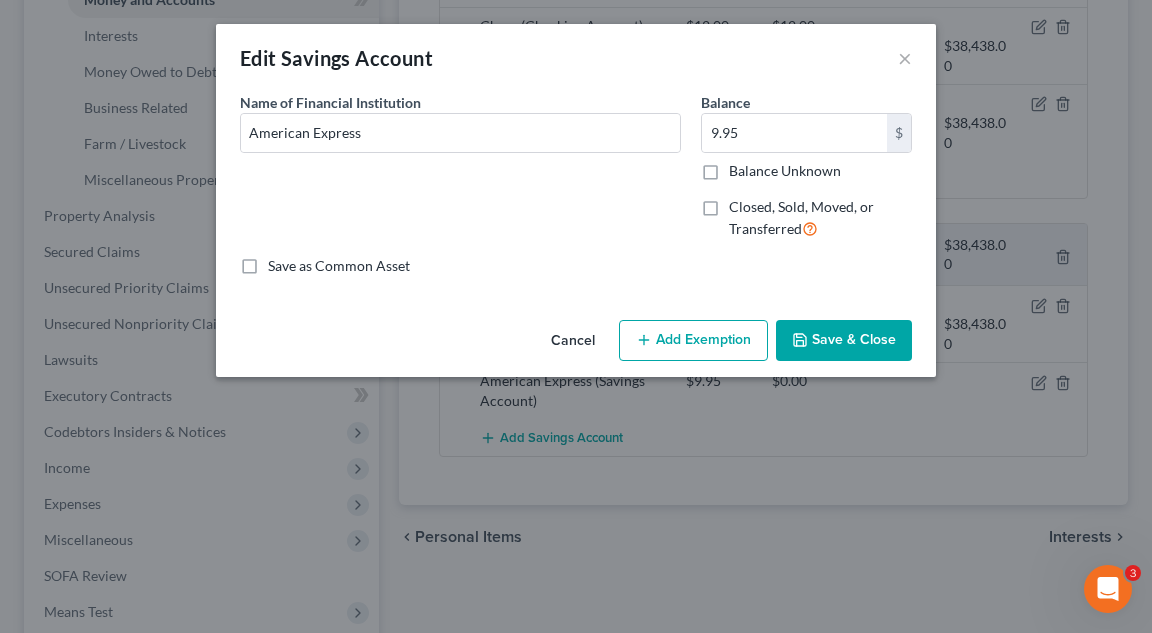 click on "Add Exemption" at bounding box center (693, 341) 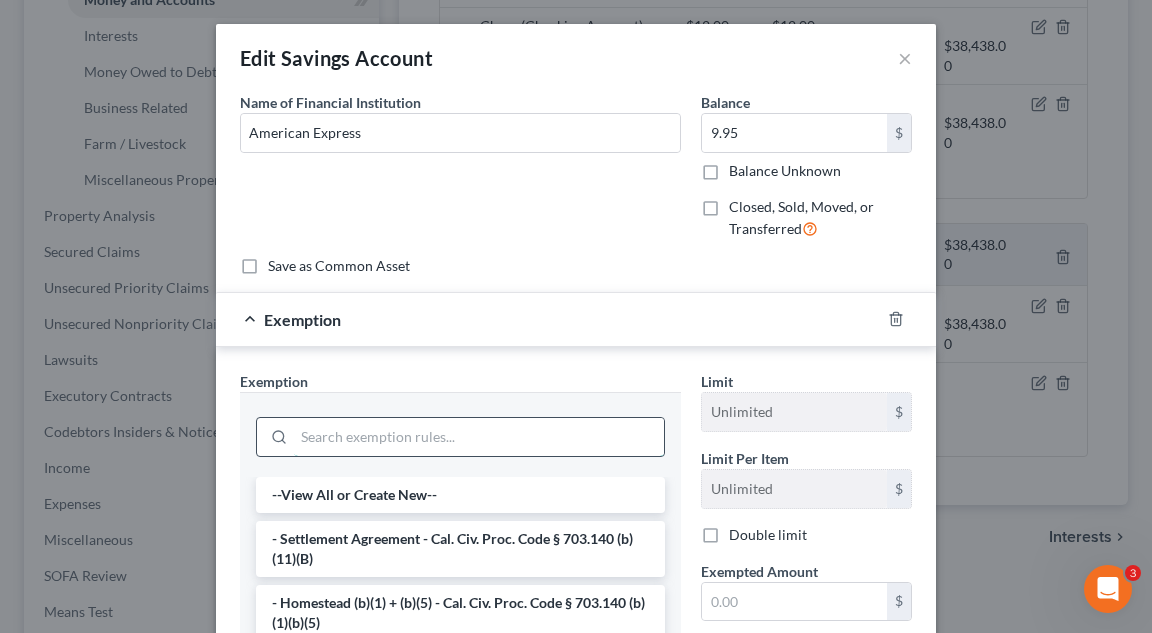 click at bounding box center [479, 437] 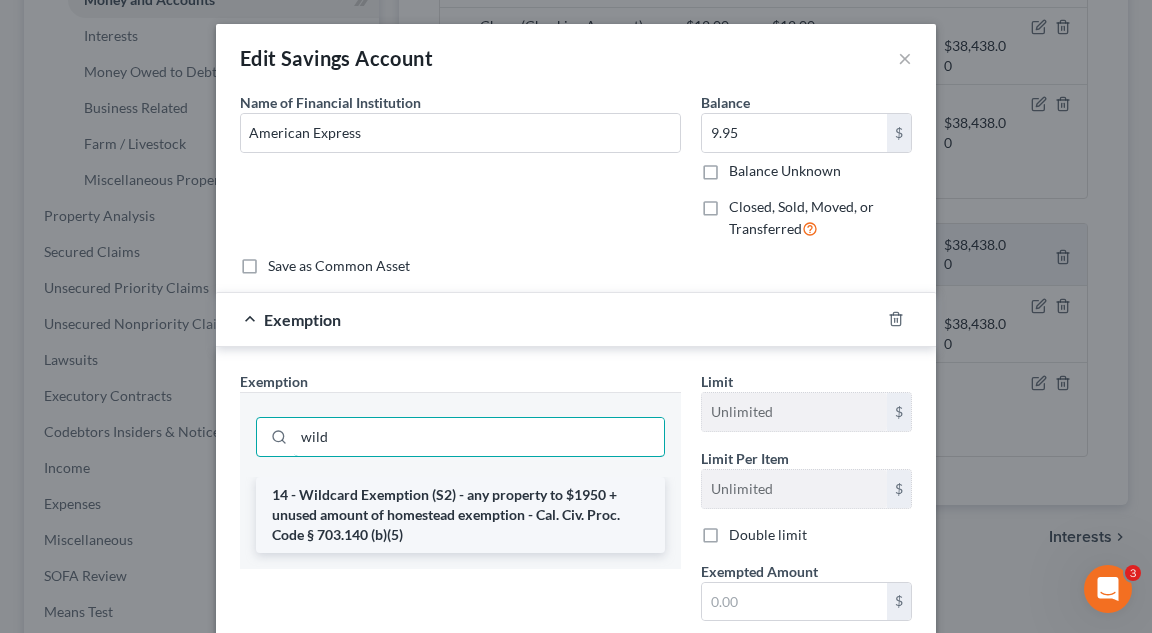 type on "wild" 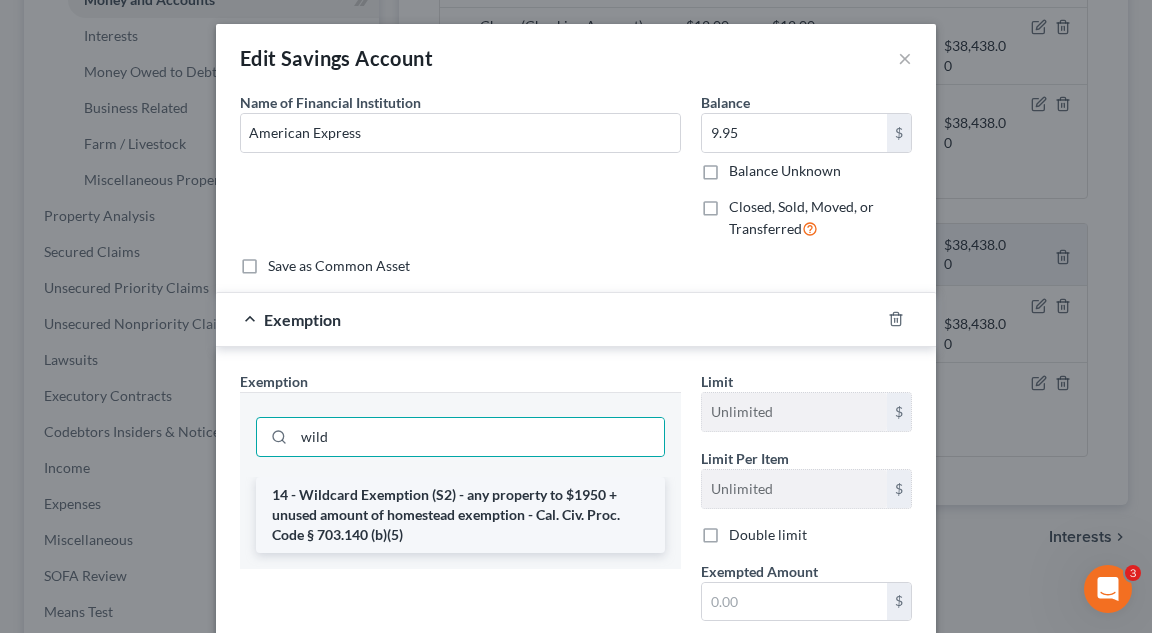 click on "14 - Wildcard Exemption (S2) - any property to $1950 + unused amount of homestead exemption  - Cal. Civ. Proc. Code § 703.140 (b)(5)" at bounding box center [460, 515] 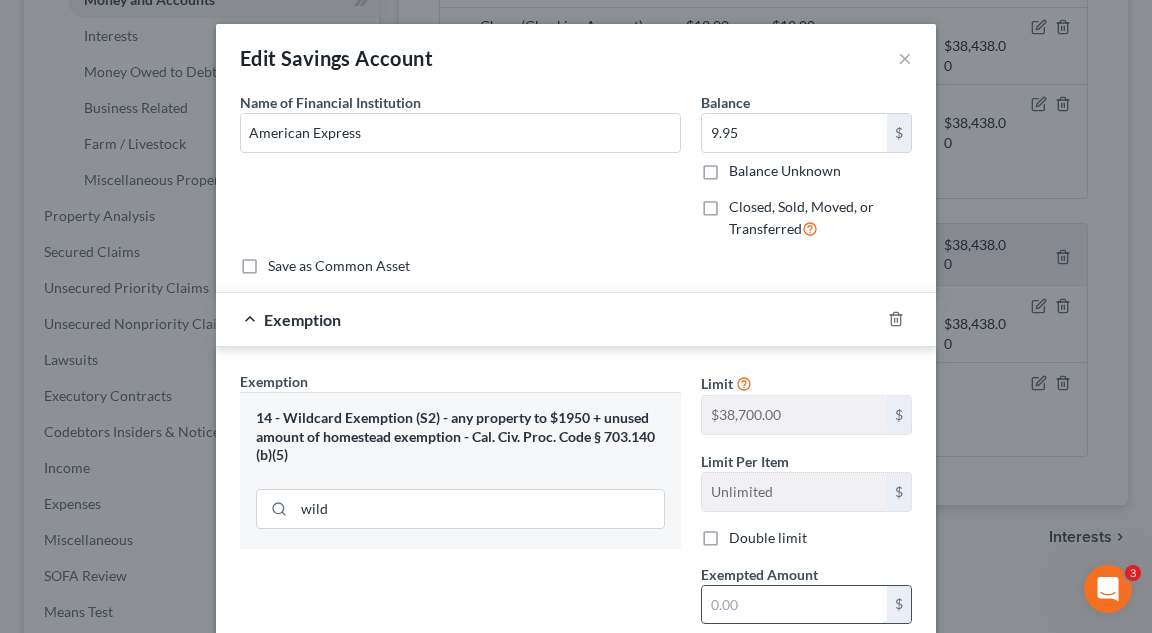 click at bounding box center (794, 605) 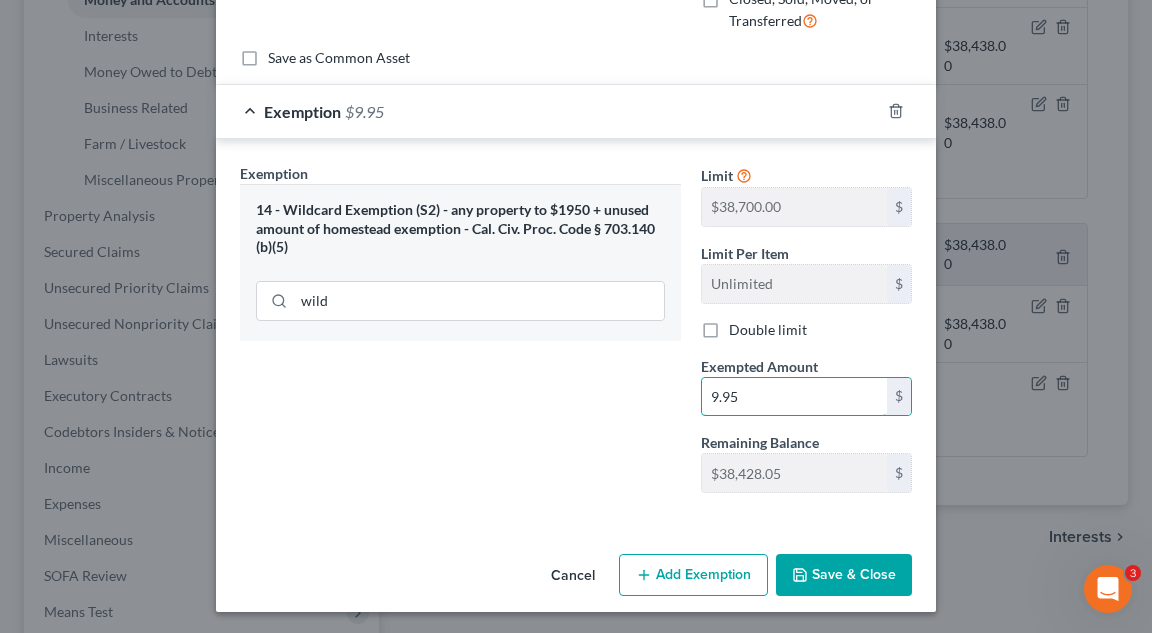 scroll, scrollTop: 207, scrollLeft: 0, axis: vertical 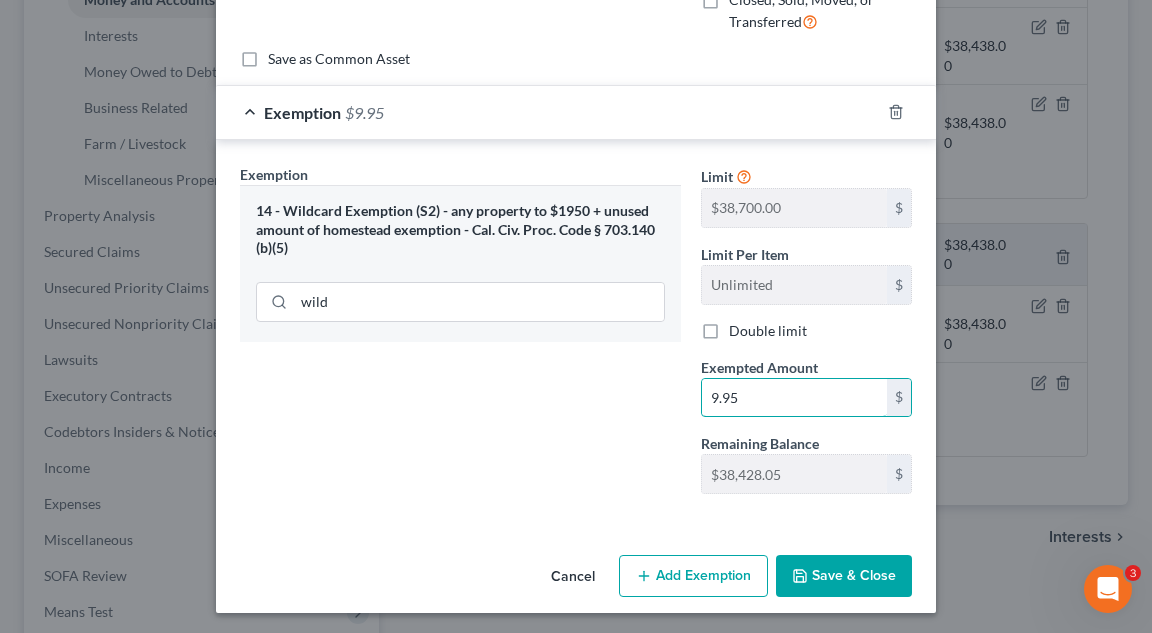 type on "9.95" 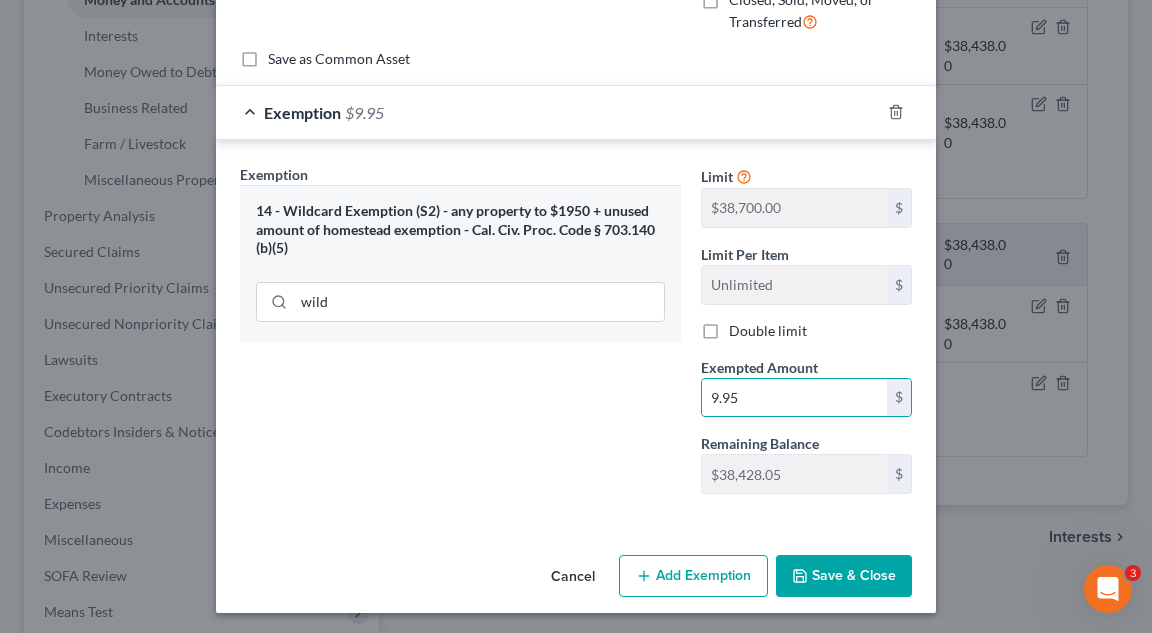 click on "Save & Close" at bounding box center [844, 576] 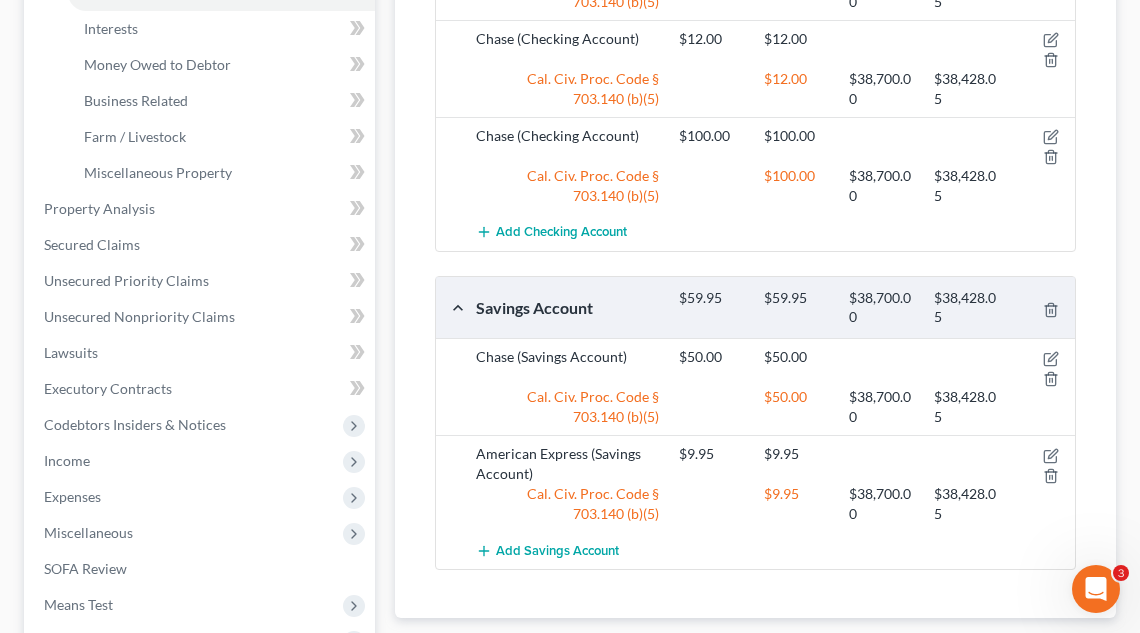 scroll, scrollTop: 544, scrollLeft: 0, axis: vertical 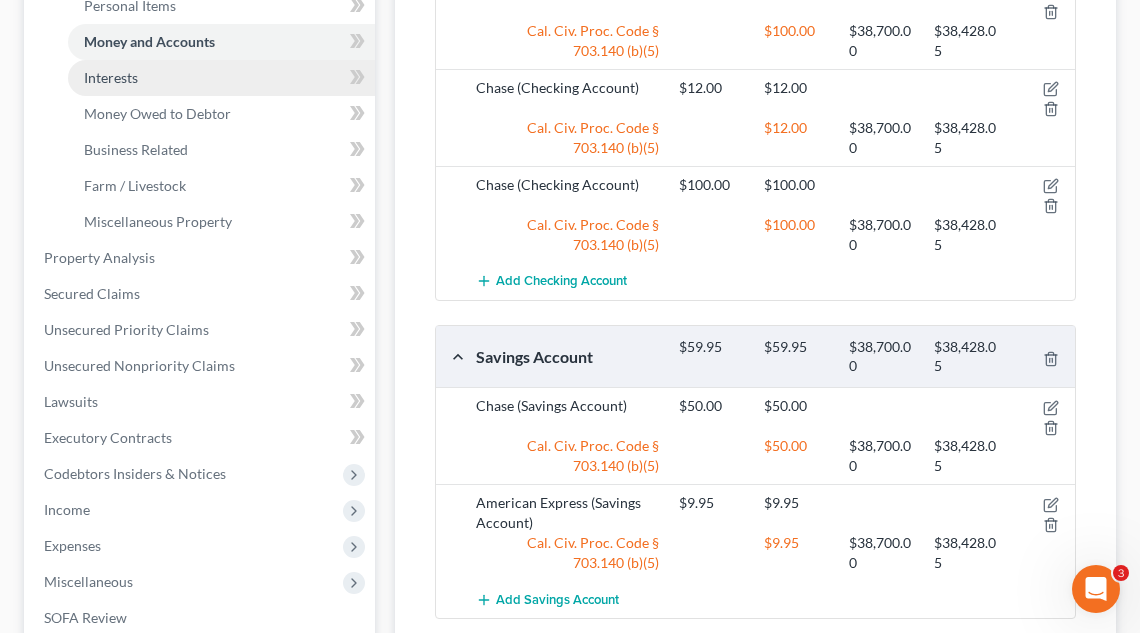 click on "Interests" at bounding box center (111, 77) 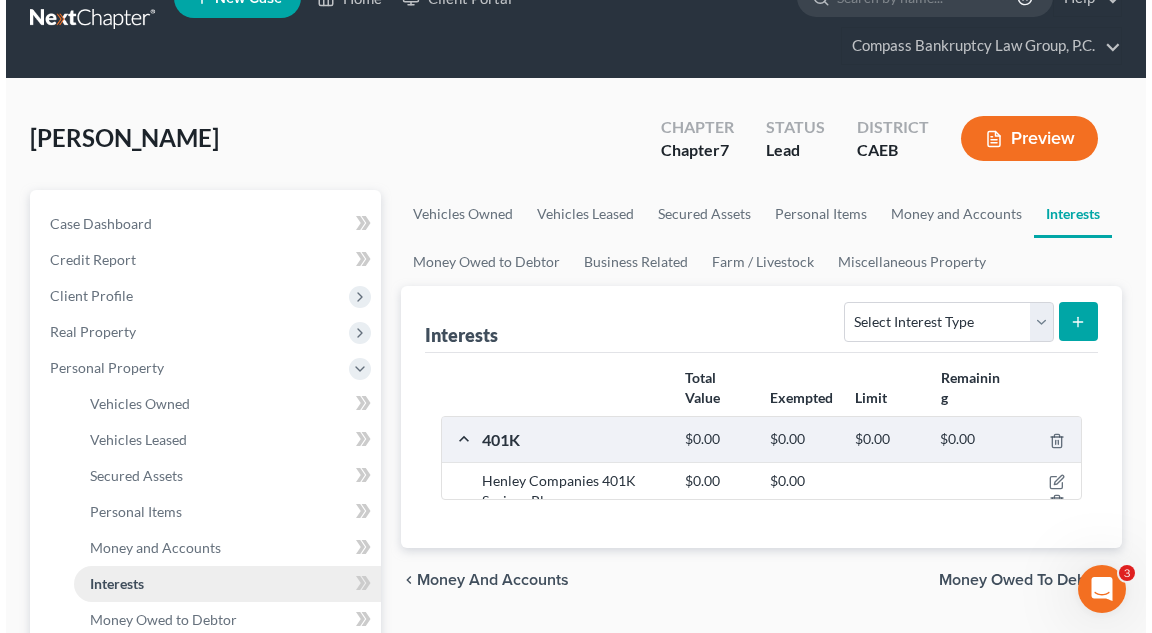 scroll, scrollTop: 0, scrollLeft: 0, axis: both 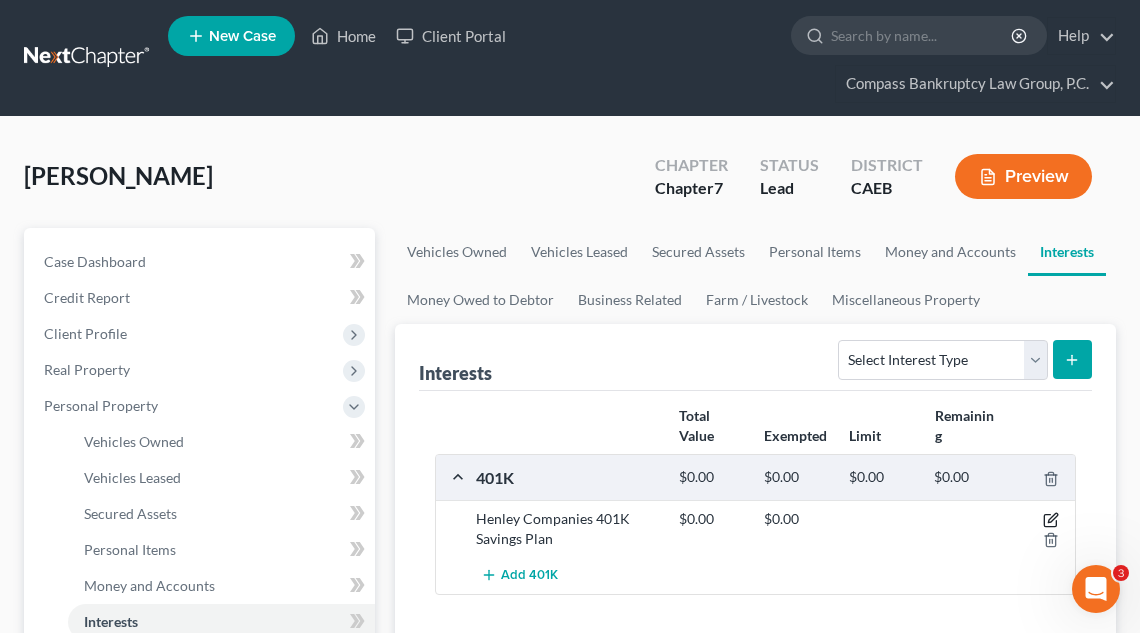 click 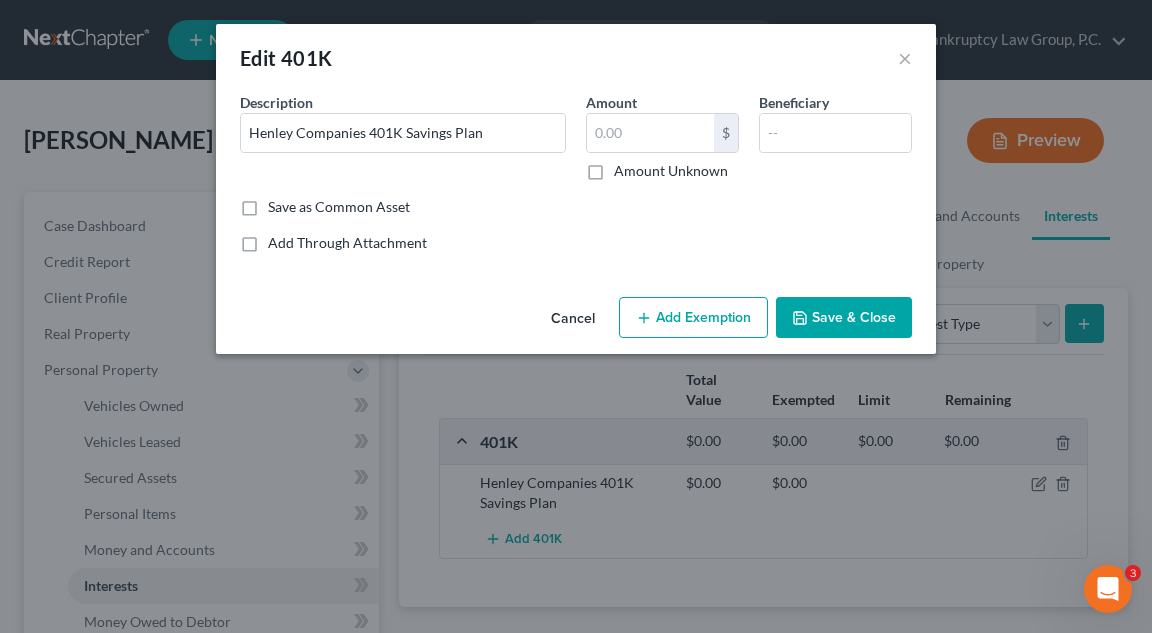 click on "Add Exemption" at bounding box center (693, 318) 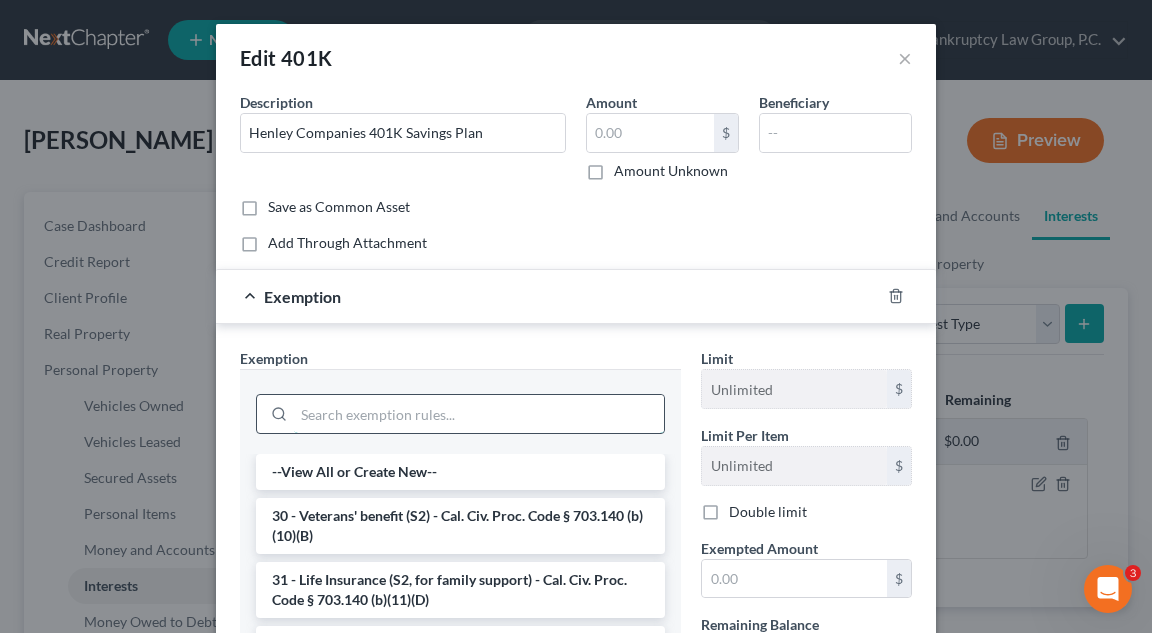 click at bounding box center [479, 414] 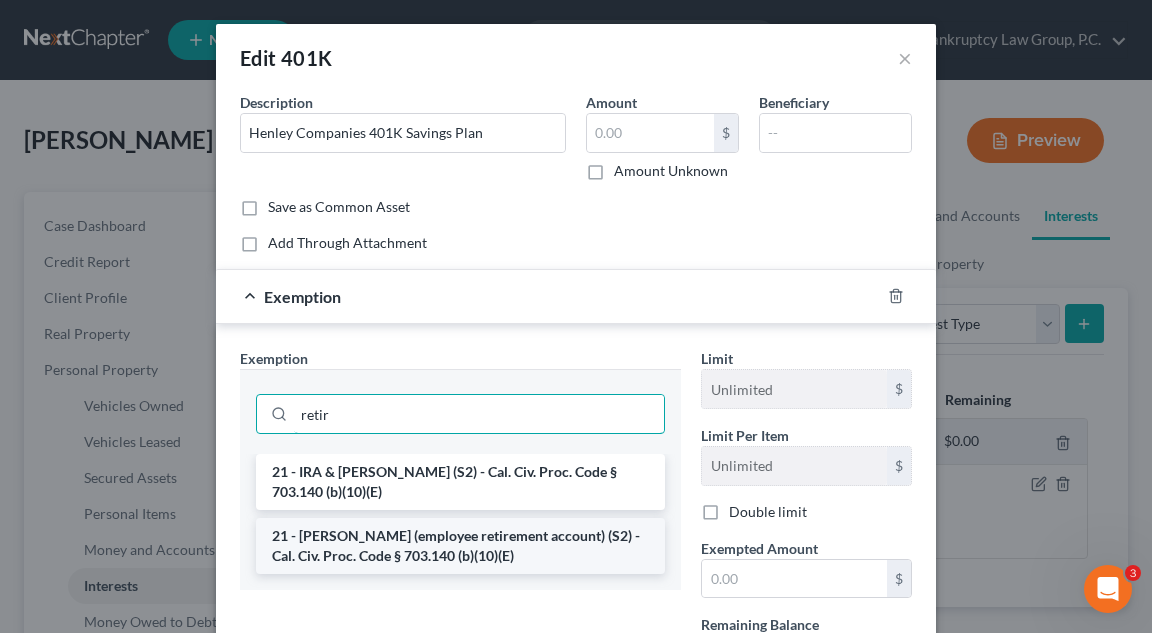 type on "retir" 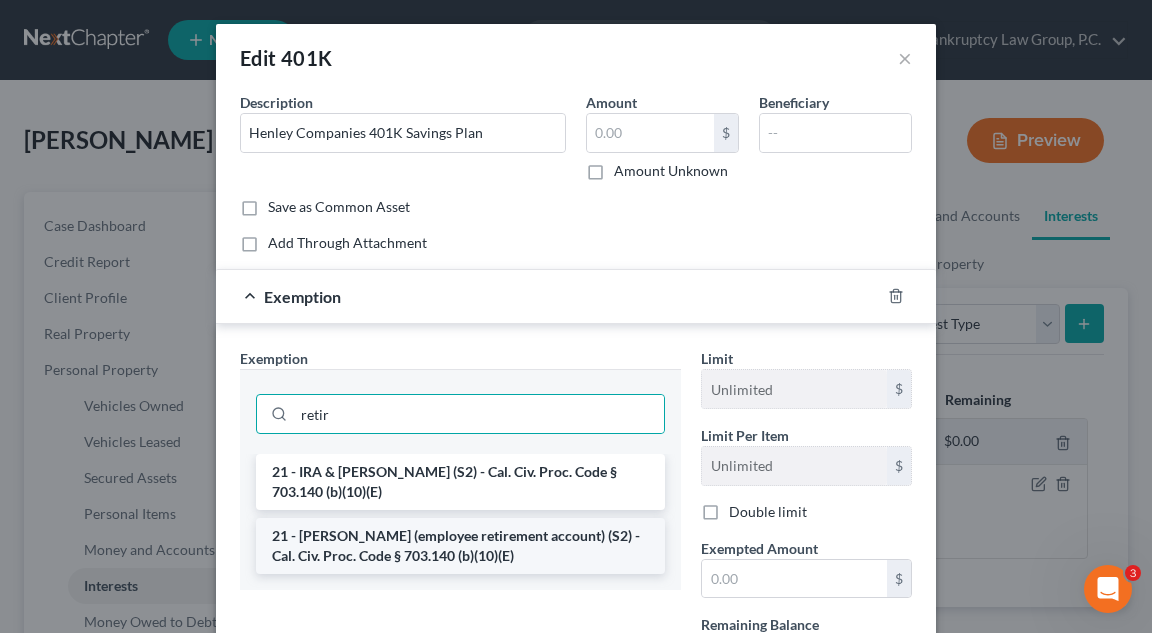 click on "21 - ERISA (employee retirement account) (S2) - Cal. Civ. Proc. Code § 703.140 (b)(10)(E)" at bounding box center (460, 546) 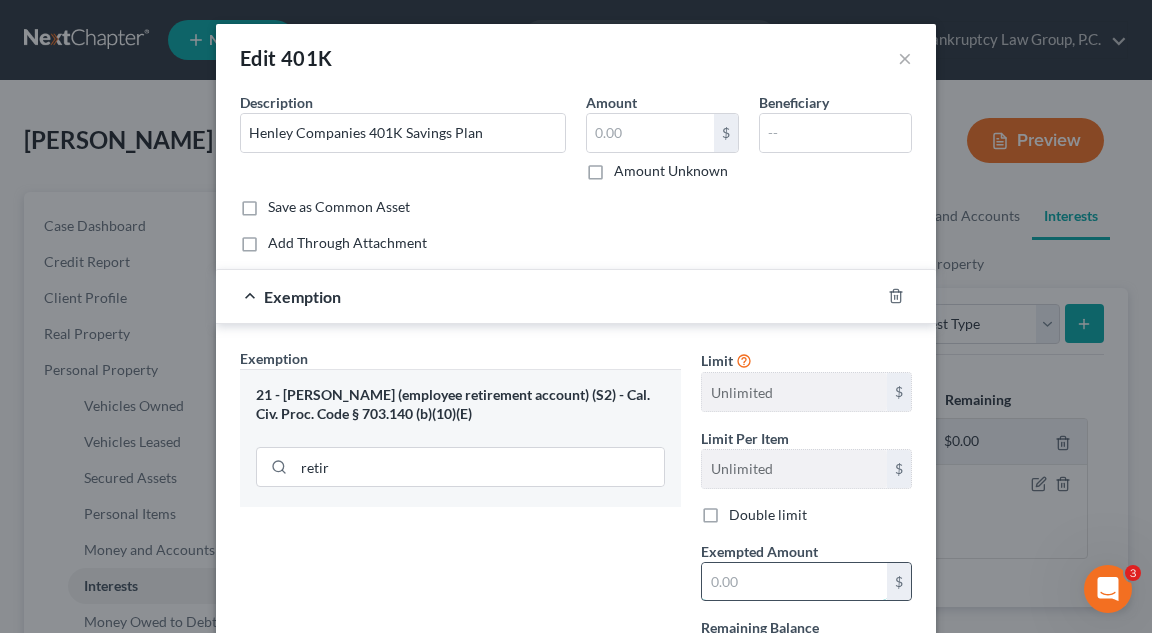 click at bounding box center (794, 582) 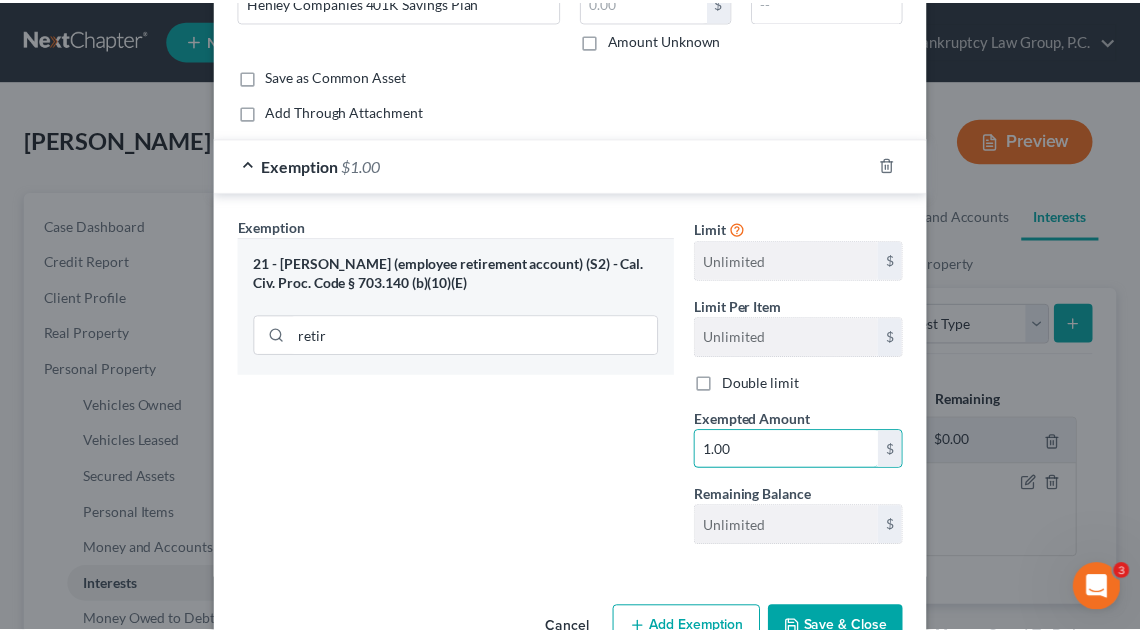 scroll, scrollTop: 185, scrollLeft: 0, axis: vertical 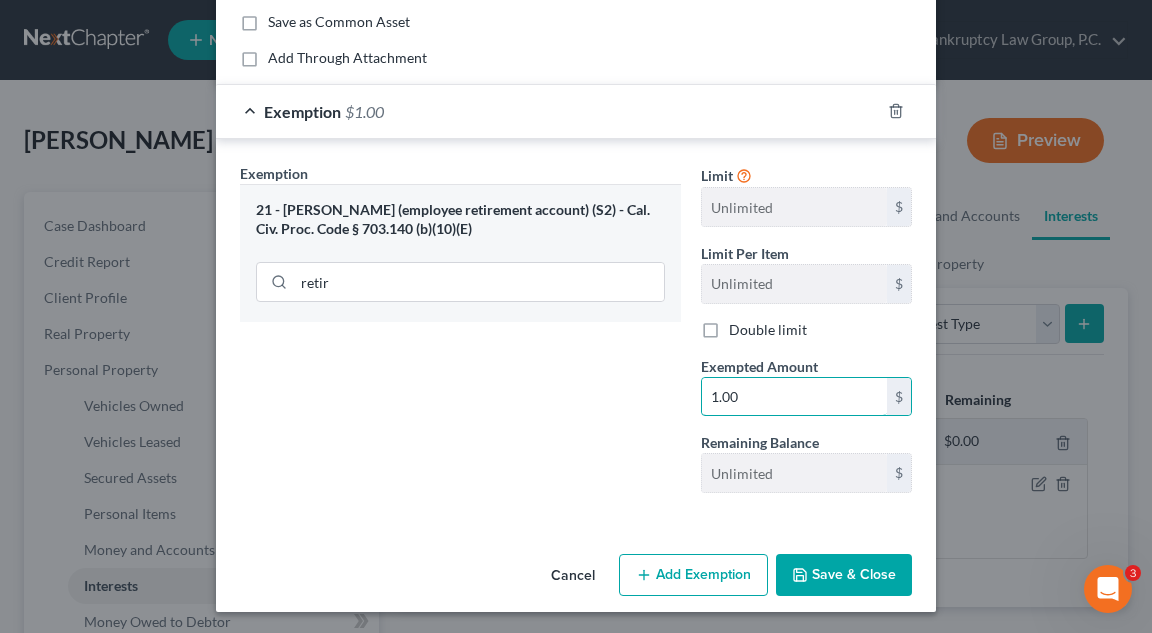 type on "1.00" 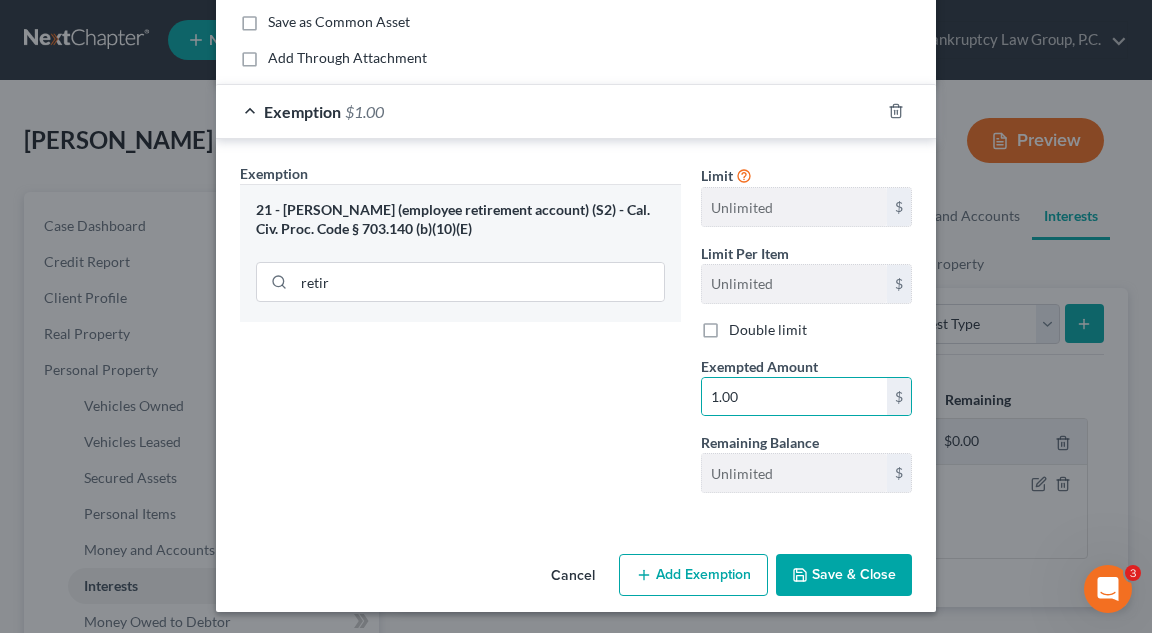 click on "Save & Close" at bounding box center [844, 575] 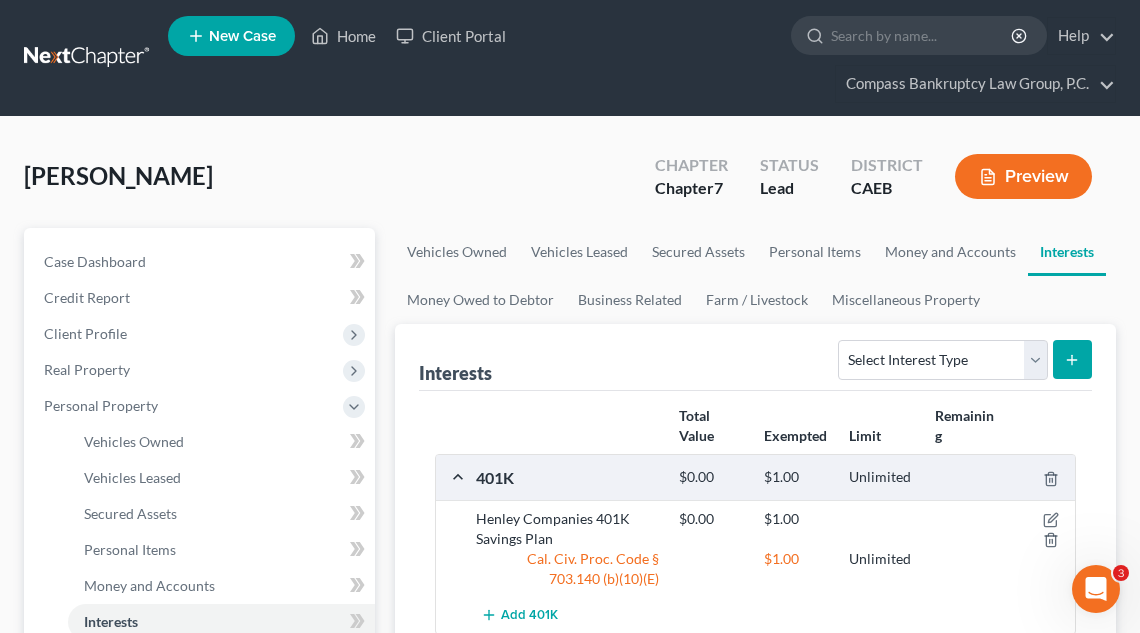 scroll, scrollTop: 271, scrollLeft: 0, axis: vertical 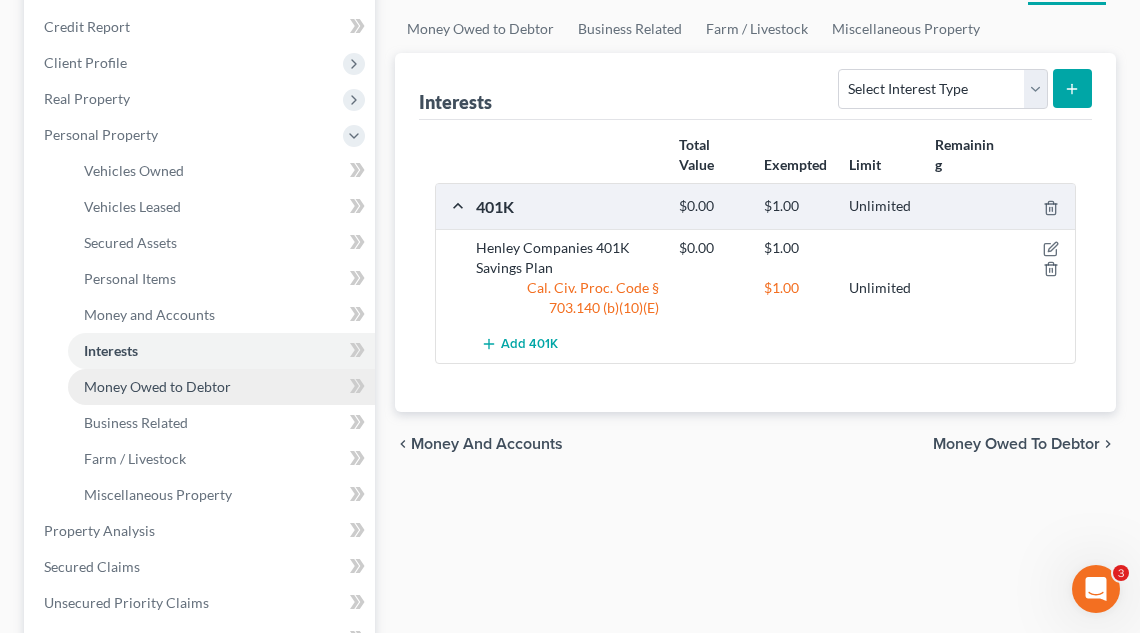 click on "Money Owed to Debtor" at bounding box center (157, 386) 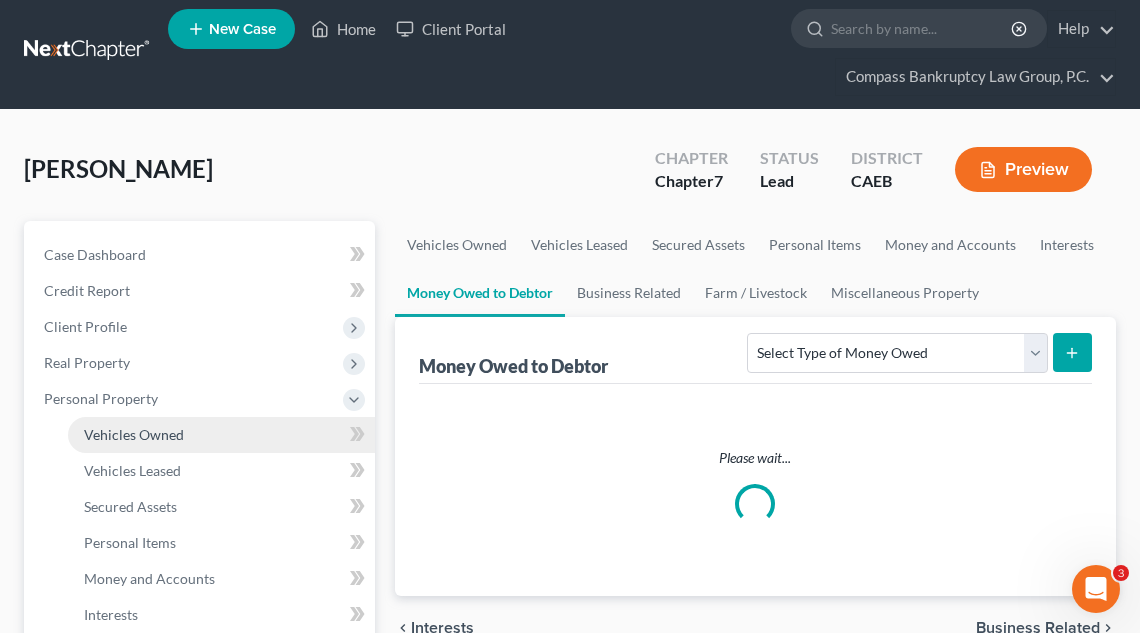 scroll, scrollTop: 0, scrollLeft: 0, axis: both 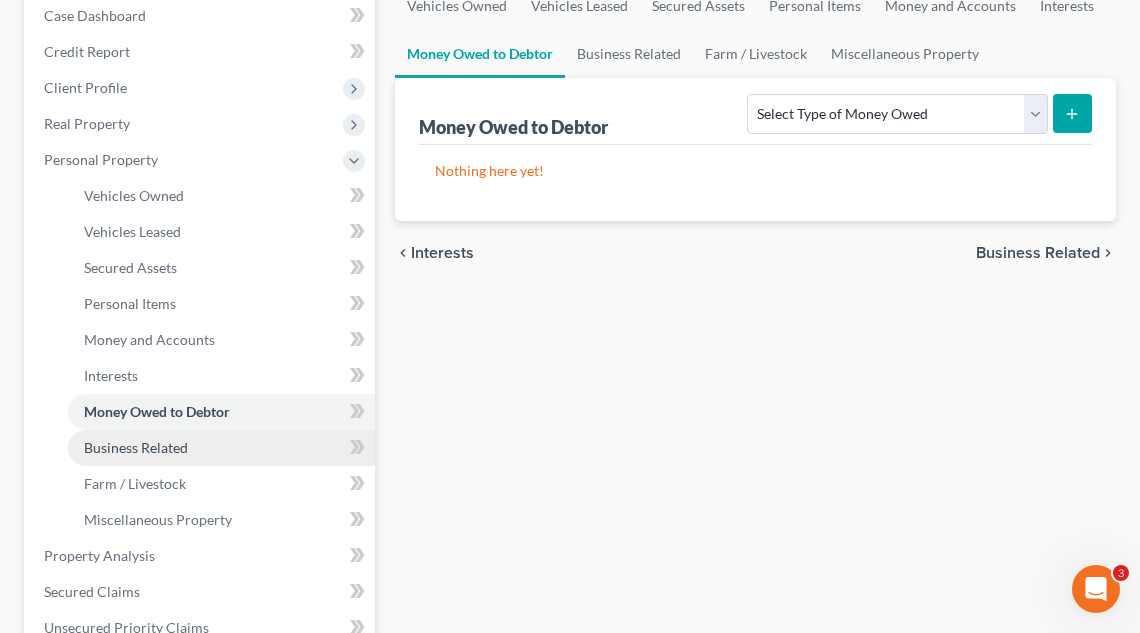 click on "Business Related" at bounding box center (221, 448) 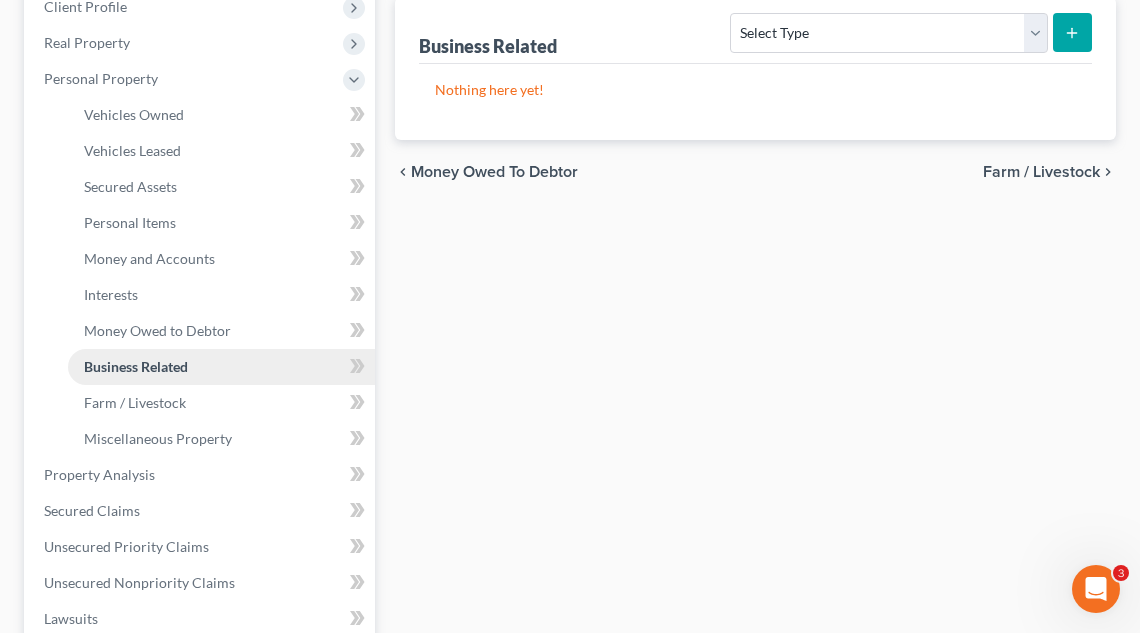 scroll, scrollTop: 330, scrollLeft: 0, axis: vertical 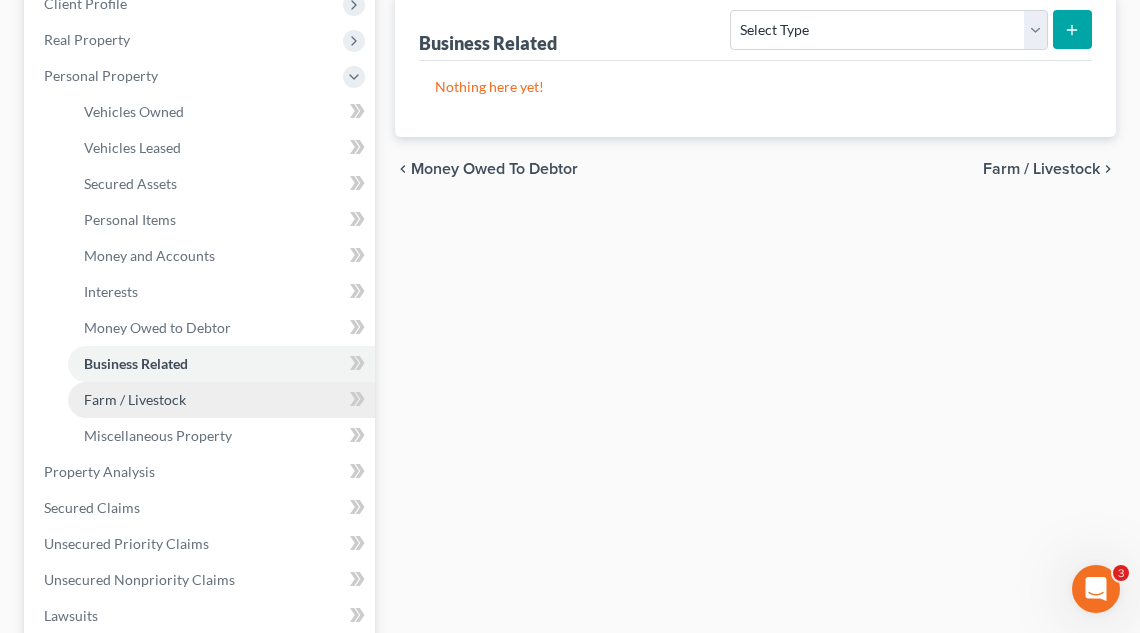 click on "Farm / Livestock" at bounding box center (221, 400) 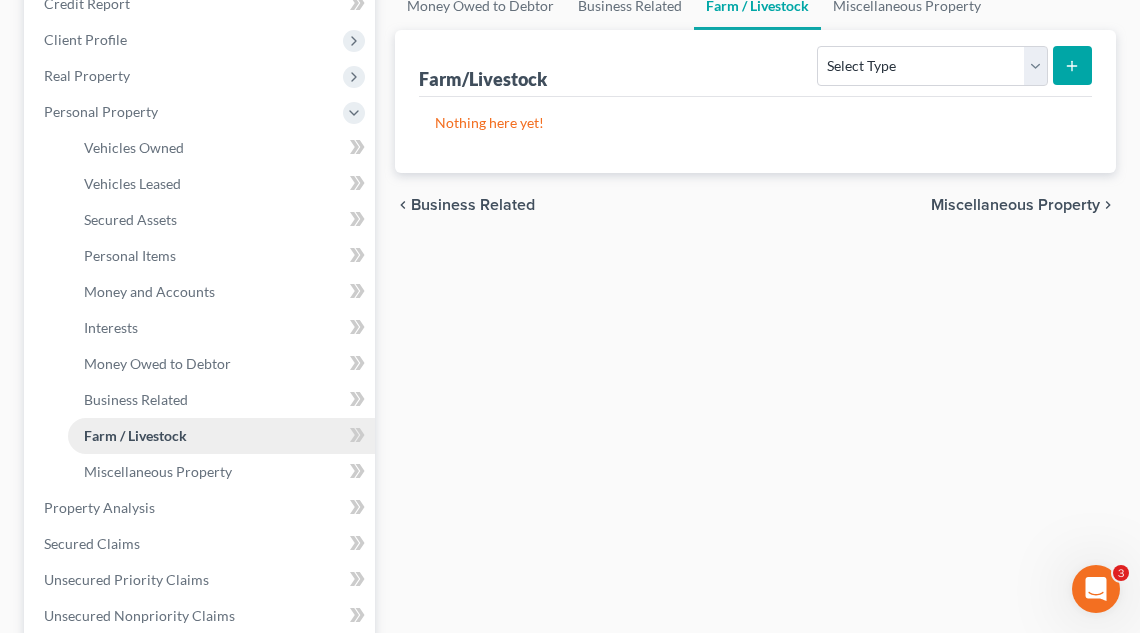 scroll, scrollTop: 312, scrollLeft: 0, axis: vertical 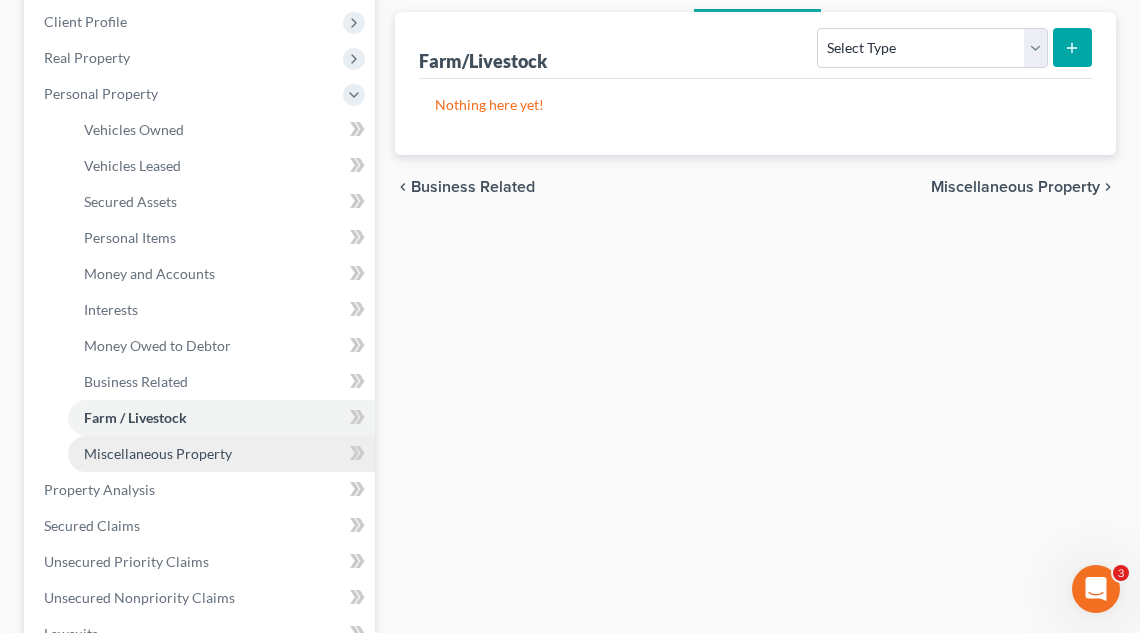 click on "Miscellaneous Property" at bounding box center [221, 454] 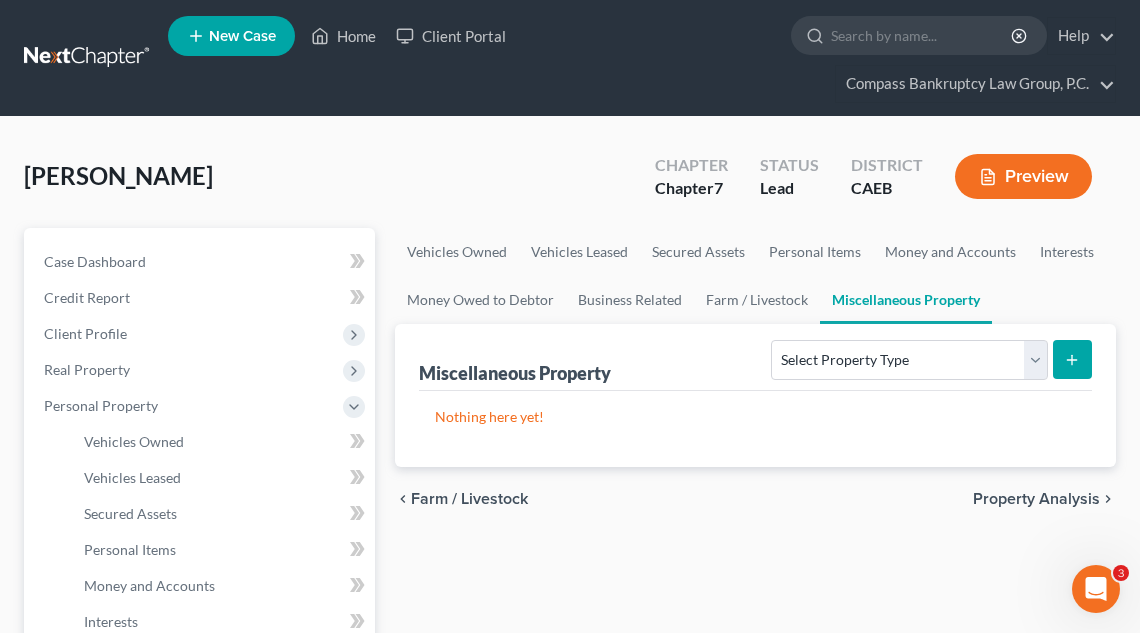 scroll, scrollTop: 0, scrollLeft: 0, axis: both 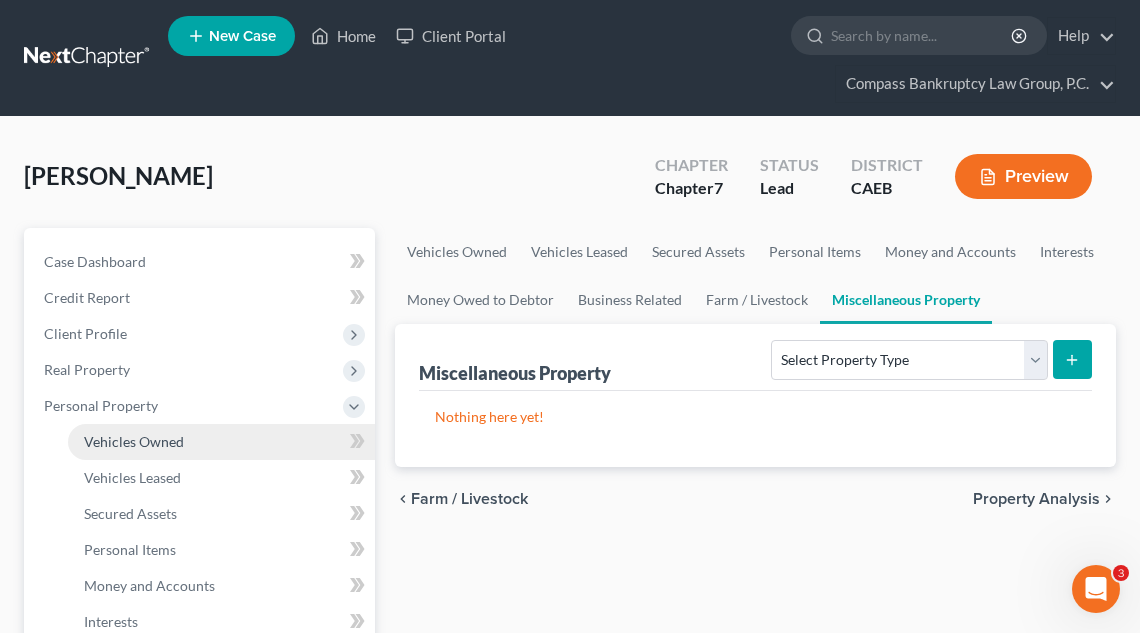 click on "Vehicles Owned" at bounding box center (134, 441) 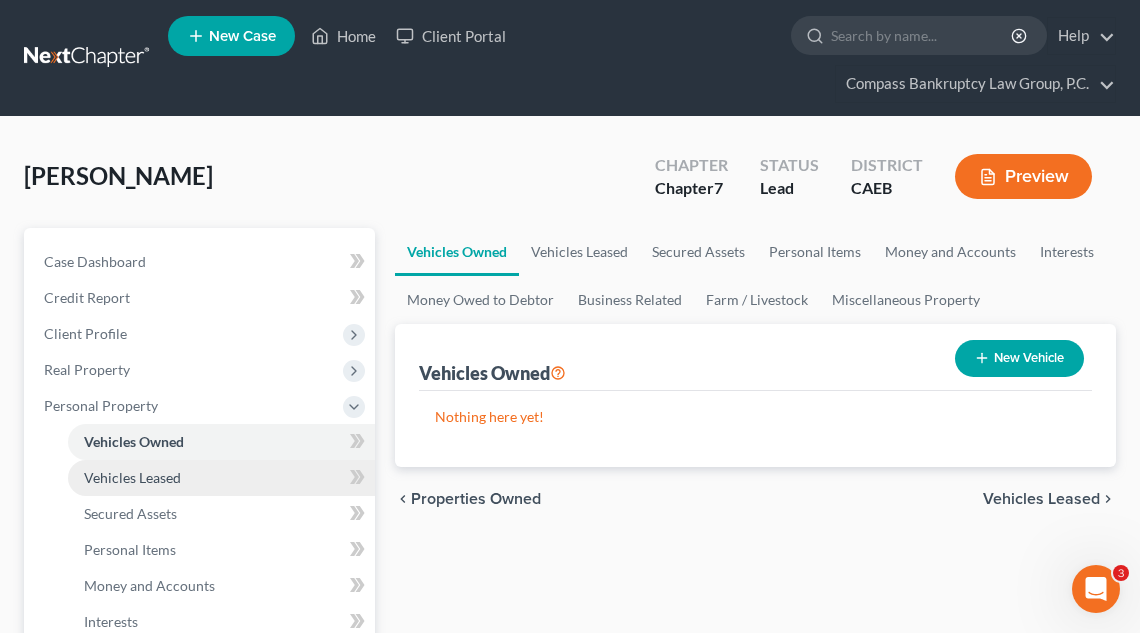 click on "Vehicles Leased" at bounding box center [132, 477] 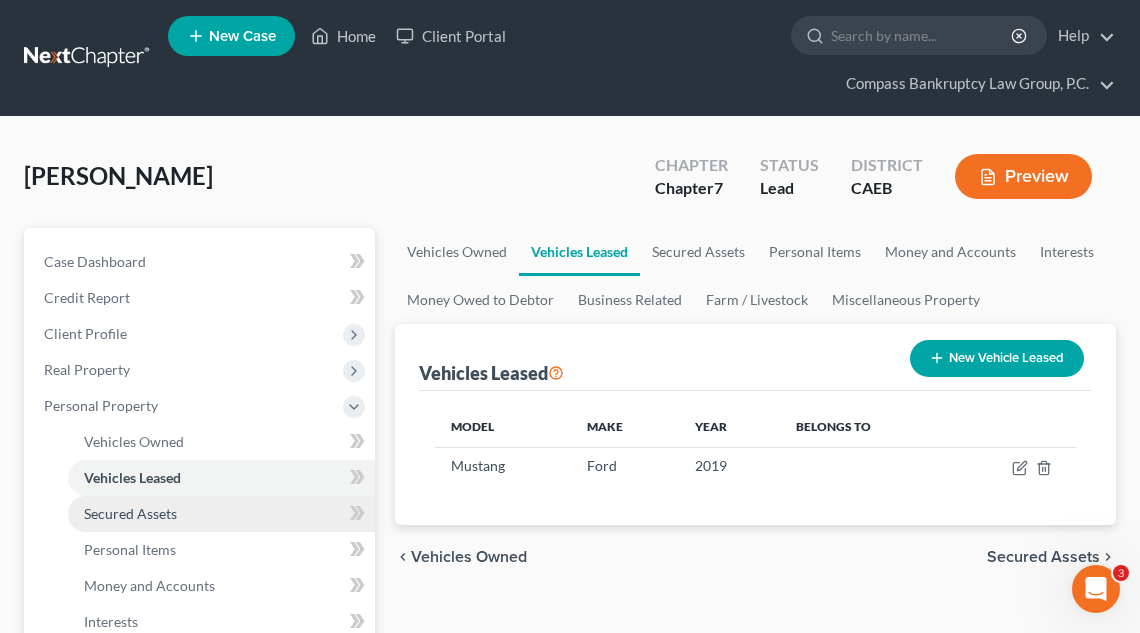 scroll, scrollTop: 64, scrollLeft: 0, axis: vertical 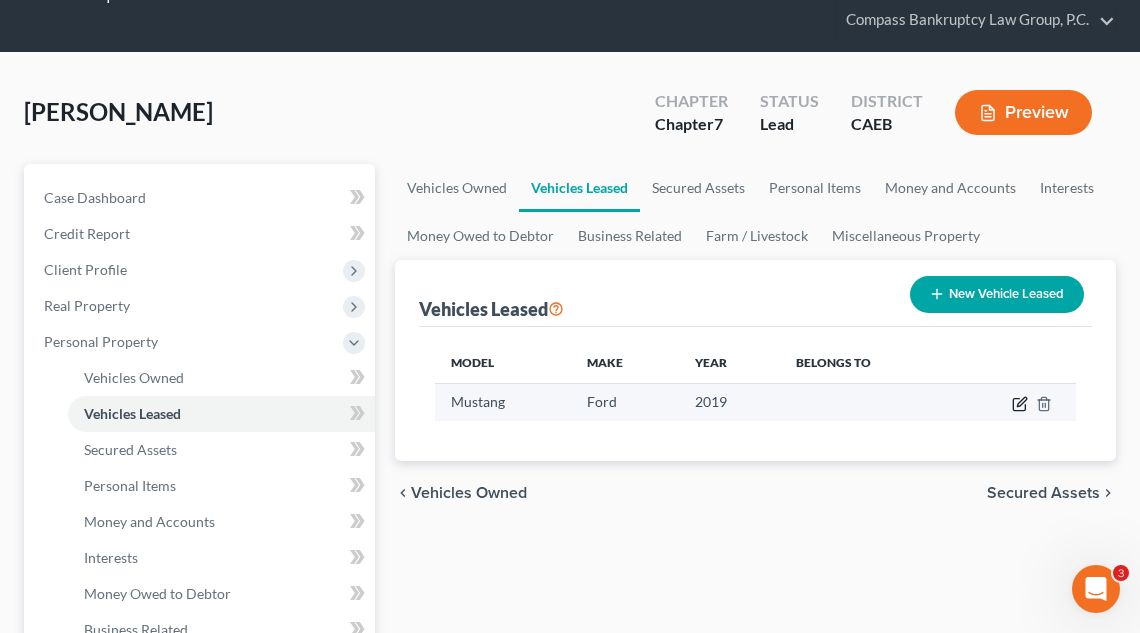 click 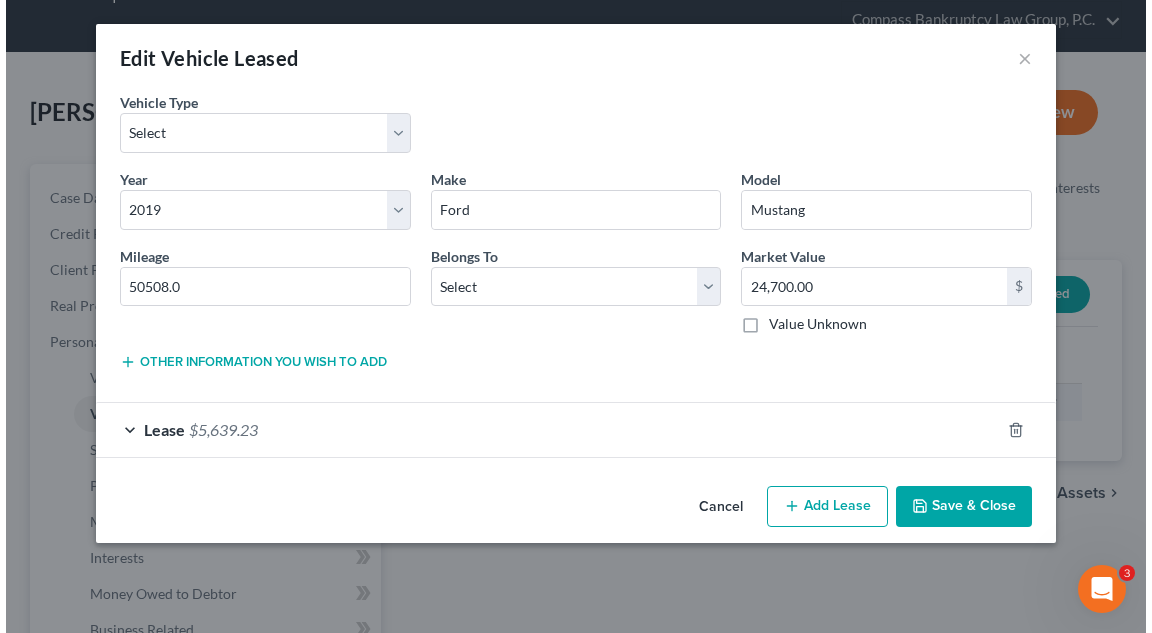 scroll, scrollTop: 46, scrollLeft: 0, axis: vertical 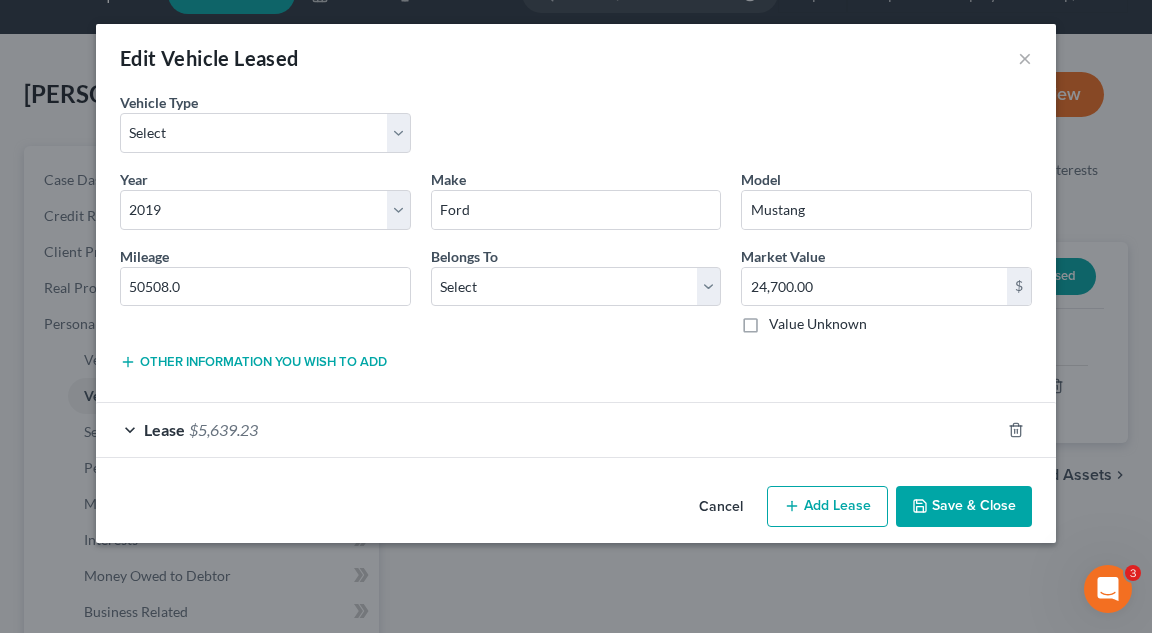 click on "Cancel" at bounding box center (721, 508) 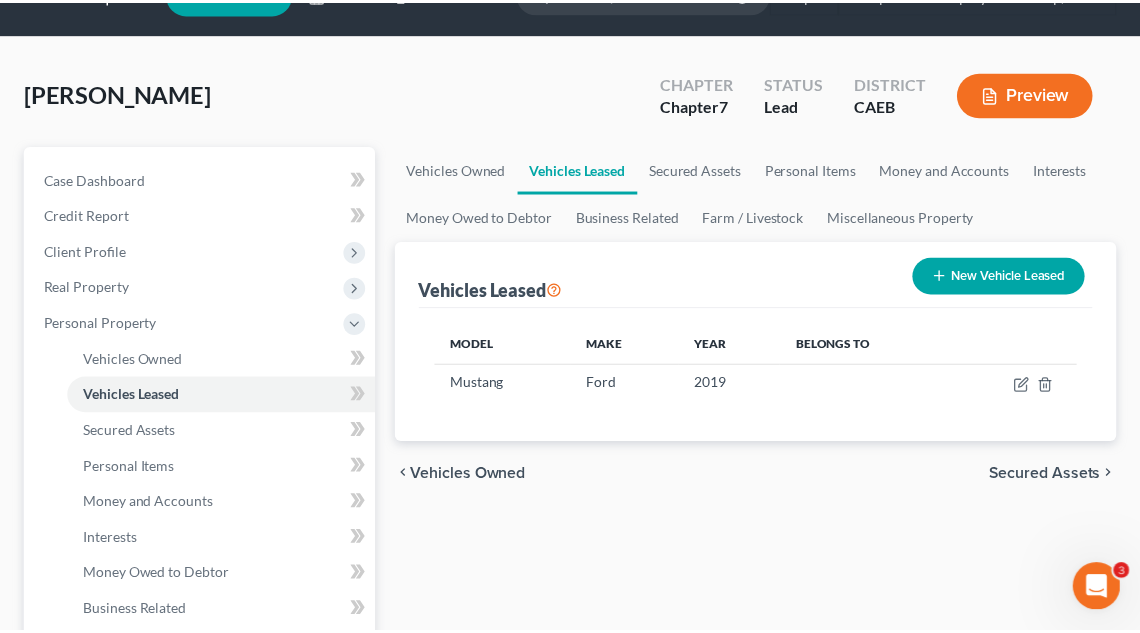 scroll, scrollTop: 64, scrollLeft: 0, axis: vertical 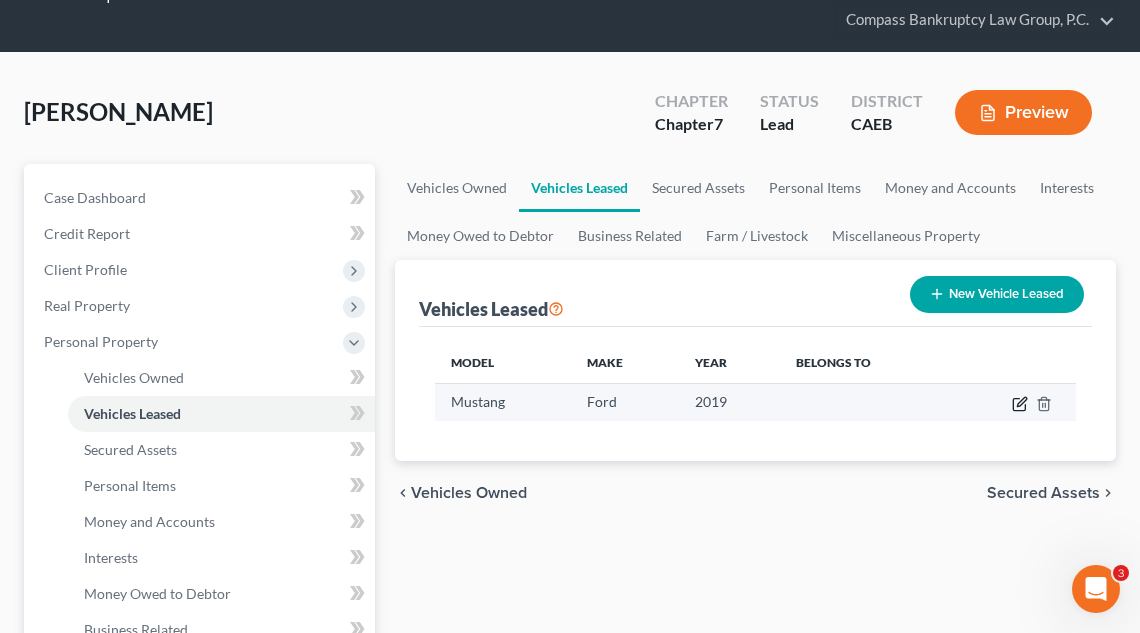 click 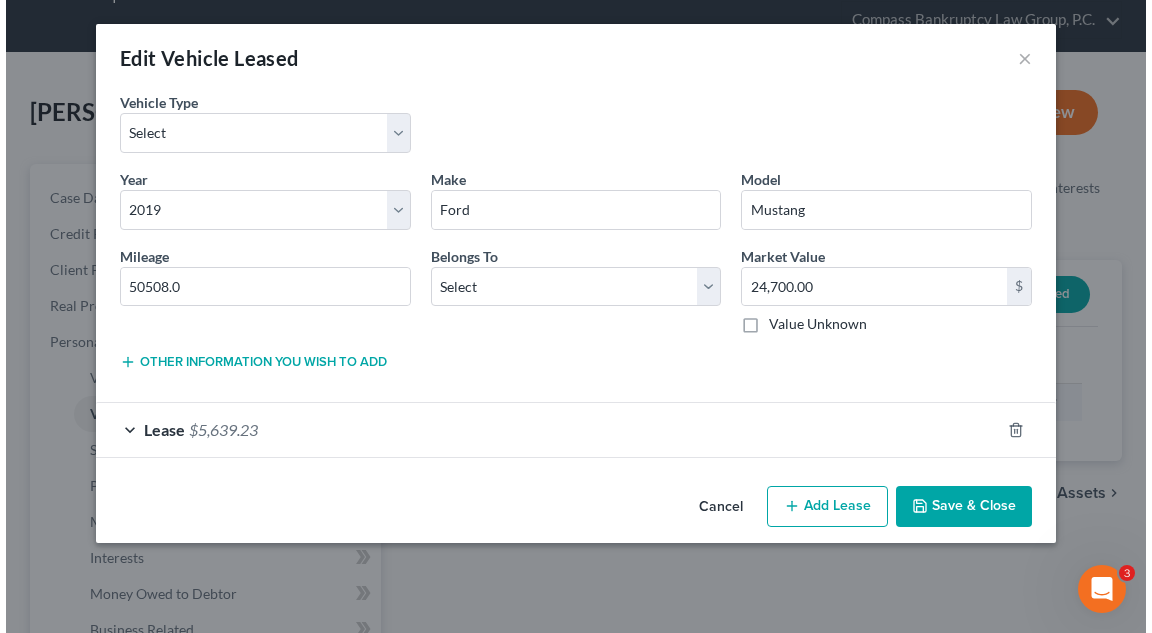 scroll, scrollTop: 46, scrollLeft: 0, axis: vertical 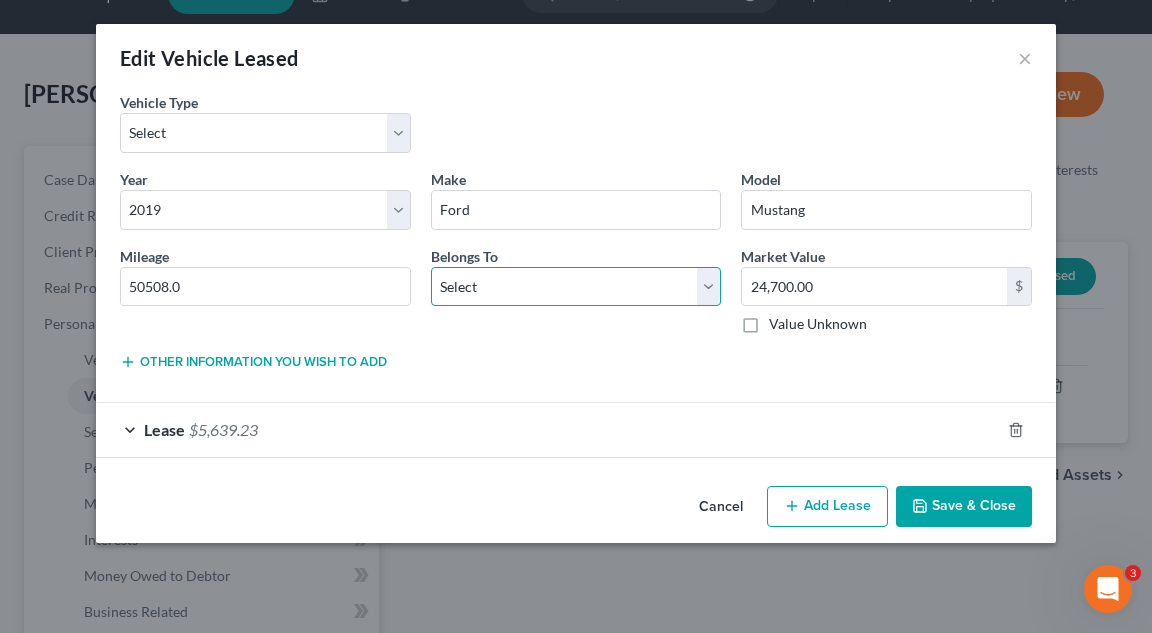 click on "Select Debtor 1 Only Debtor 2 Only Debtor 1 And Debtor 2 Only At Least One Of The Debtors And Another Community Property" at bounding box center (576, 287) 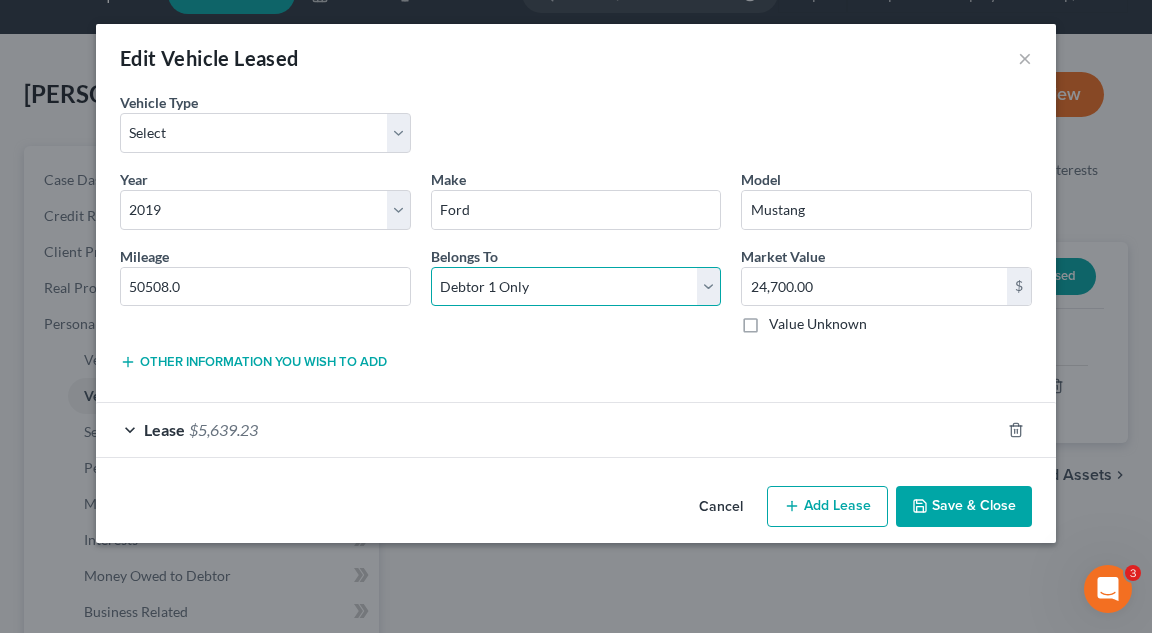 click on "Select Debtor 1 Only Debtor 2 Only Debtor 1 And Debtor 2 Only At Least One Of The Debtors And Another Community Property" at bounding box center (576, 287) 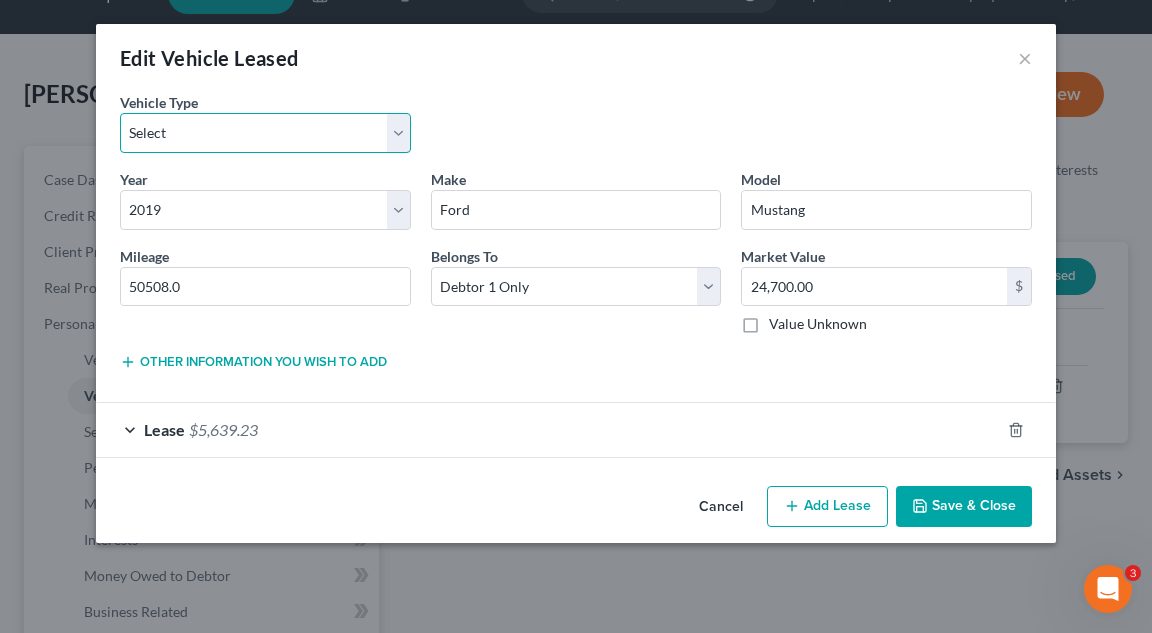 click on "Select Automobile Truck Trailer Watercraft Aircraft Motor Home Atv Other Vehicle" at bounding box center [265, 133] 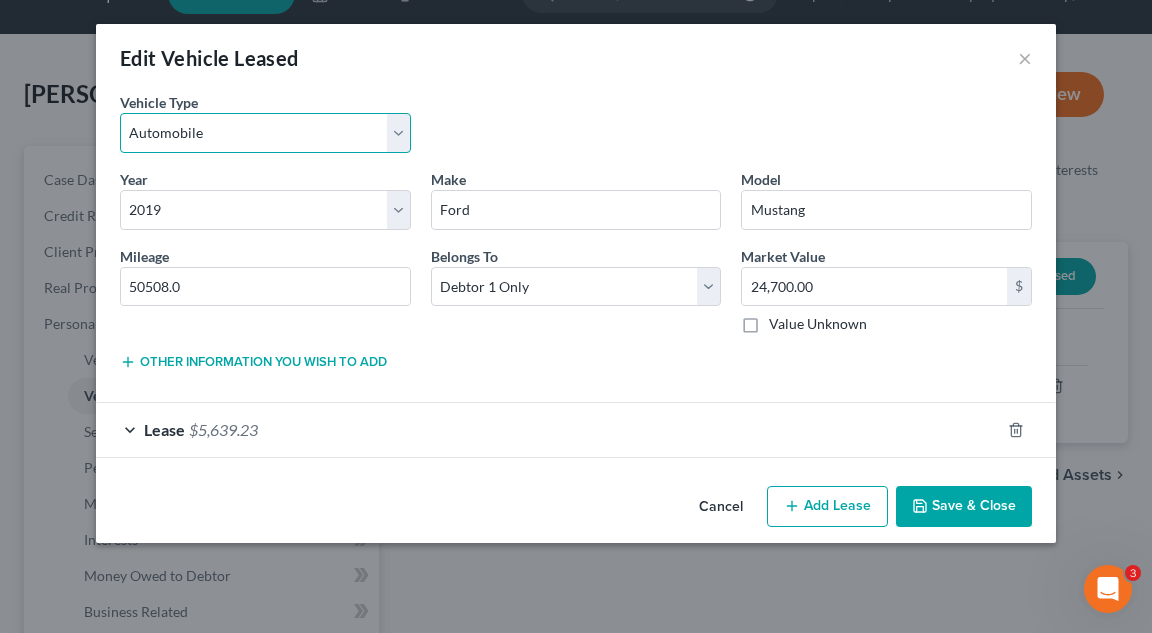 click on "Select Automobile Truck Trailer Watercraft Aircraft Motor Home Atv Other Vehicle" at bounding box center [265, 133] 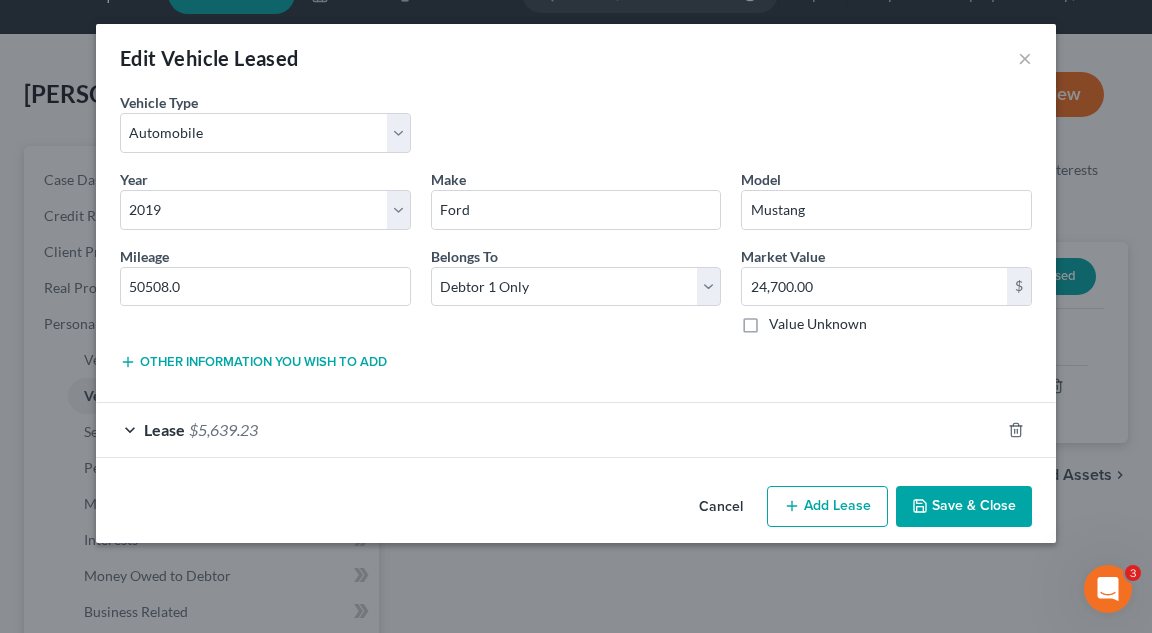 click on "Save & Close" at bounding box center [964, 507] 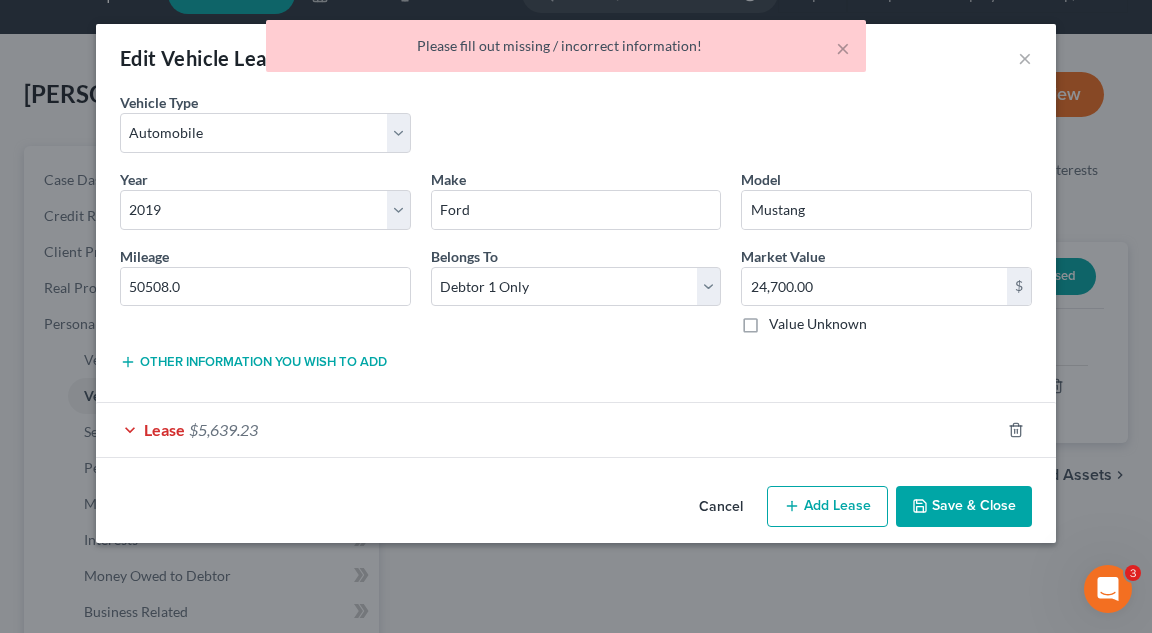 click on "$5,639.23" at bounding box center [223, 429] 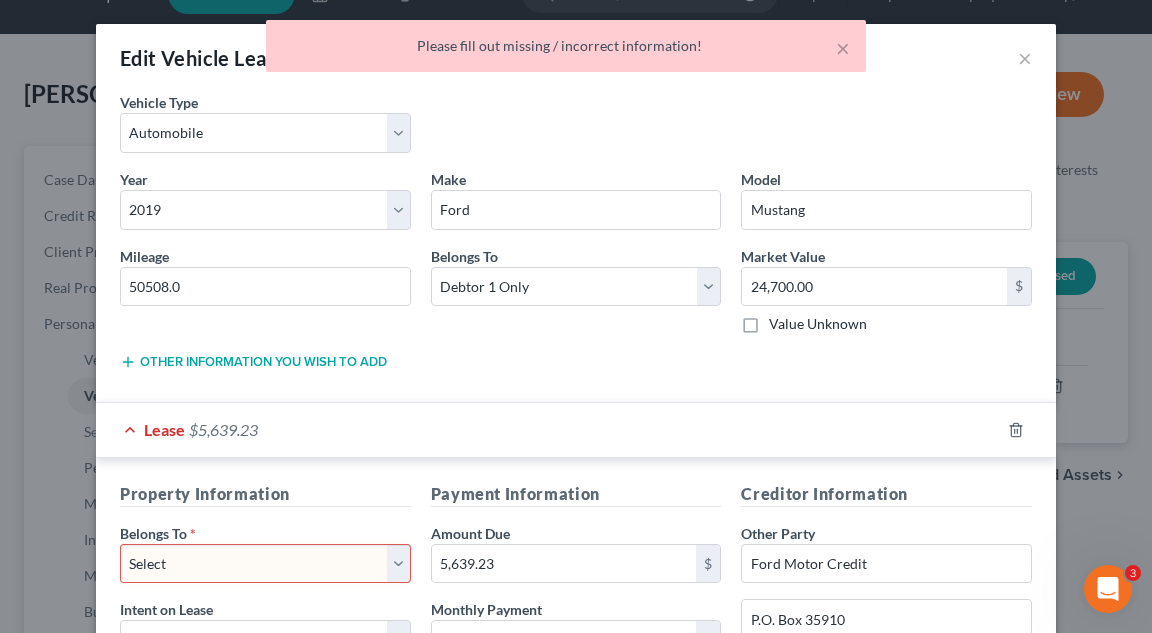 scroll, scrollTop: 176, scrollLeft: 0, axis: vertical 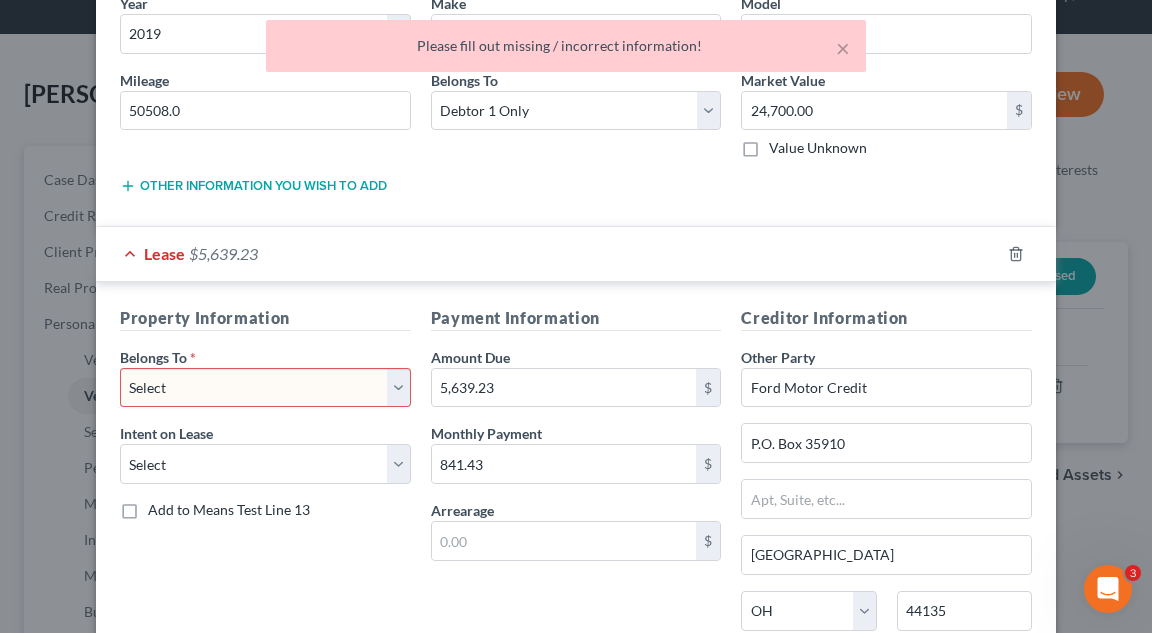 click on "Select Debtor 1 Only Debtor 2 Only Debtor 1 And Debtor 2 Only At Least One Of The Debtors And Another Community Property" at bounding box center [265, 388] 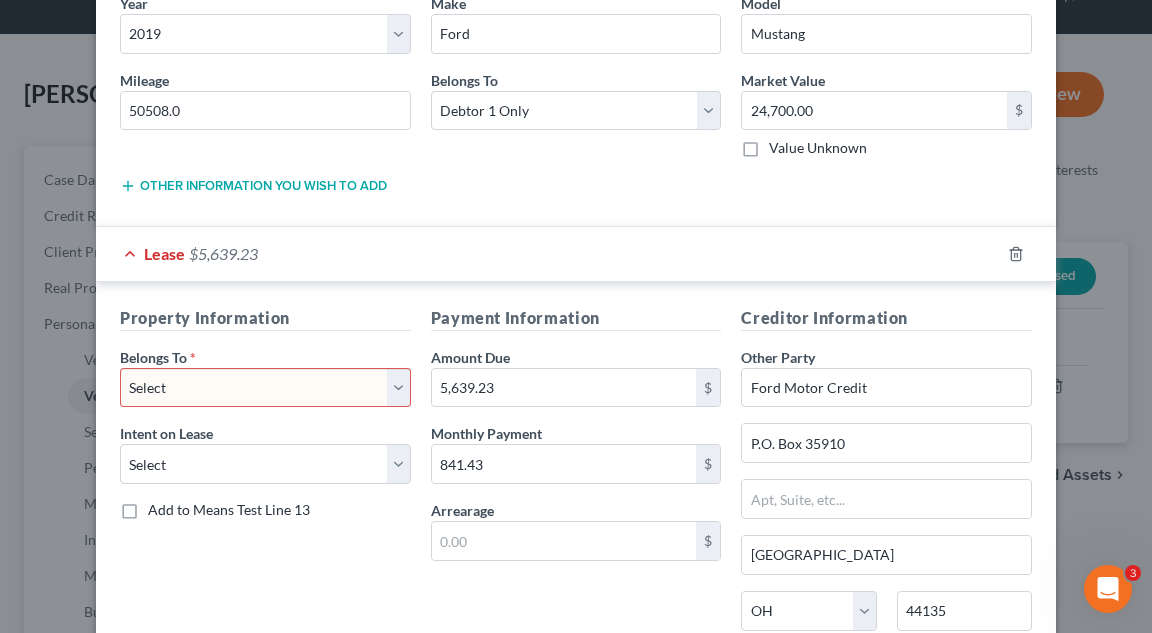 select on "0" 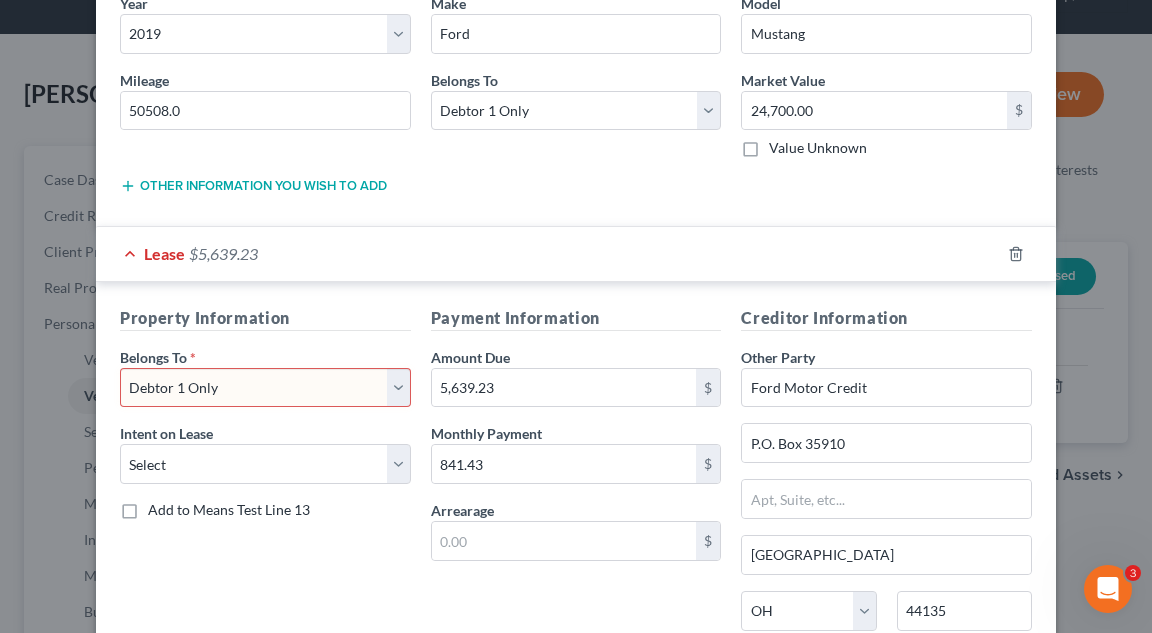 click on "Select Debtor 1 Only Debtor 2 Only Debtor 1 And Debtor 2 Only At Least One Of The Debtors And Another Community Property" at bounding box center (265, 388) 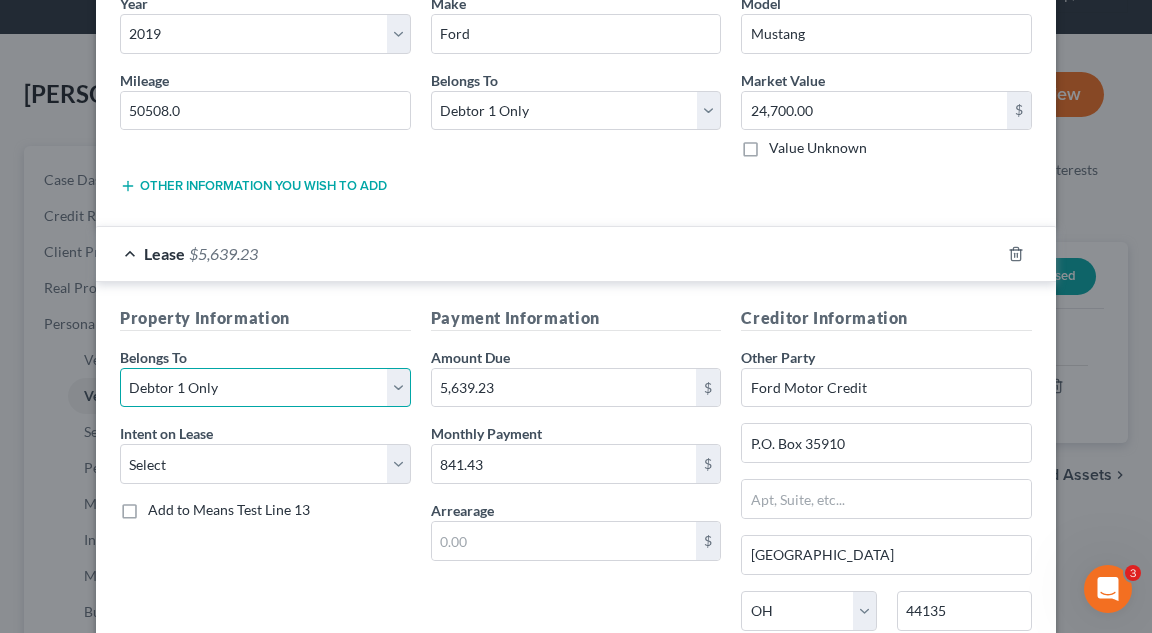 scroll, scrollTop: 347, scrollLeft: 0, axis: vertical 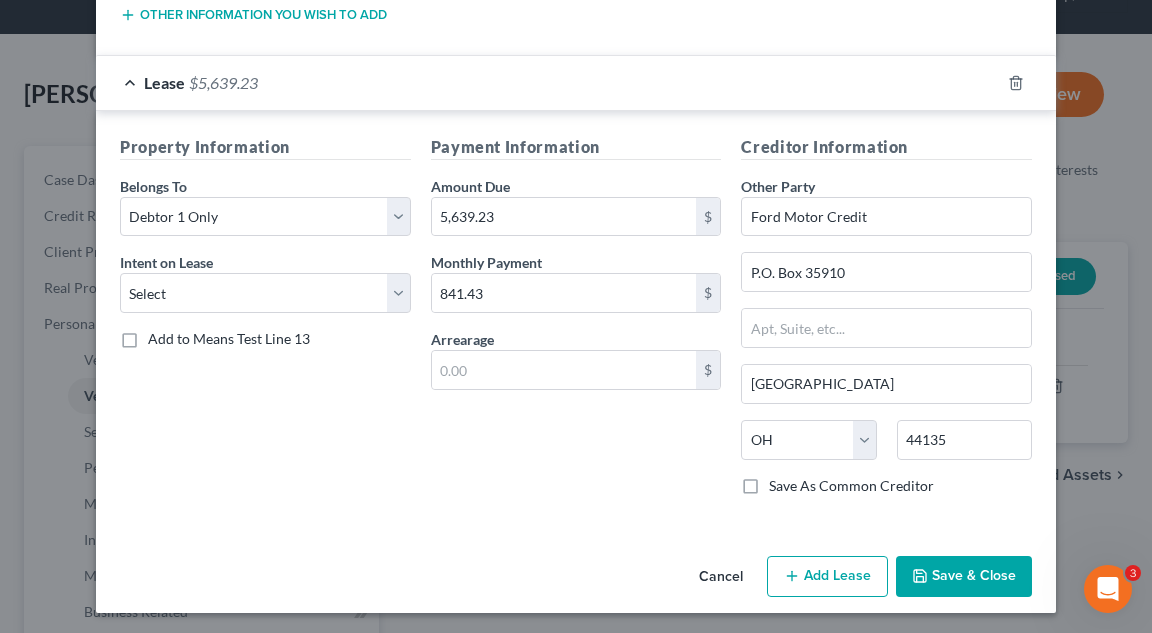 click on "Save & Close" at bounding box center [964, 577] 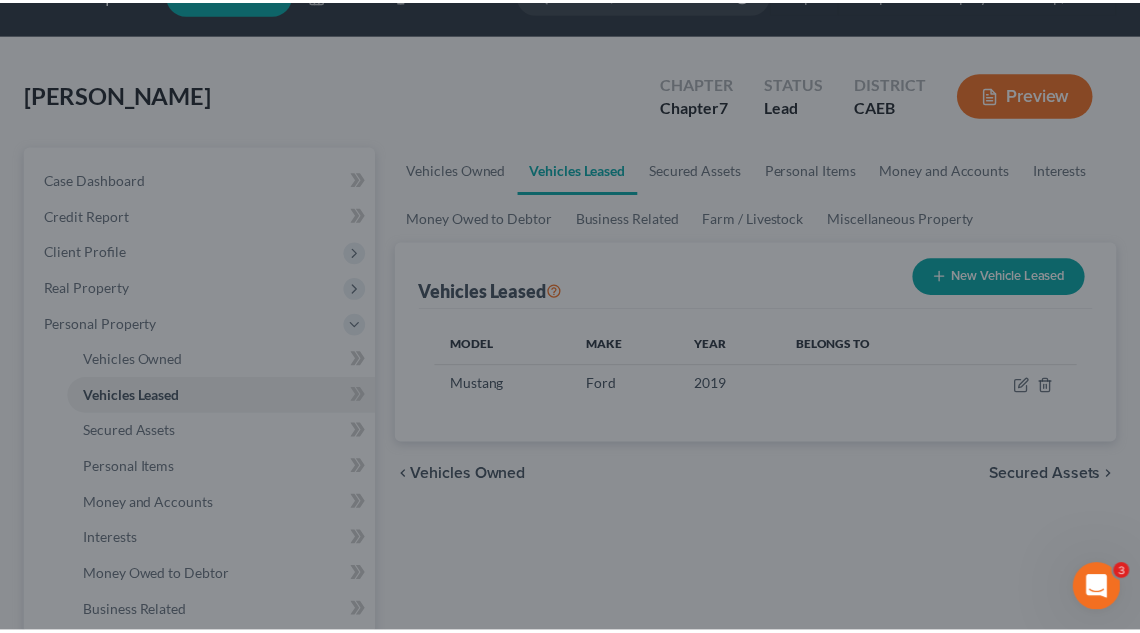 scroll, scrollTop: 64, scrollLeft: 0, axis: vertical 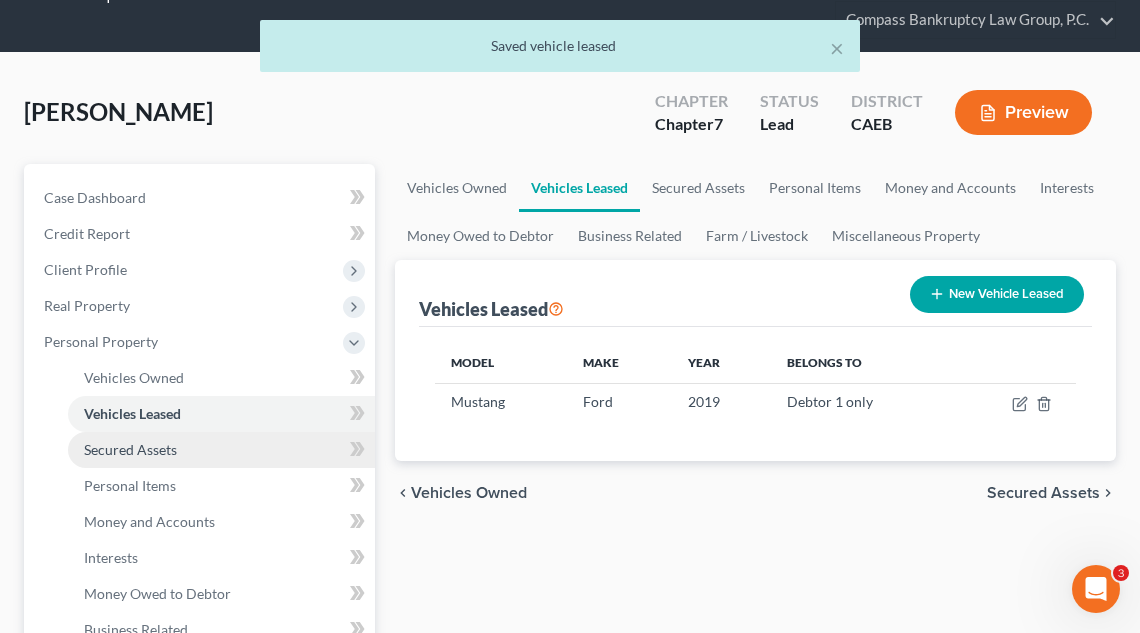 click on "Secured Assets" at bounding box center (221, 450) 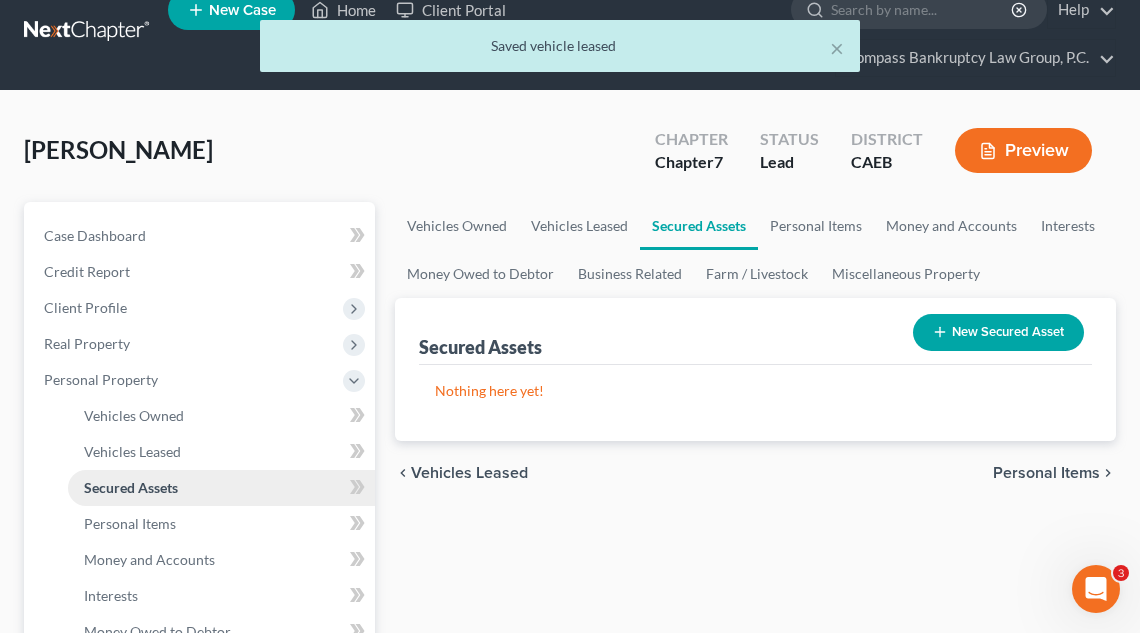 scroll, scrollTop: 0, scrollLeft: 0, axis: both 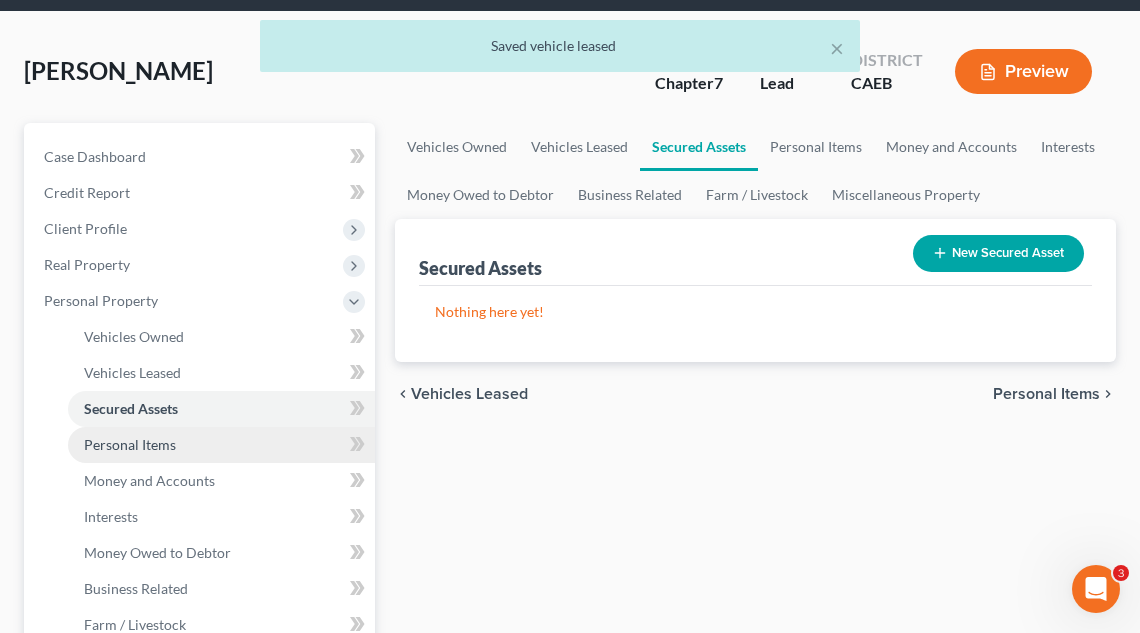 click on "Personal Items" at bounding box center [221, 445] 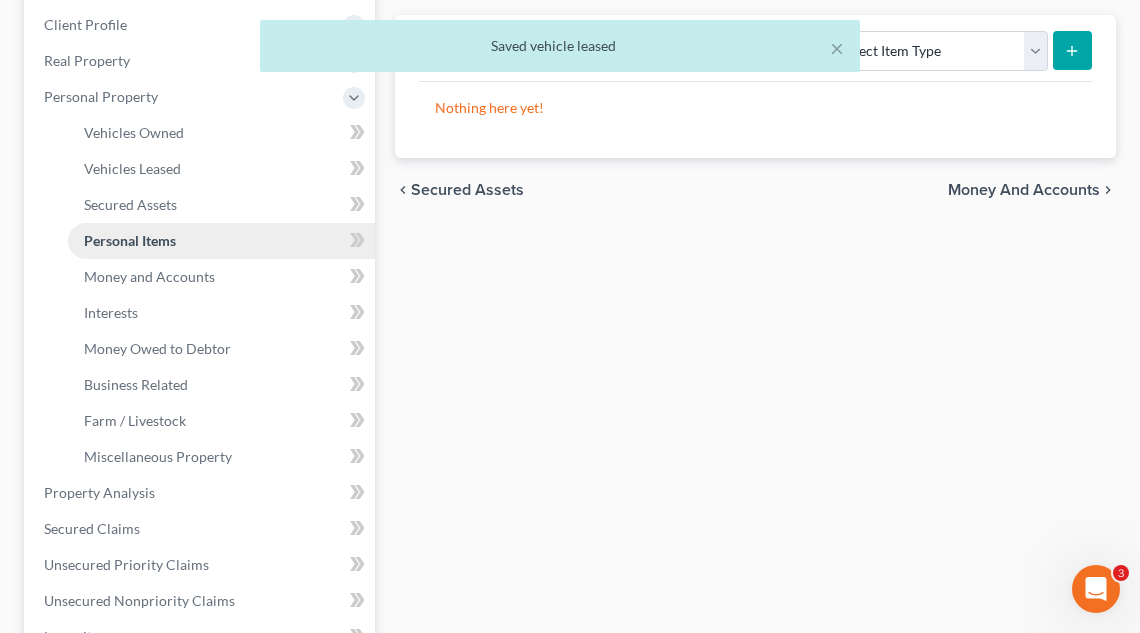 scroll, scrollTop: 312, scrollLeft: 0, axis: vertical 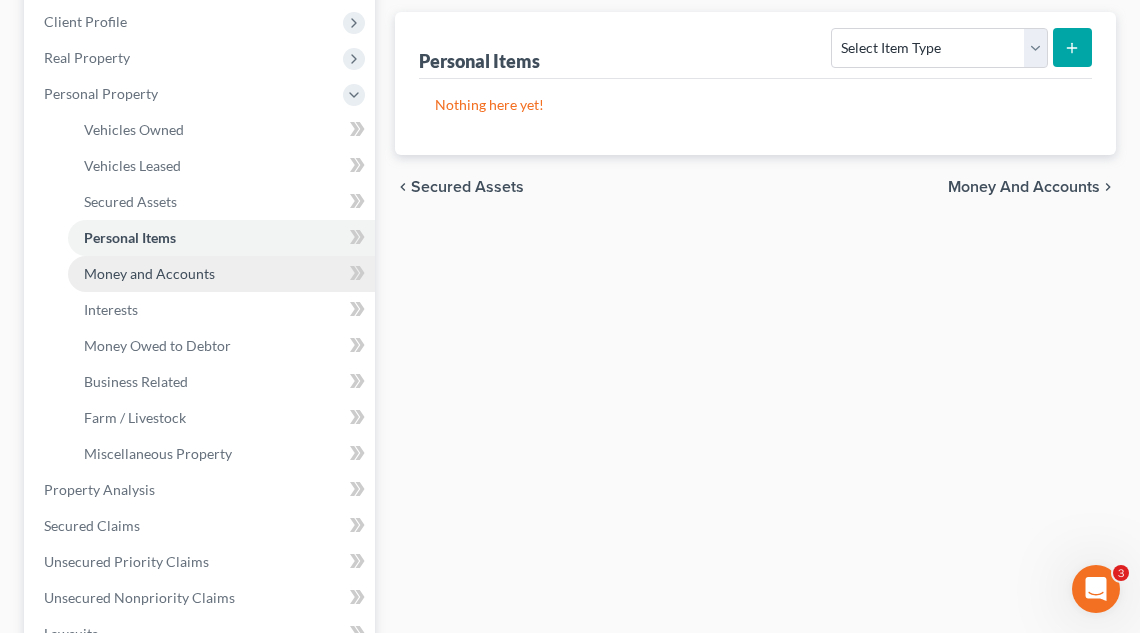 click on "Money and Accounts" at bounding box center (149, 273) 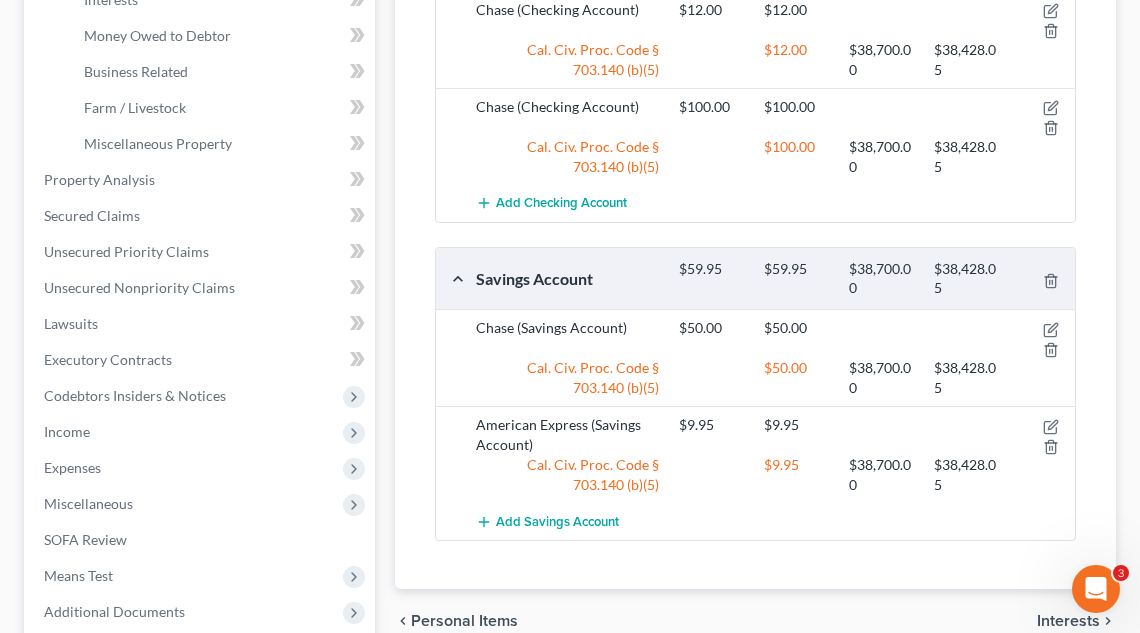 scroll, scrollTop: 824, scrollLeft: 0, axis: vertical 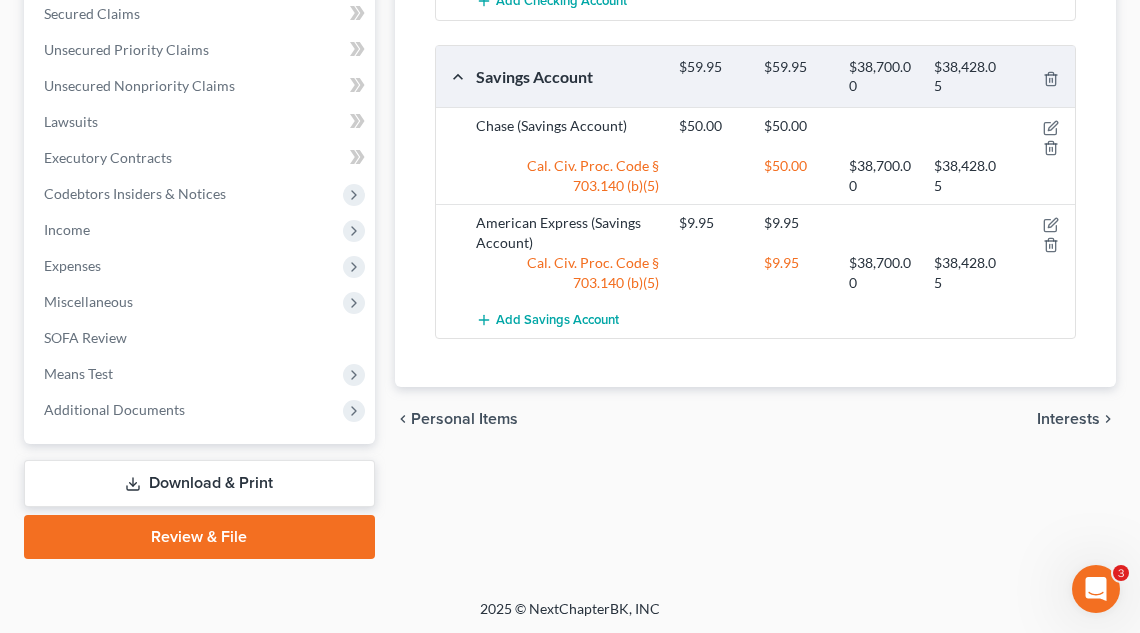 click on "Download & Print" at bounding box center [199, 483] 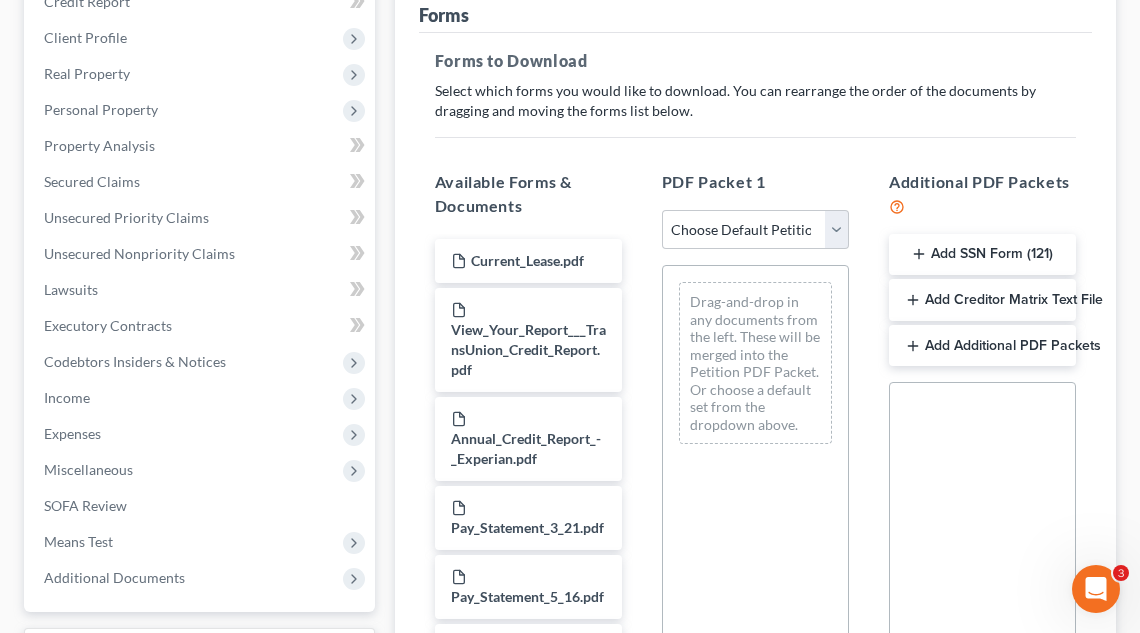 scroll, scrollTop: 298, scrollLeft: 0, axis: vertical 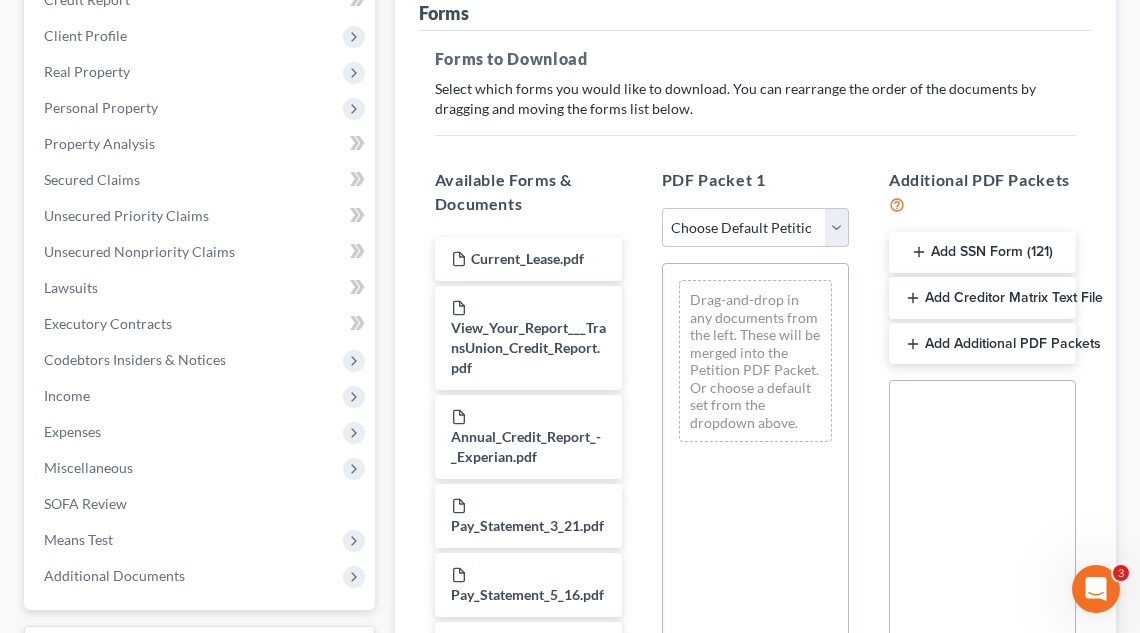 click on "Choose Default Petition PDF Packet Complete Bankruptcy Petition (all forms and schedules) Emergency Filing Forms (Petition and Creditor List Only) Amended Forms Signature Pages Only" at bounding box center (755, 228) 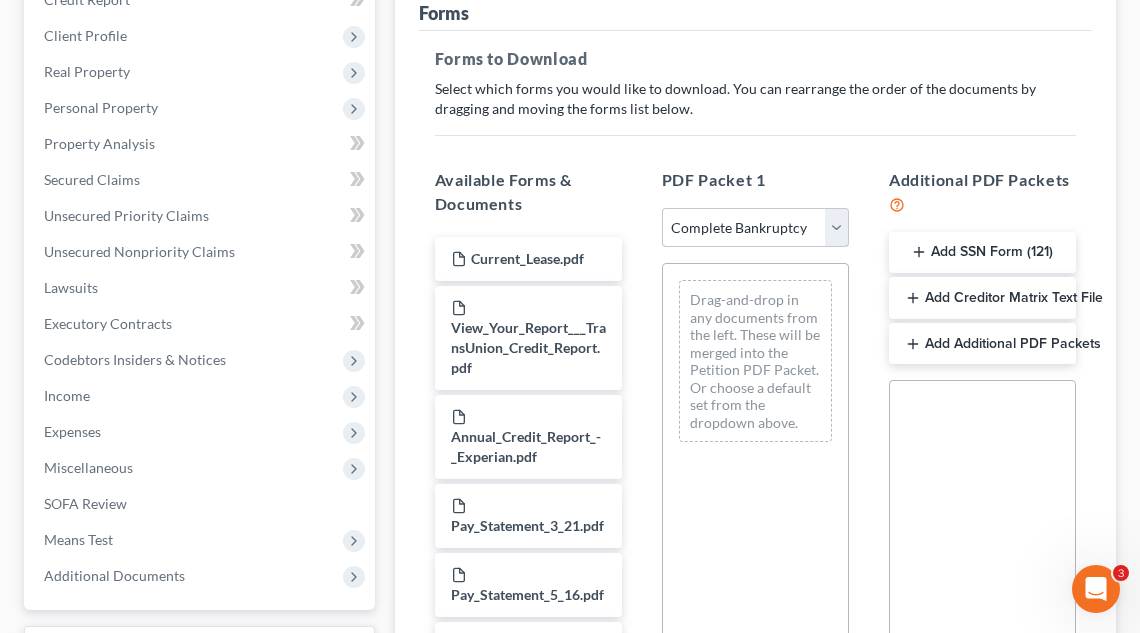 click on "Choose Default Petition PDF Packet Complete Bankruptcy Petition (all forms and schedules) Emergency Filing Forms (Petition and Creditor List Only) Amended Forms Signature Pages Only" at bounding box center [755, 228] 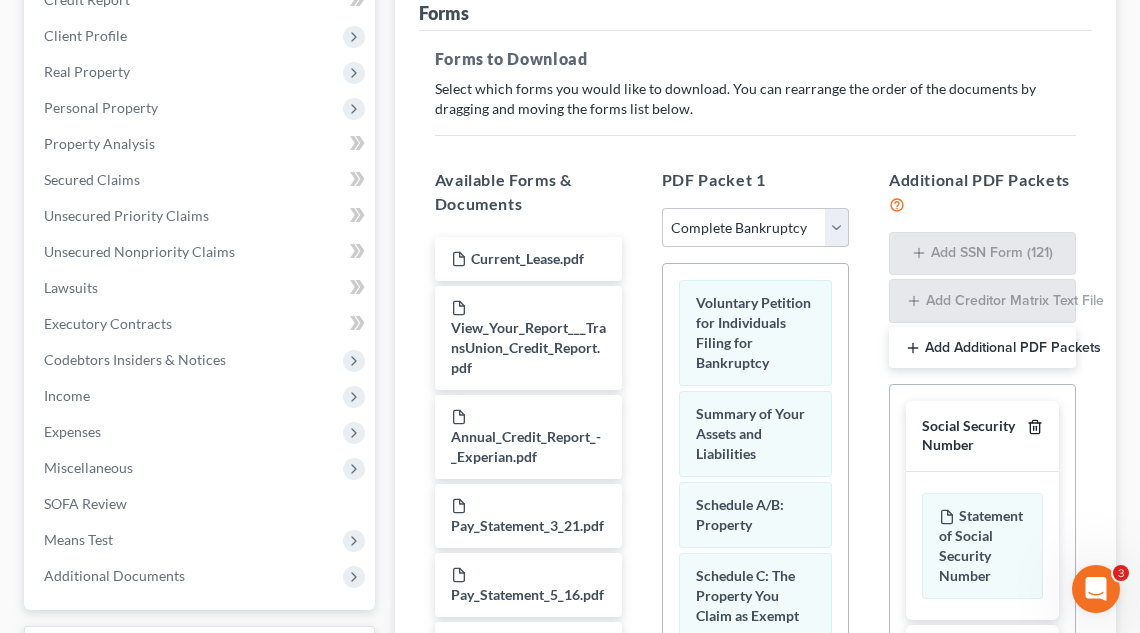 click 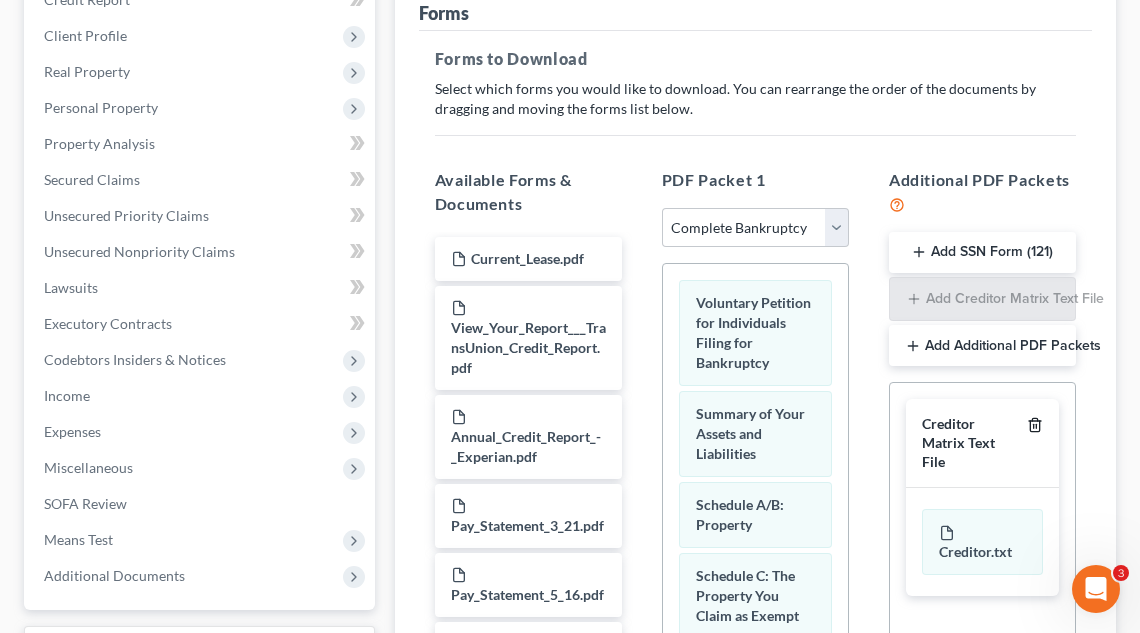 click 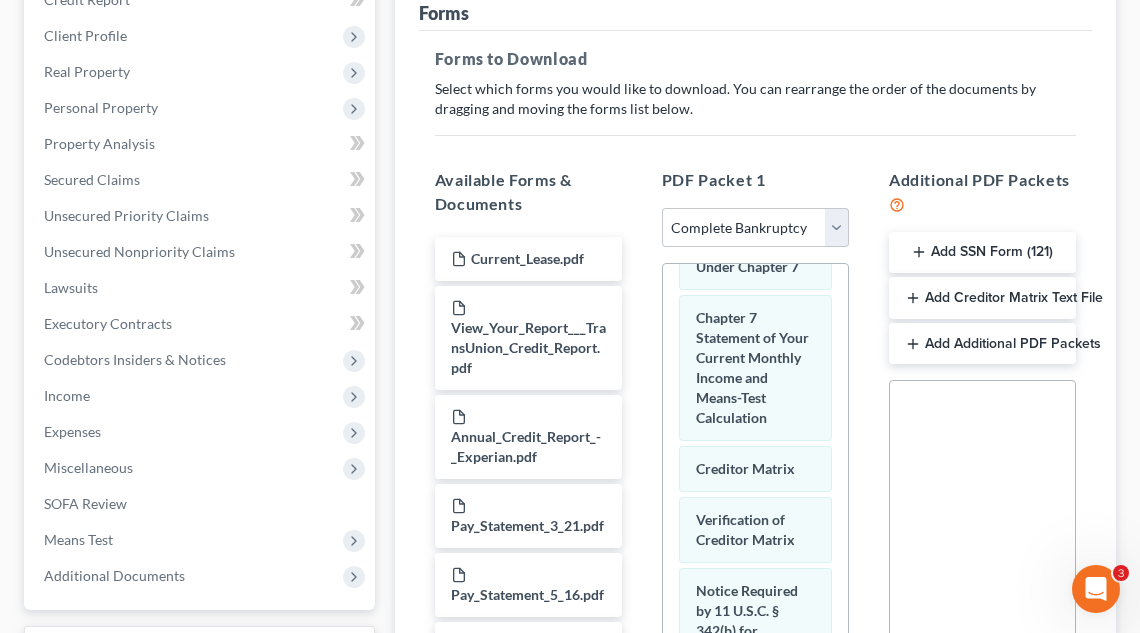 scroll, scrollTop: 1329, scrollLeft: 0, axis: vertical 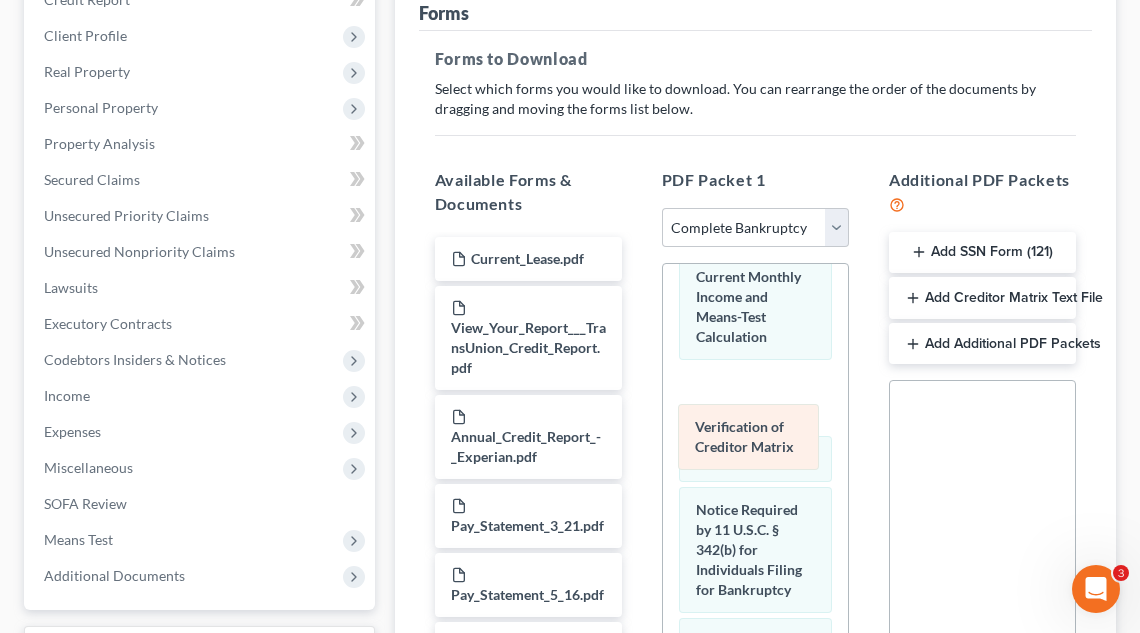 drag, startPoint x: 786, startPoint y: 497, endPoint x: 784, endPoint y: 435, distance: 62.03225 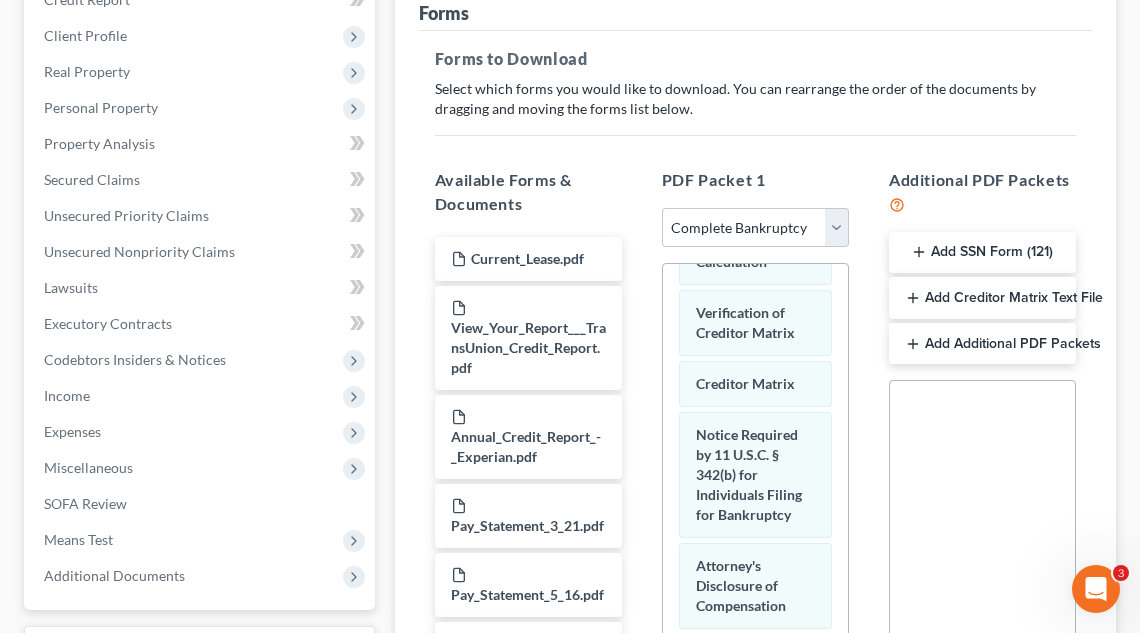 scroll, scrollTop: 1473, scrollLeft: 0, axis: vertical 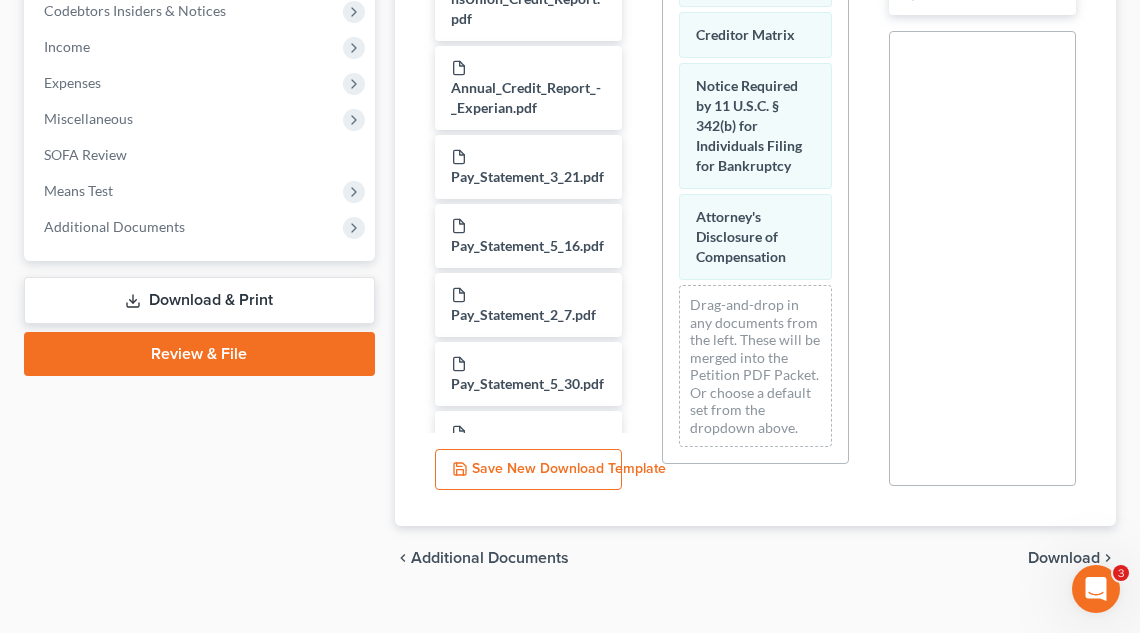 click on "Download" at bounding box center [1064, 558] 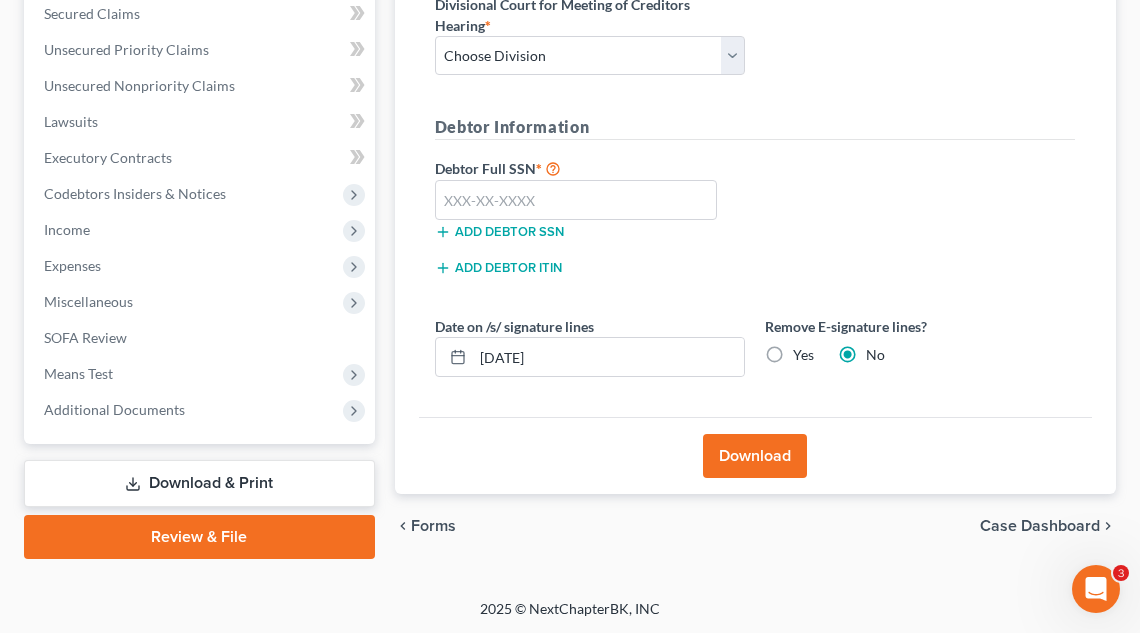 scroll, scrollTop: 392, scrollLeft: 0, axis: vertical 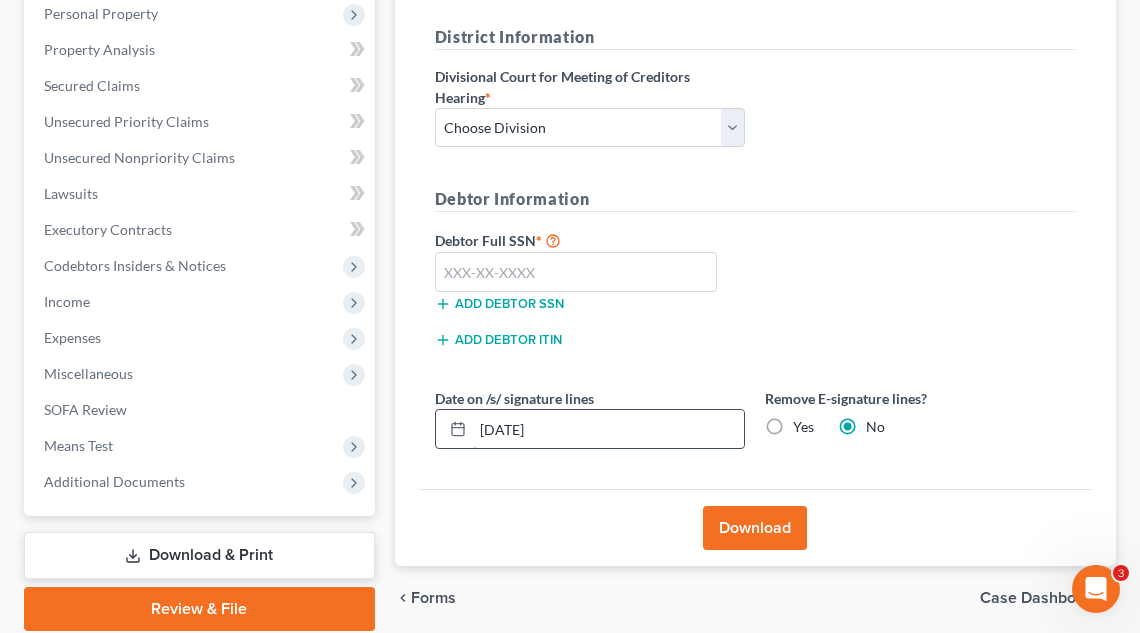 click on "07/11/2025" at bounding box center (608, 429) 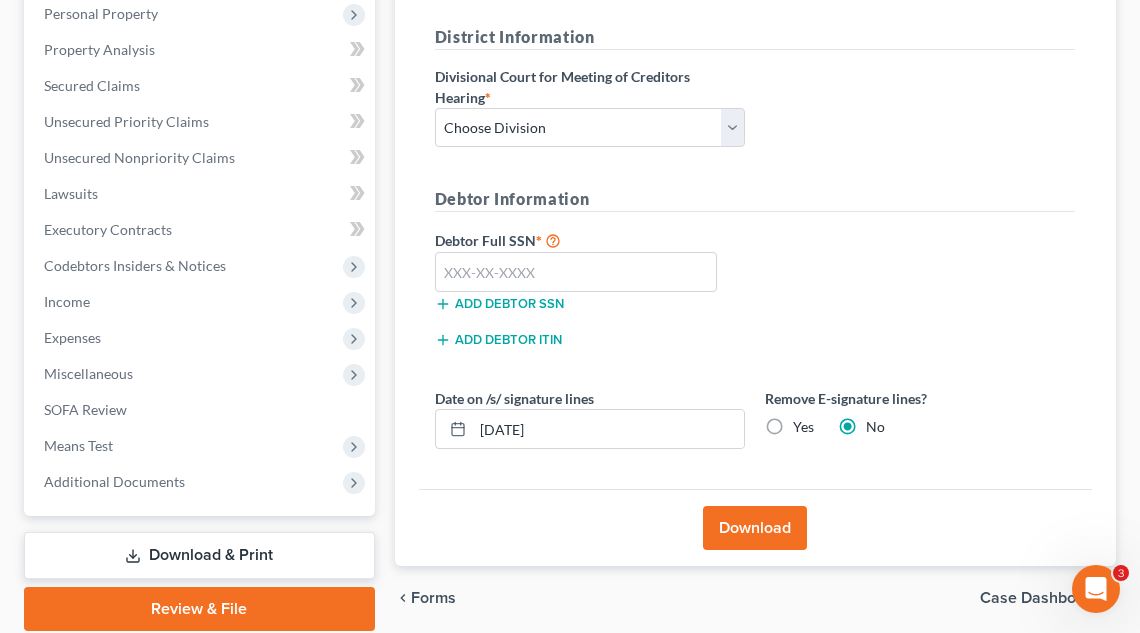 click on "Yes" at bounding box center [803, 427] 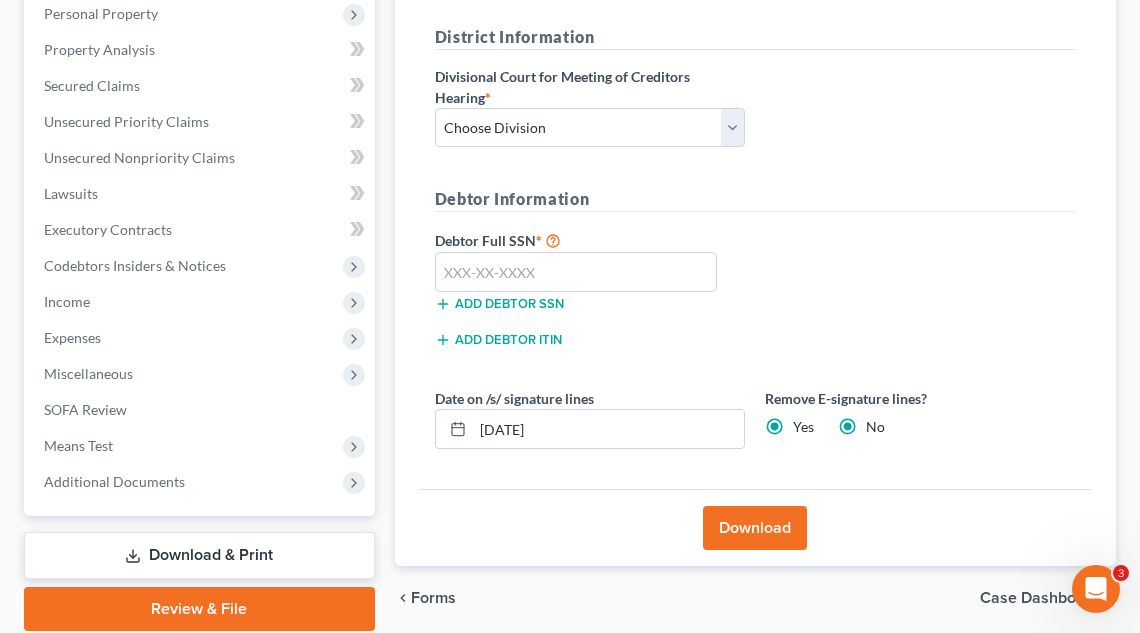radio on "false" 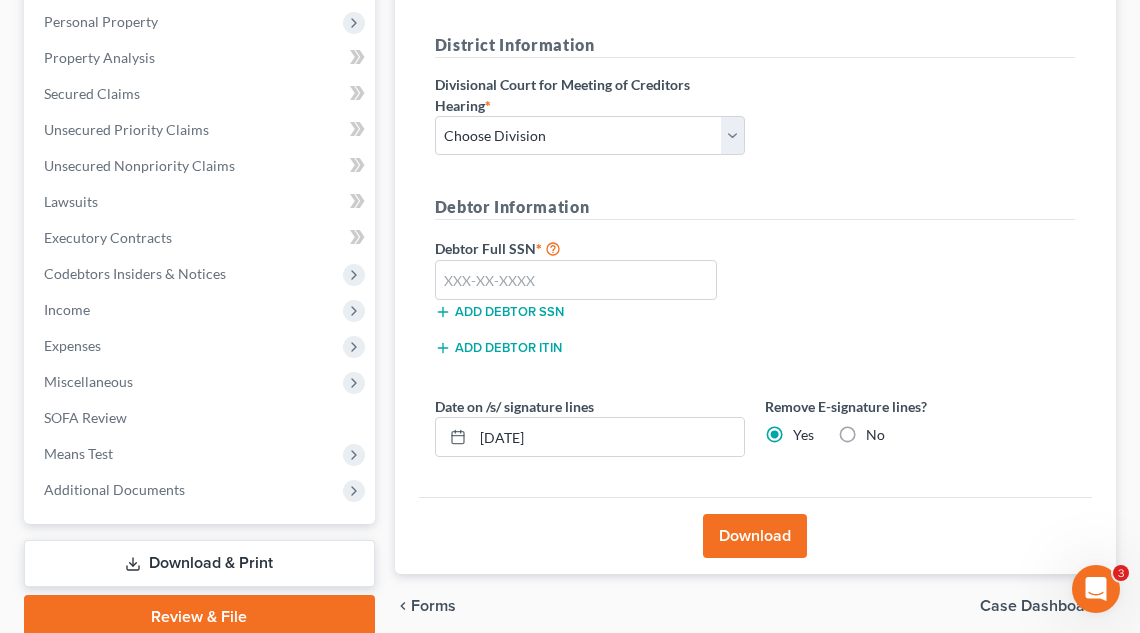 scroll, scrollTop: 385, scrollLeft: 0, axis: vertical 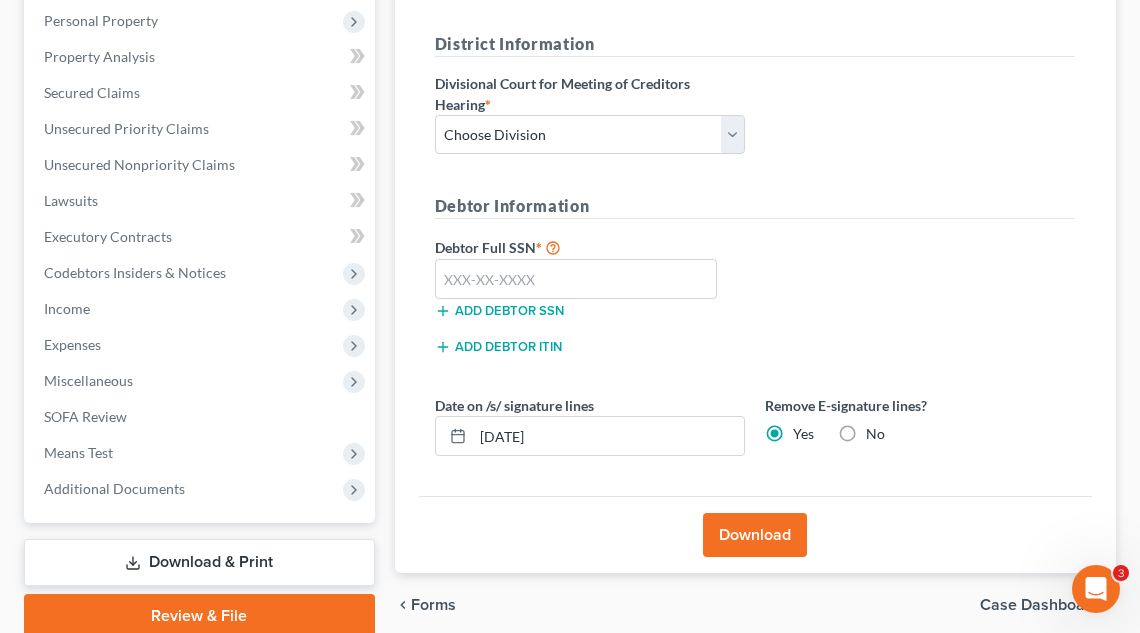 click on "Download" at bounding box center (755, 535) 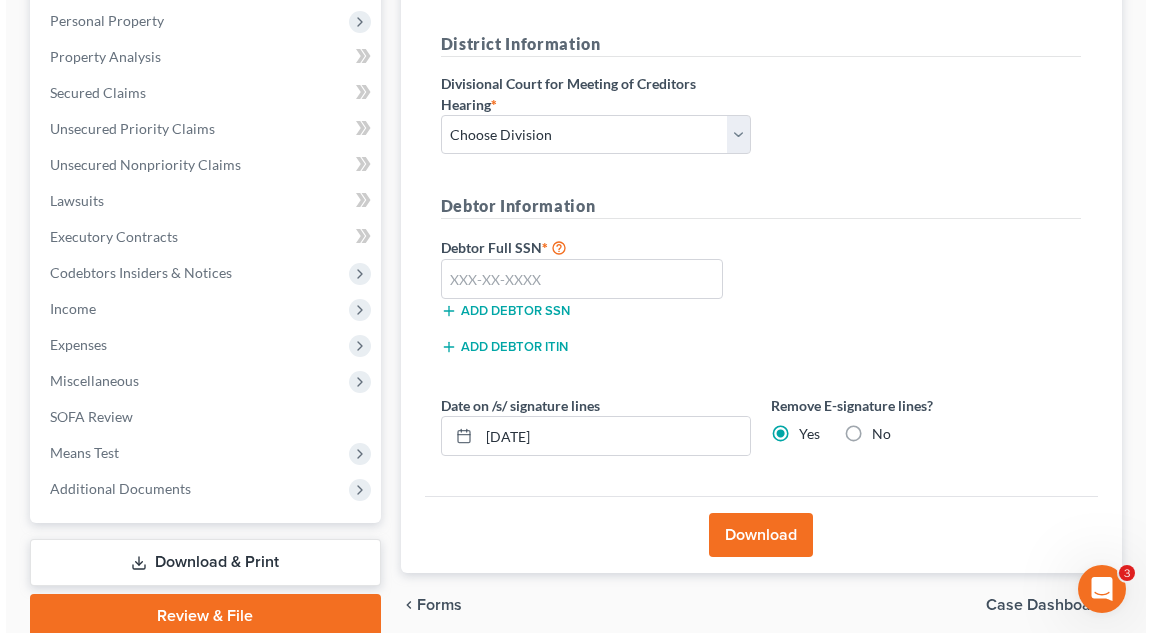 scroll, scrollTop: 350, scrollLeft: 0, axis: vertical 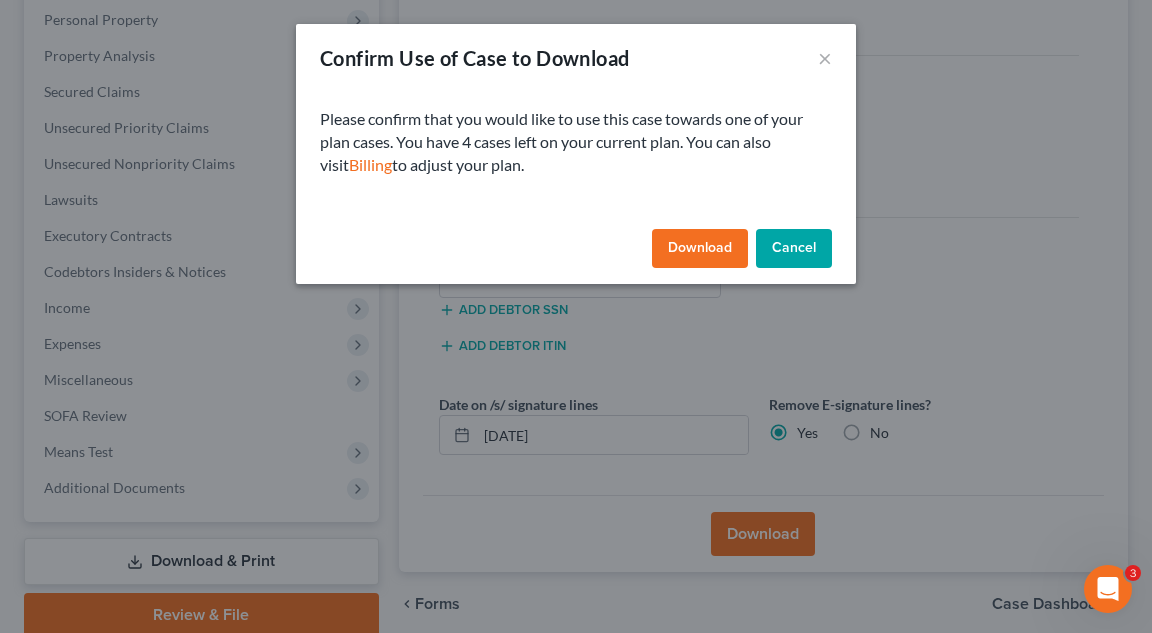 click on "Download" at bounding box center (700, 249) 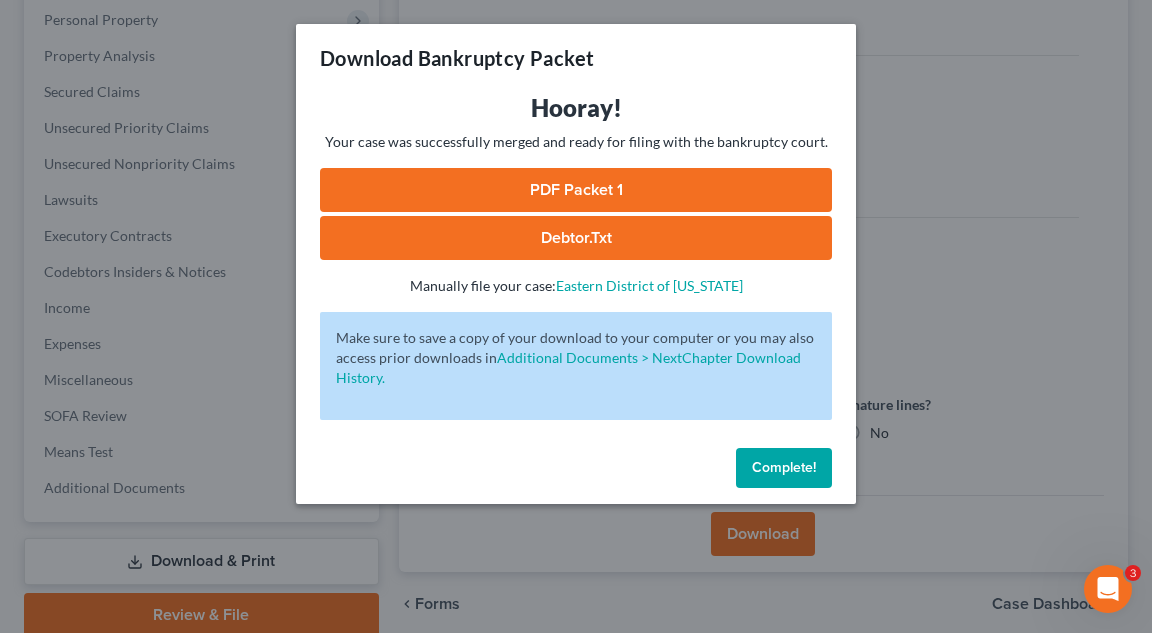 click on "PDF Packet 1" at bounding box center (576, 190) 